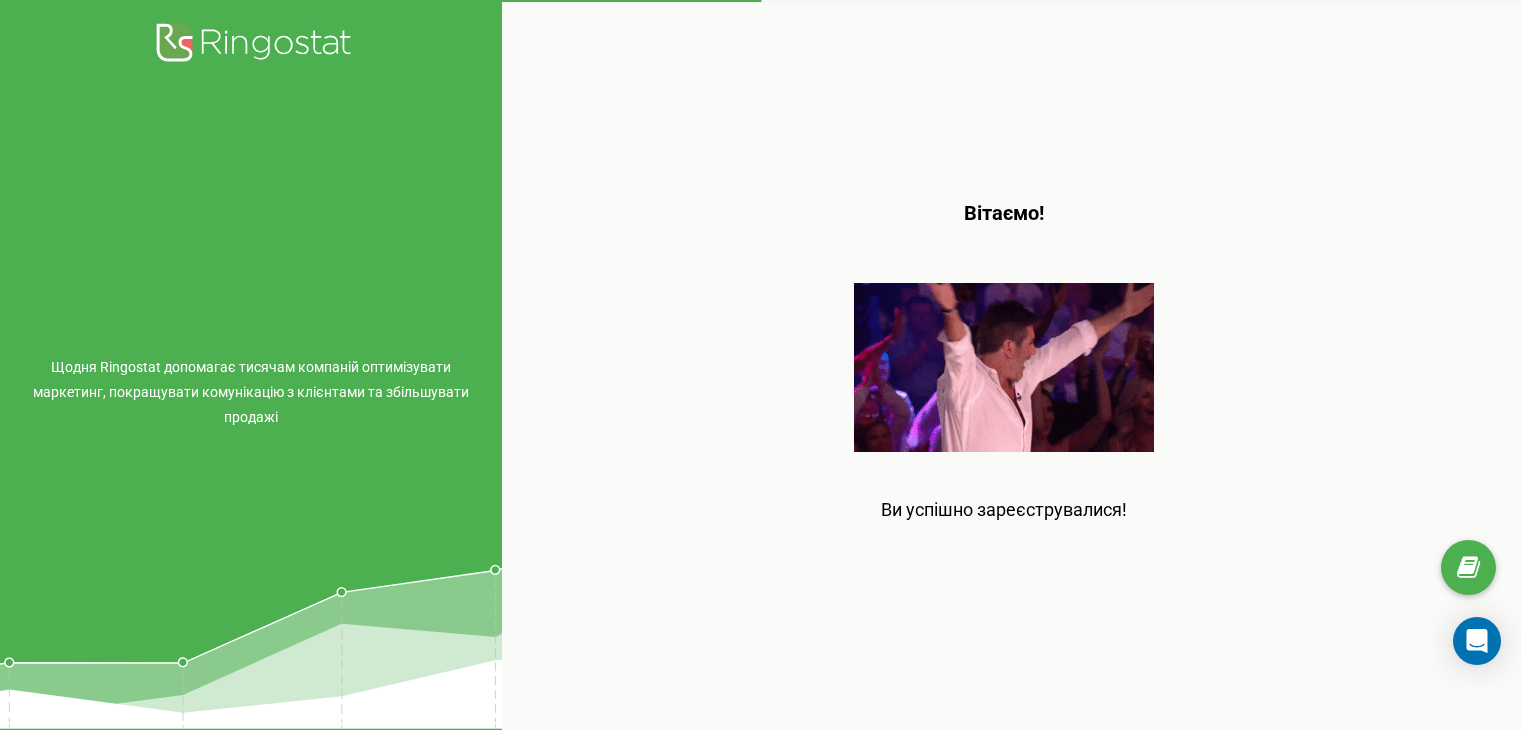 scroll, scrollTop: 0, scrollLeft: 0, axis: both 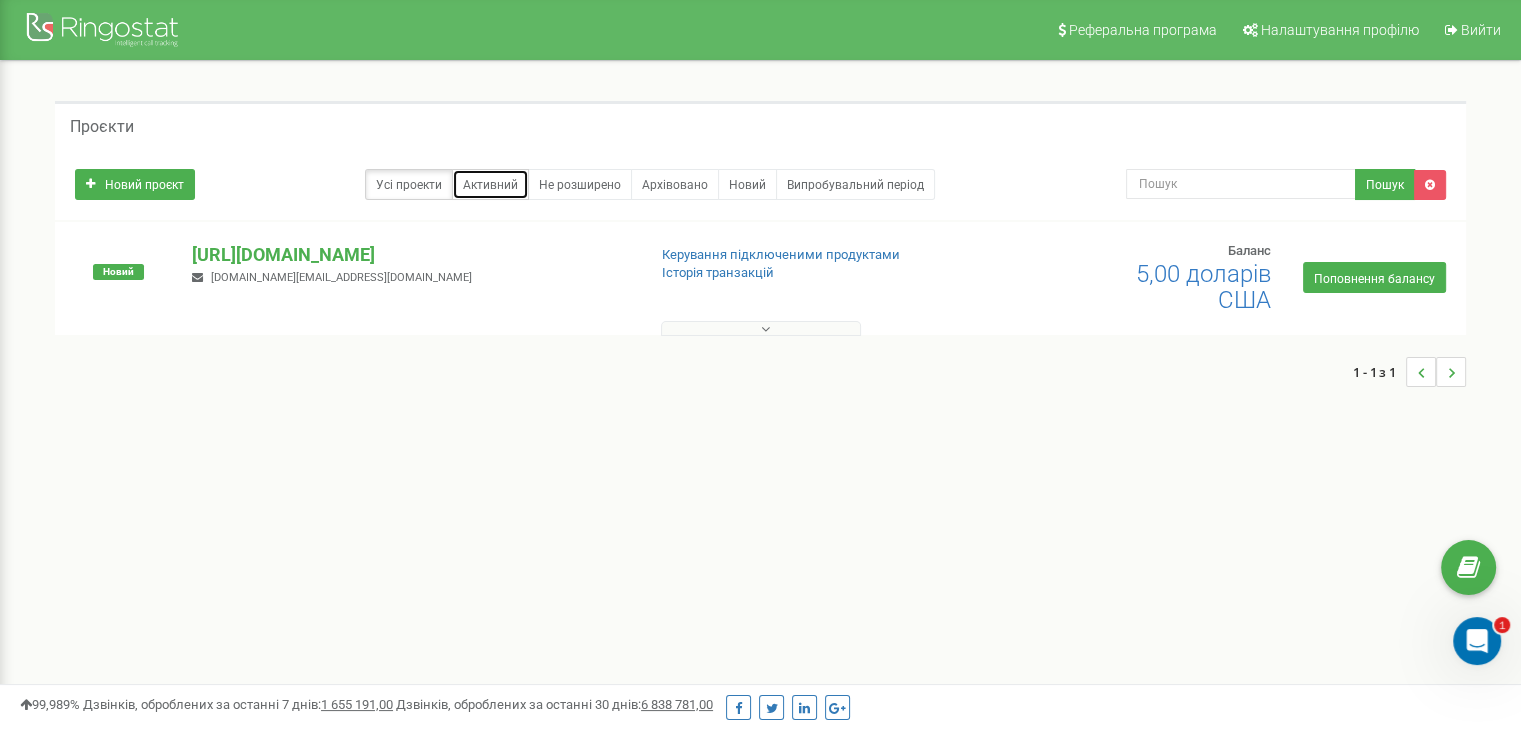 click on "Активний" at bounding box center (490, 185) 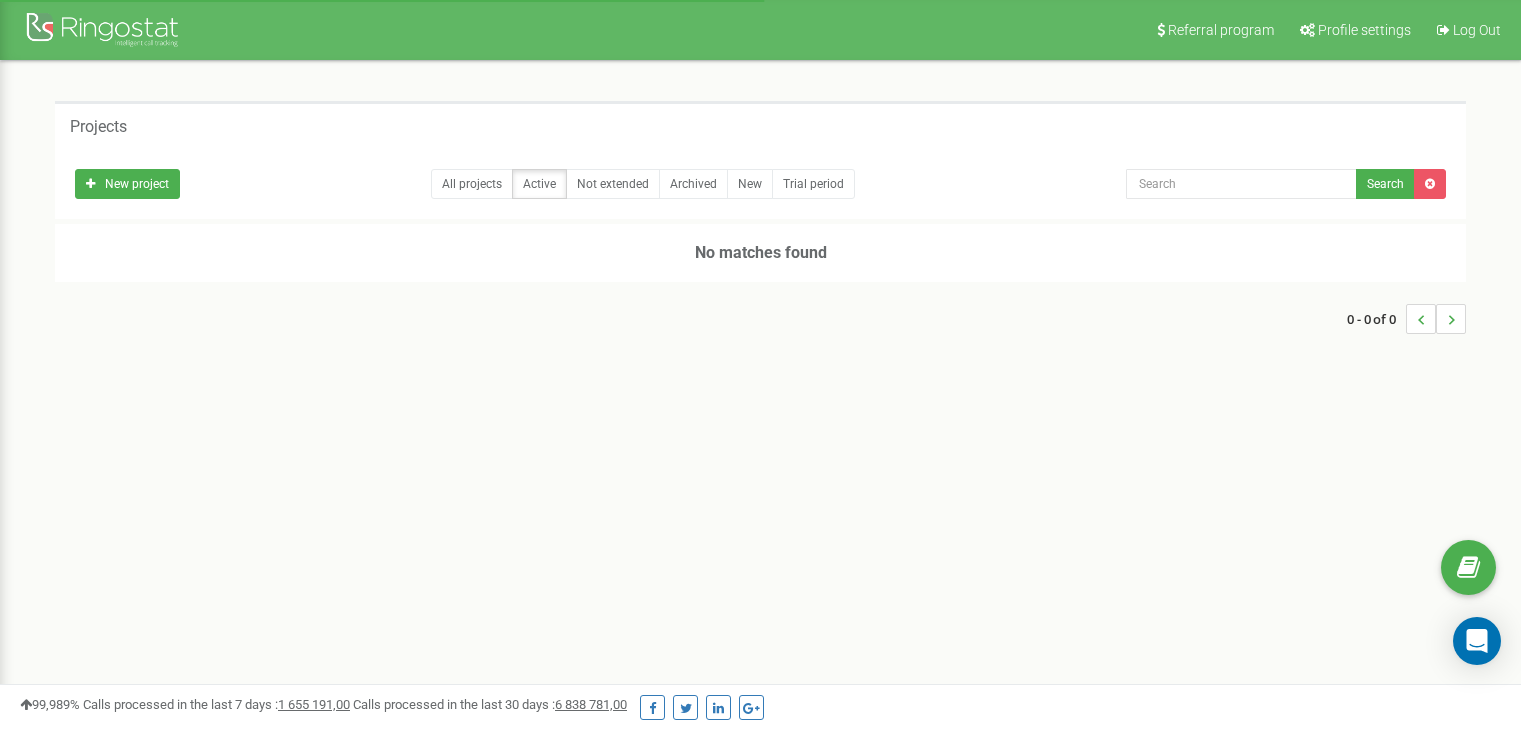 scroll, scrollTop: 0, scrollLeft: 0, axis: both 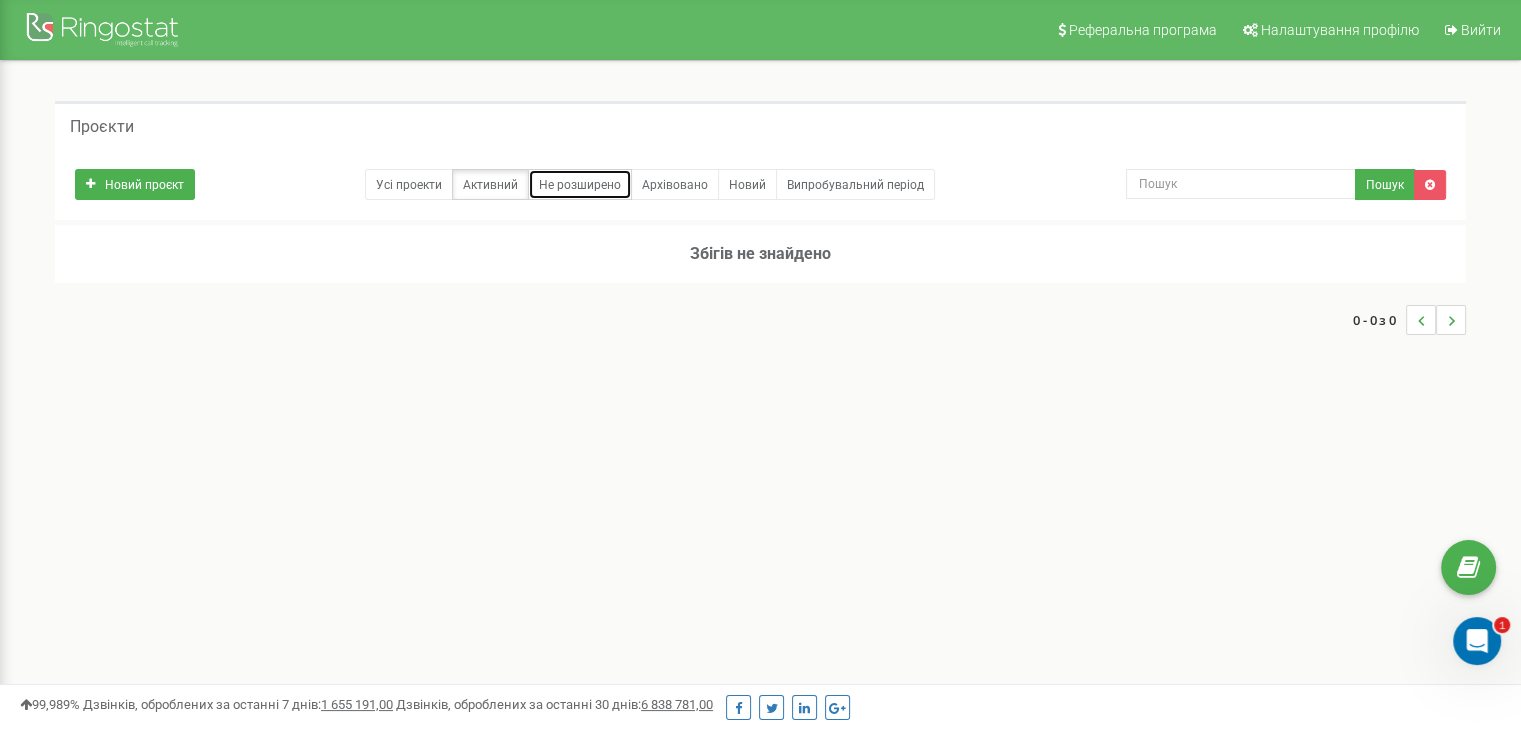 click on "Не розширено" at bounding box center [580, 185] 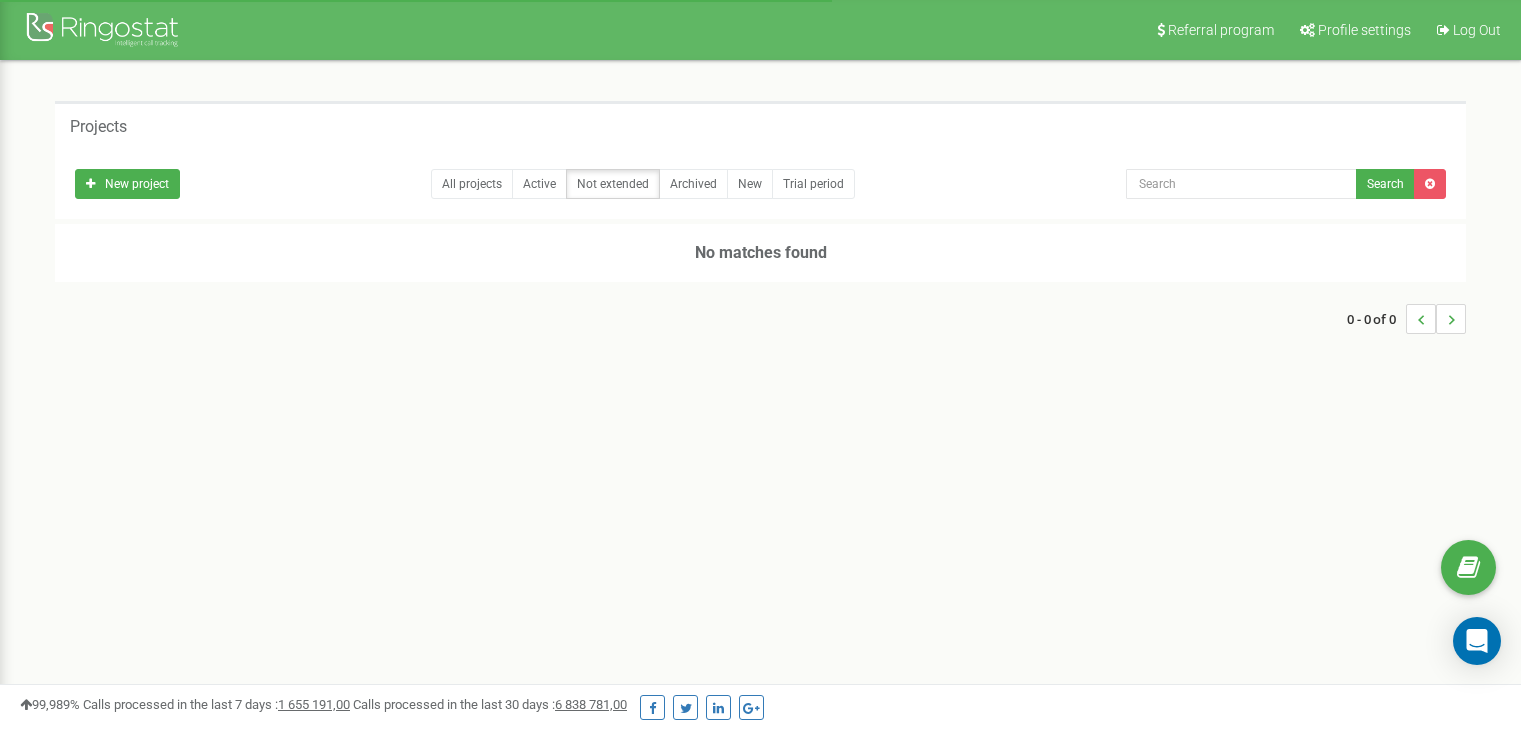 scroll, scrollTop: 0, scrollLeft: 0, axis: both 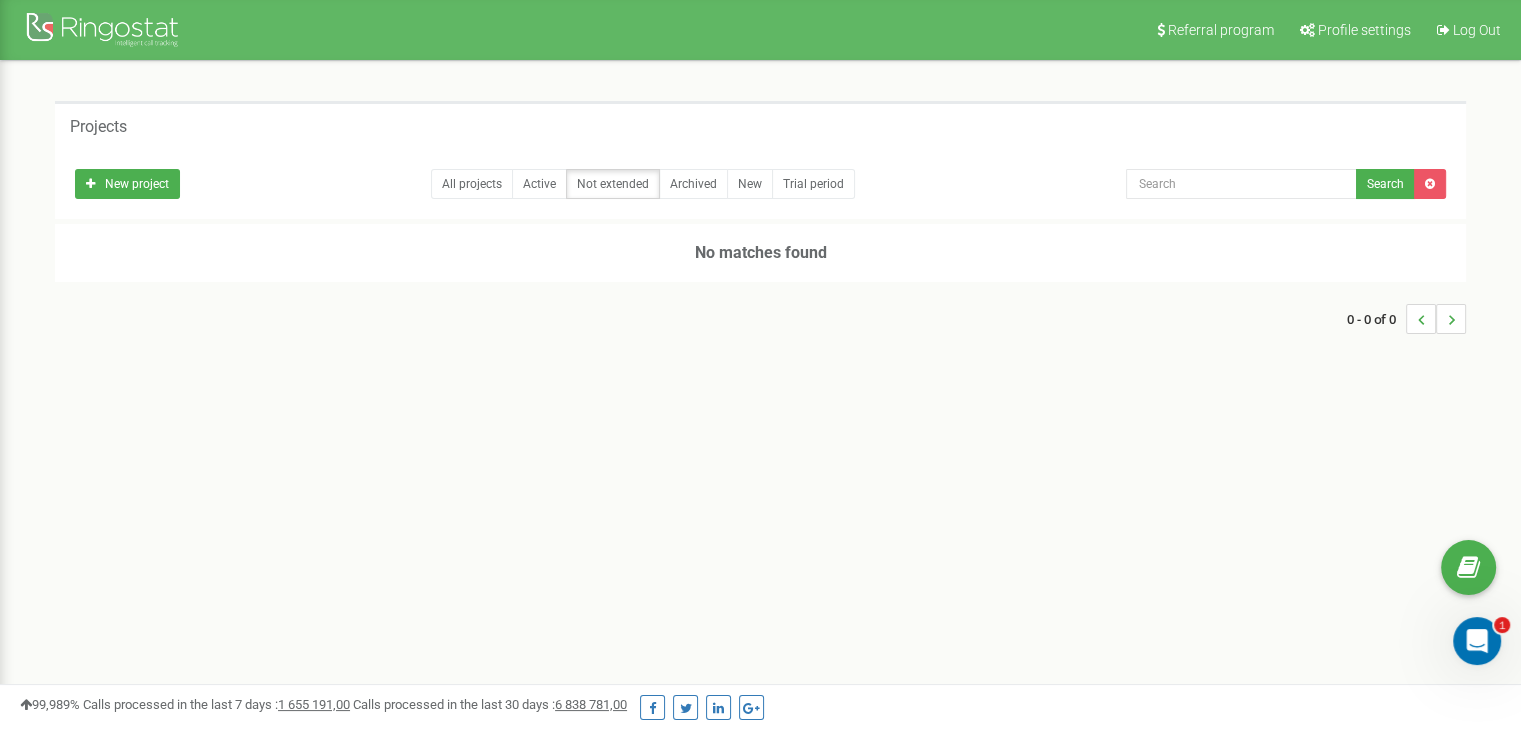 click on "0 - 0 of 0" at bounding box center (760, 319) 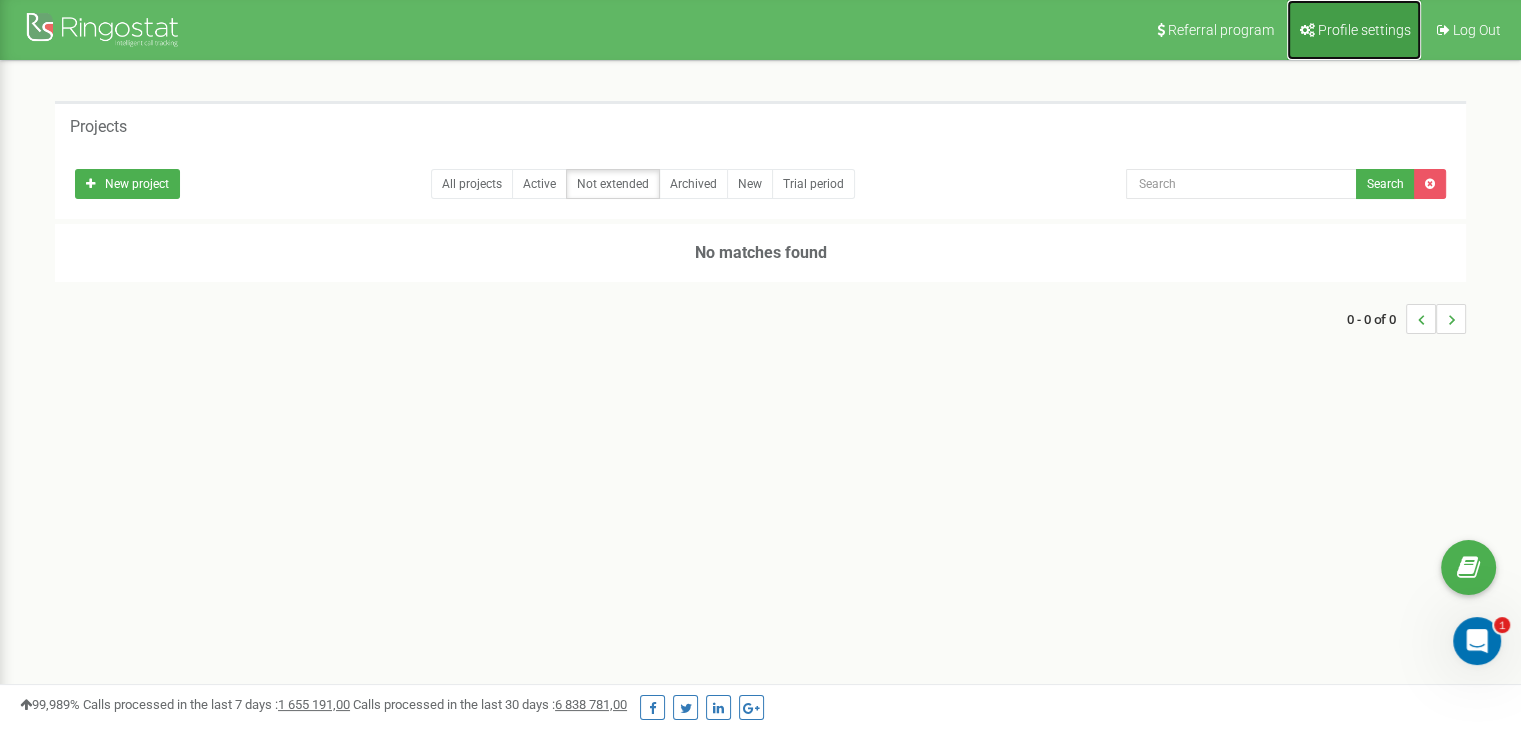 click on "Profile settings" at bounding box center [1364, 30] 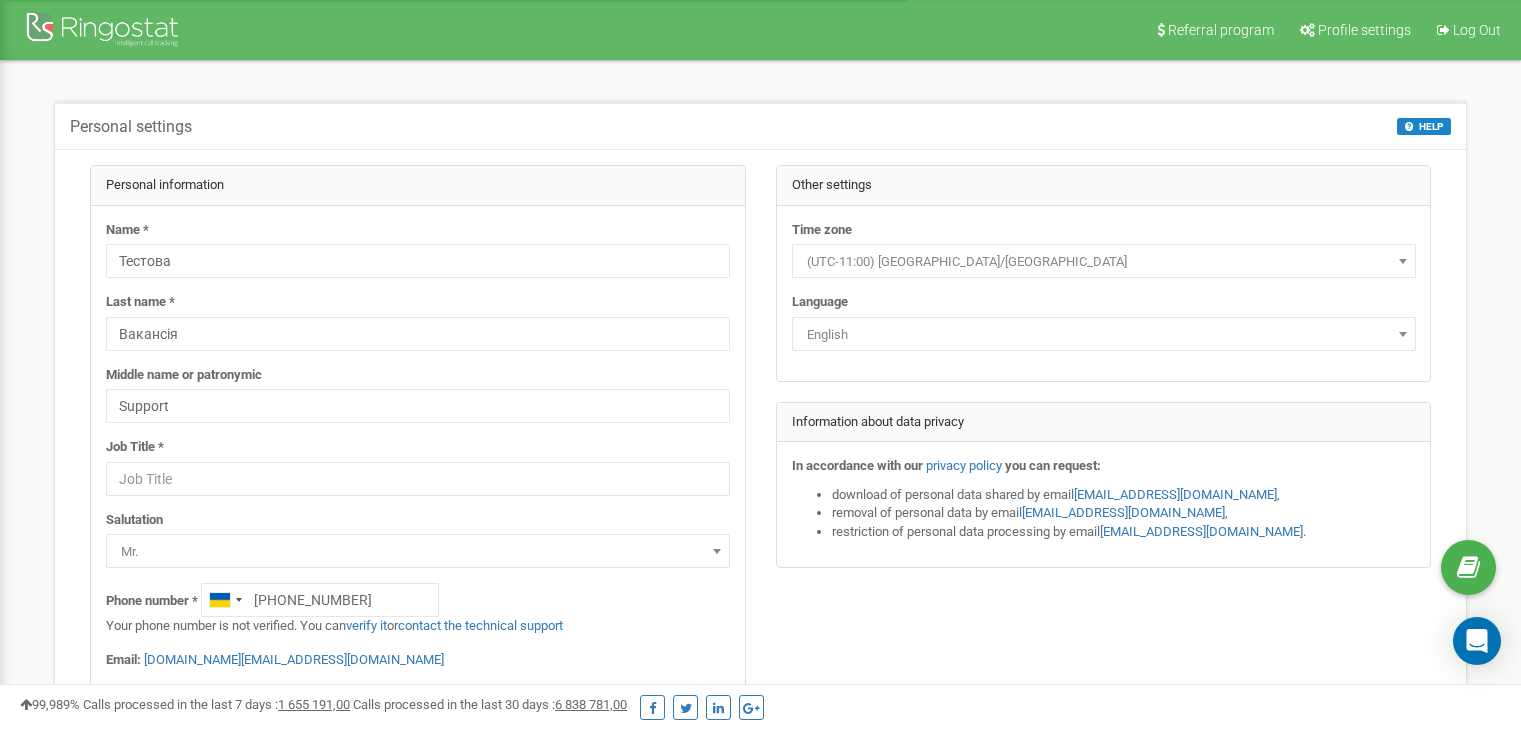 scroll, scrollTop: 0, scrollLeft: 0, axis: both 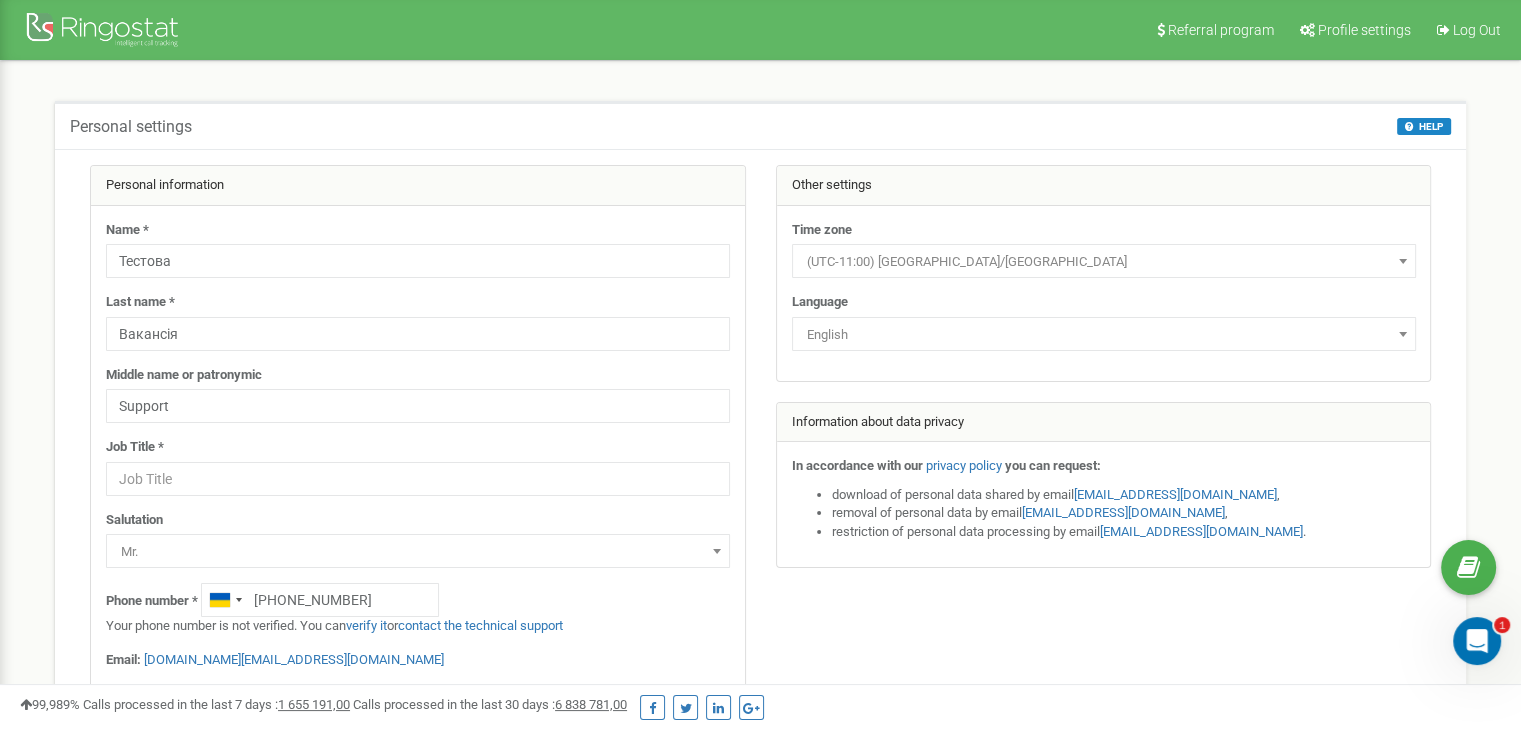 click on "English" at bounding box center [1104, 335] 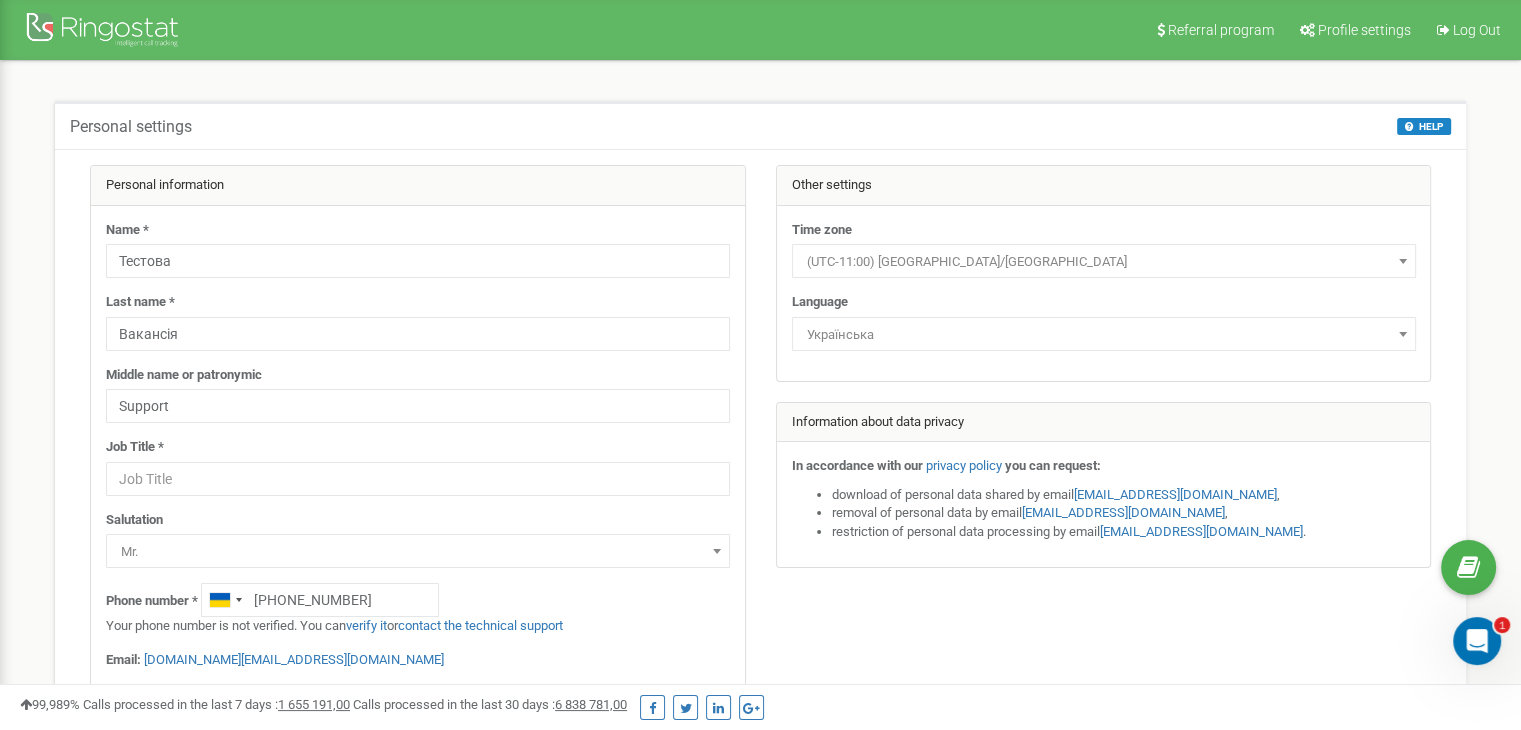 select on "ukr" 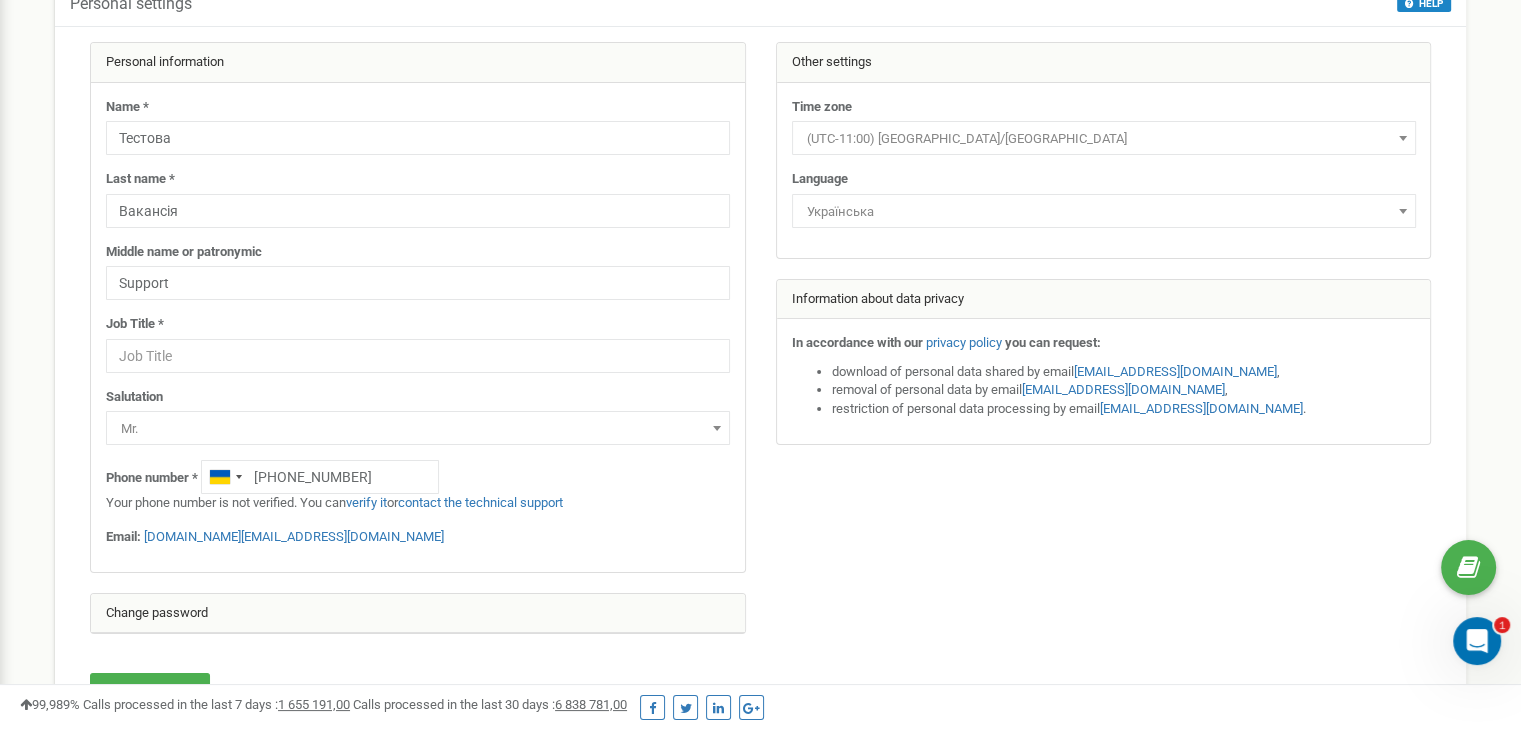 scroll, scrollTop: 300, scrollLeft: 0, axis: vertical 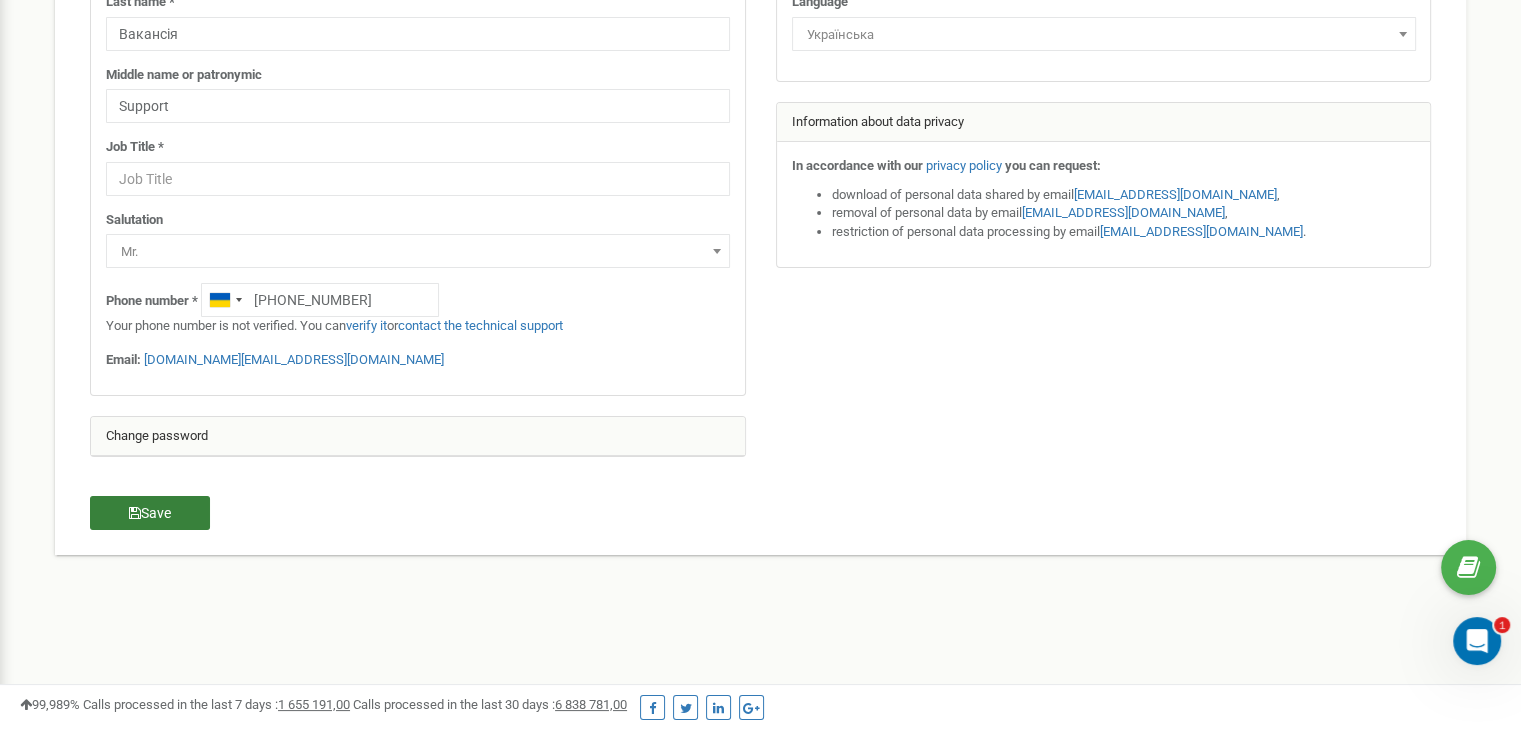 click on "Save" at bounding box center (150, 513) 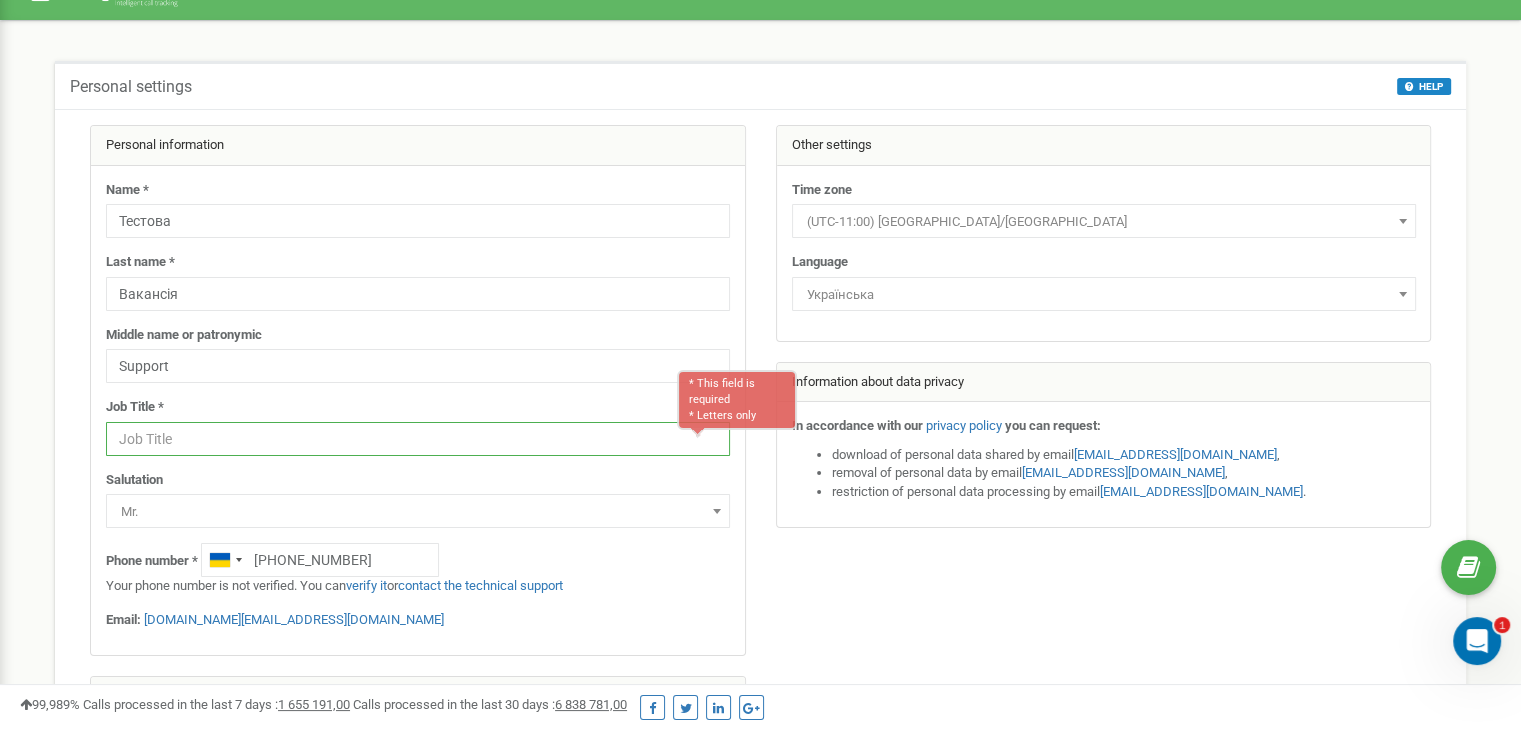 scroll, scrollTop: 10, scrollLeft: 0, axis: vertical 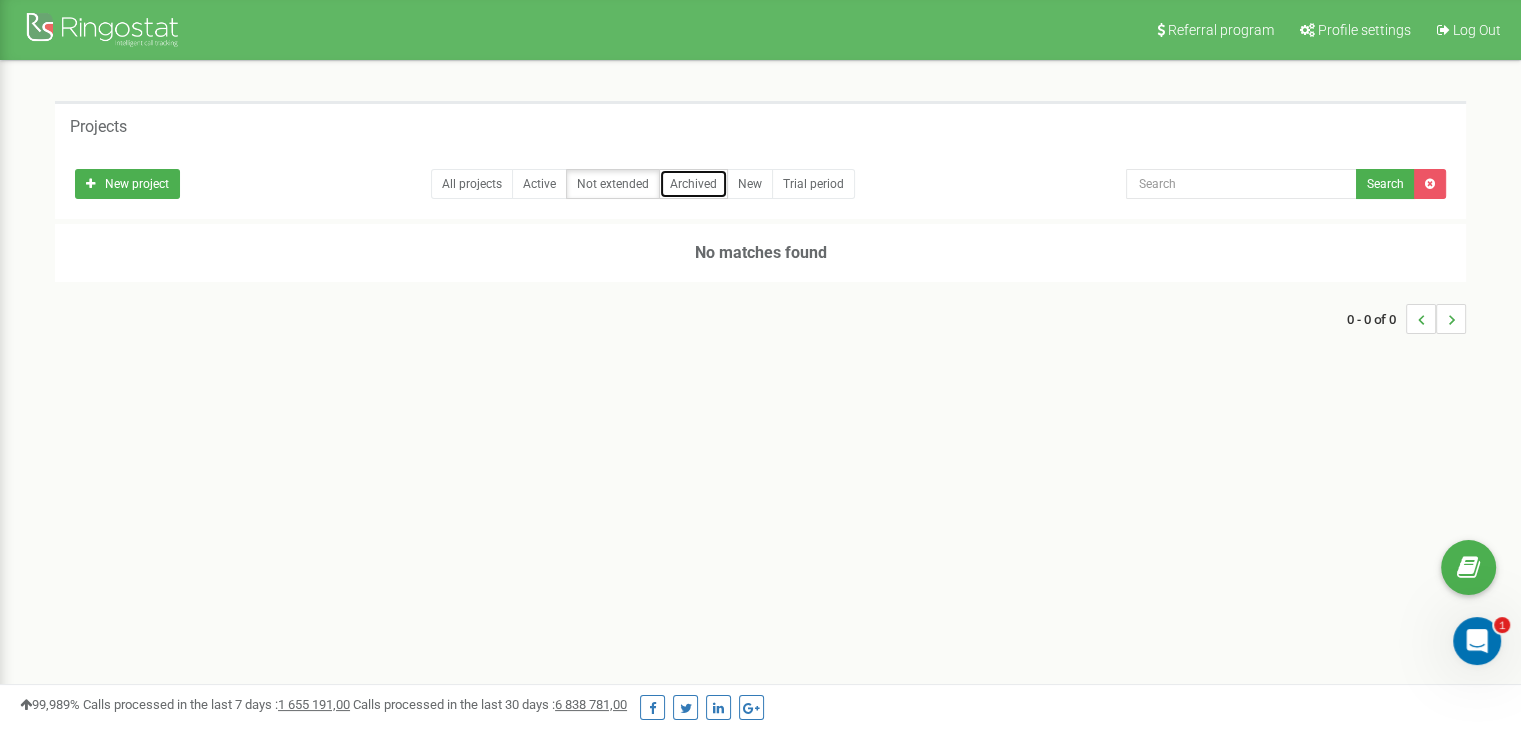 click on "Archived" at bounding box center [693, 184] 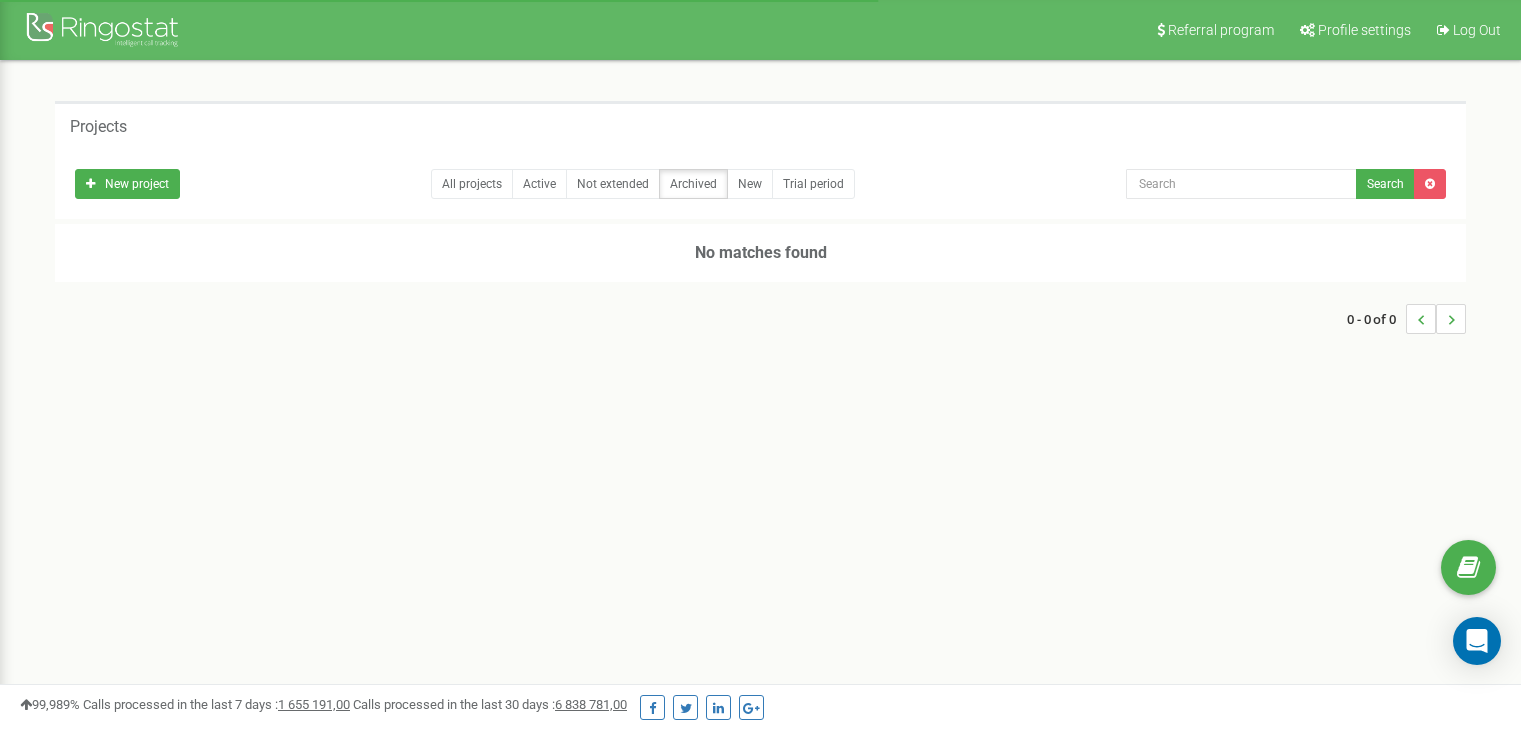 scroll, scrollTop: 0, scrollLeft: 0, axis: both 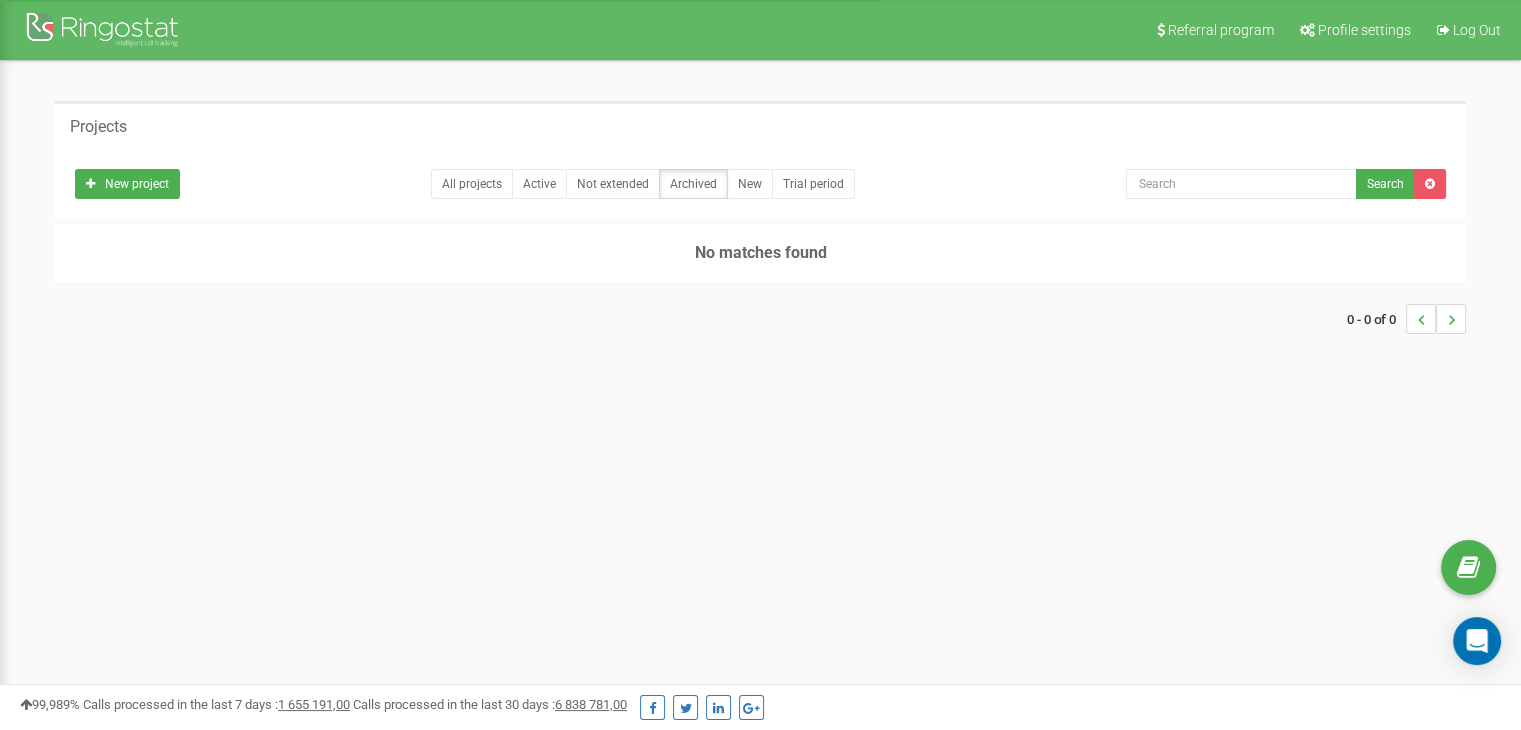click on "New" at bounding box center [750, 184] 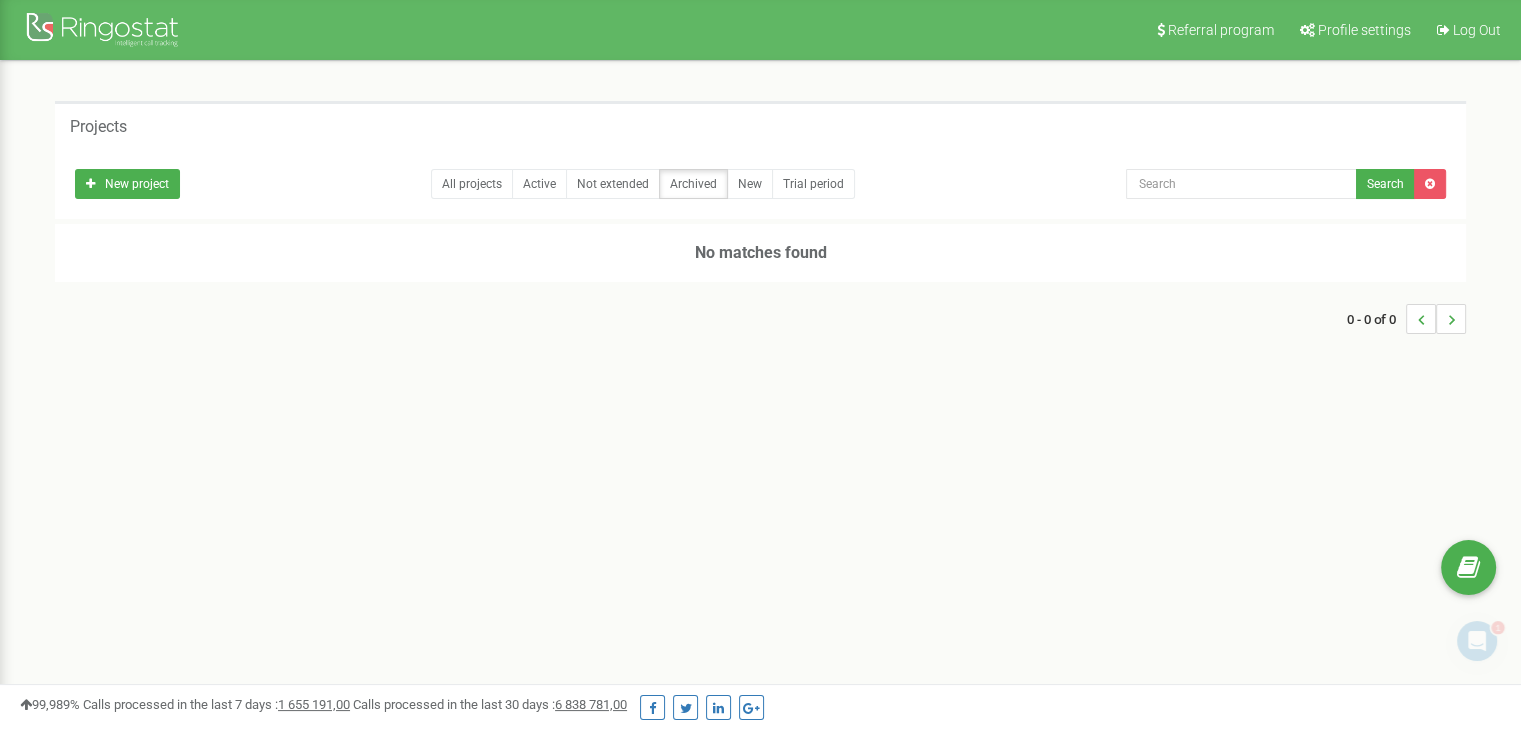 scroll, scrollTop: 0, scrollLeft: 0, axis: both 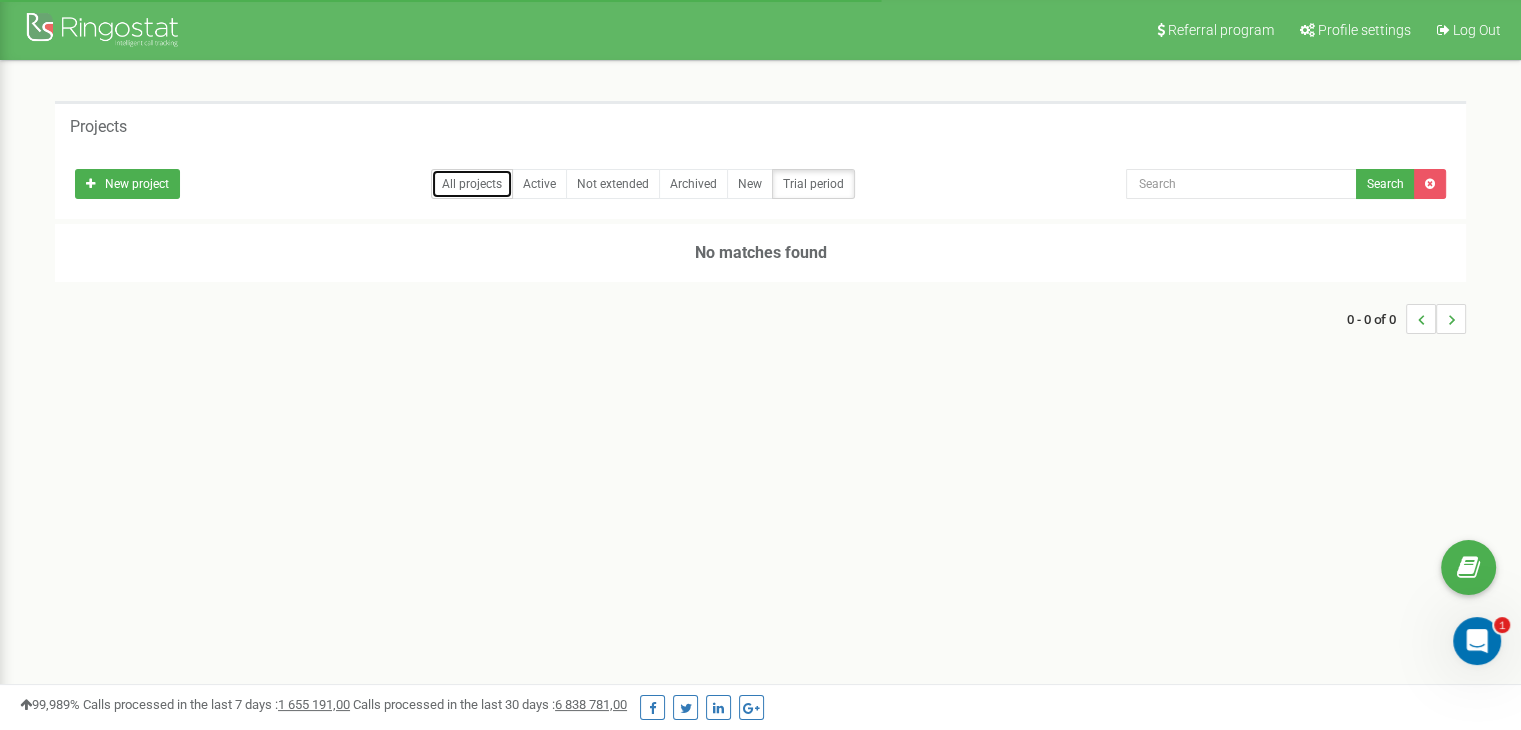 click on "All projects" at bounding box center [472, 184] 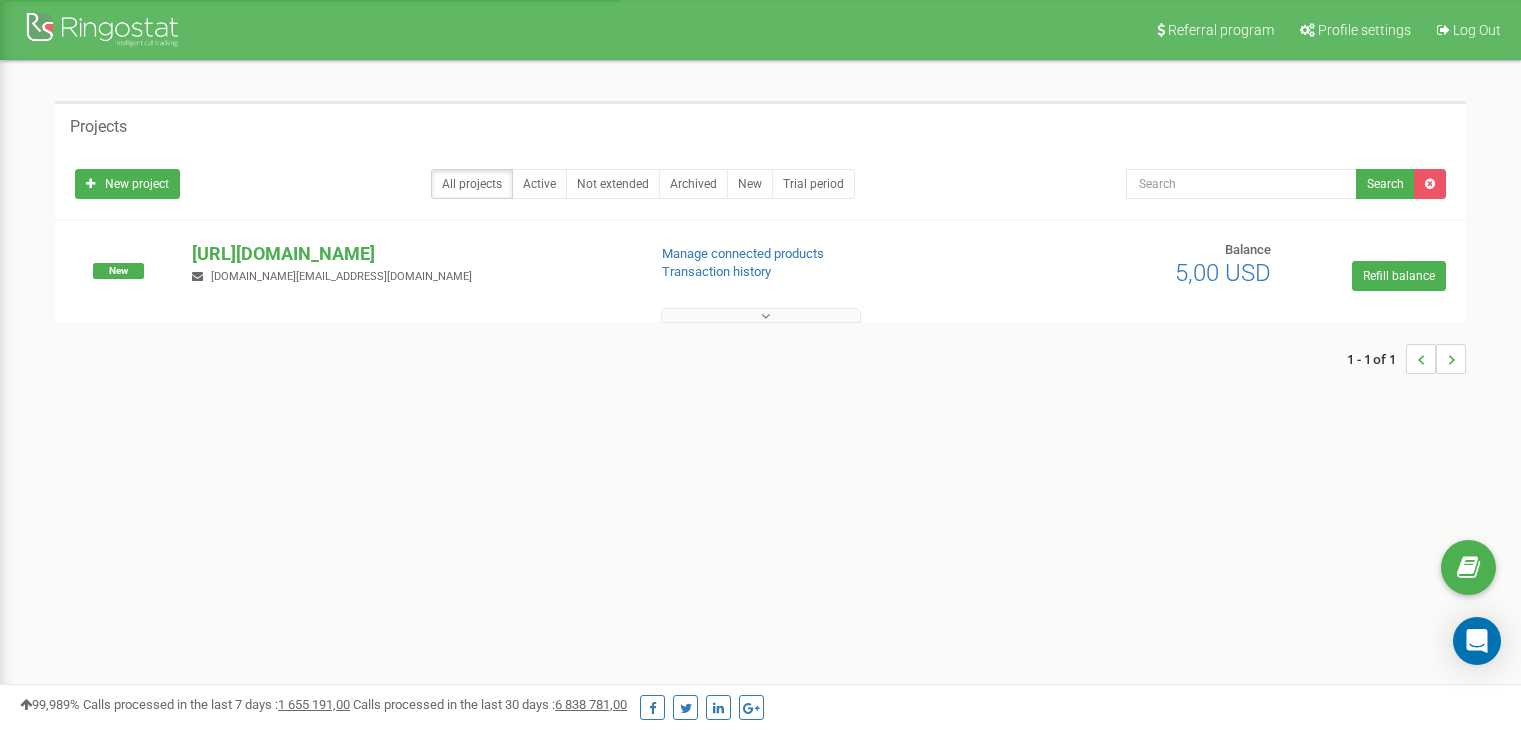 scroll, scrollTop: 0, scrollLeft: 0, axis: both 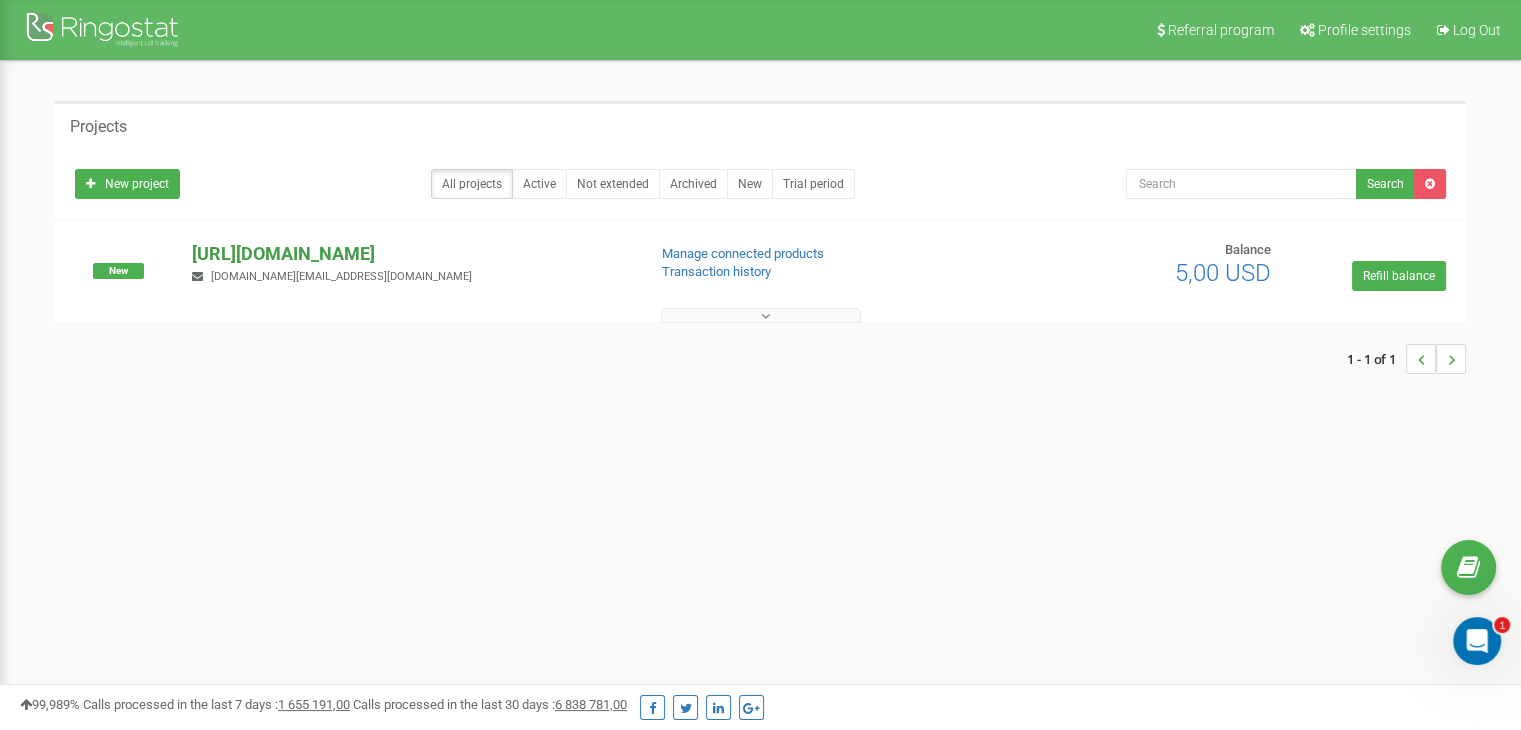 click on "tzrngst_SASHA.com" at bounding box center (410, 254) 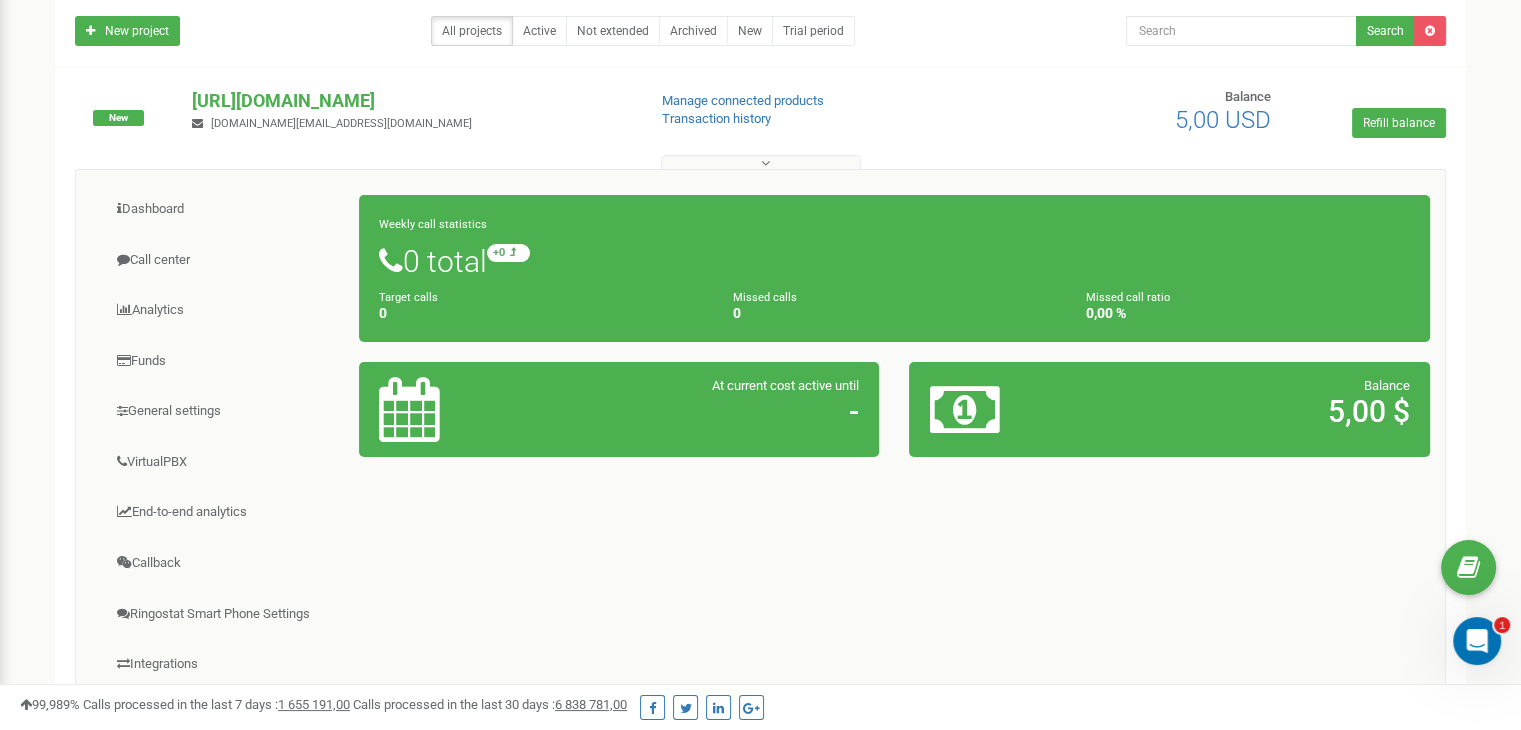 scroll, scrollTop: 200, scrollLeft: 0, axis: vertical 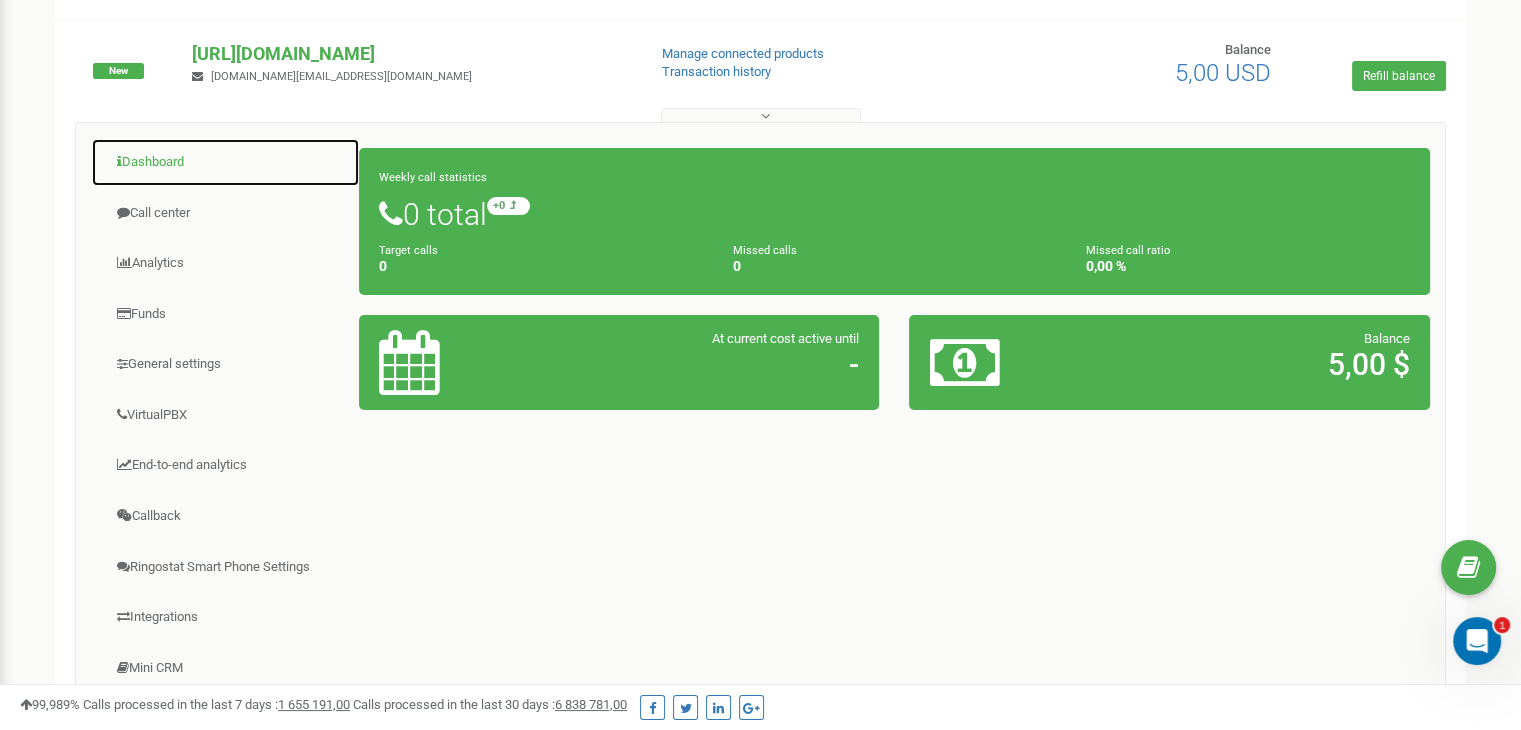 click on "Dashboard" at bounding box center [225, 162] 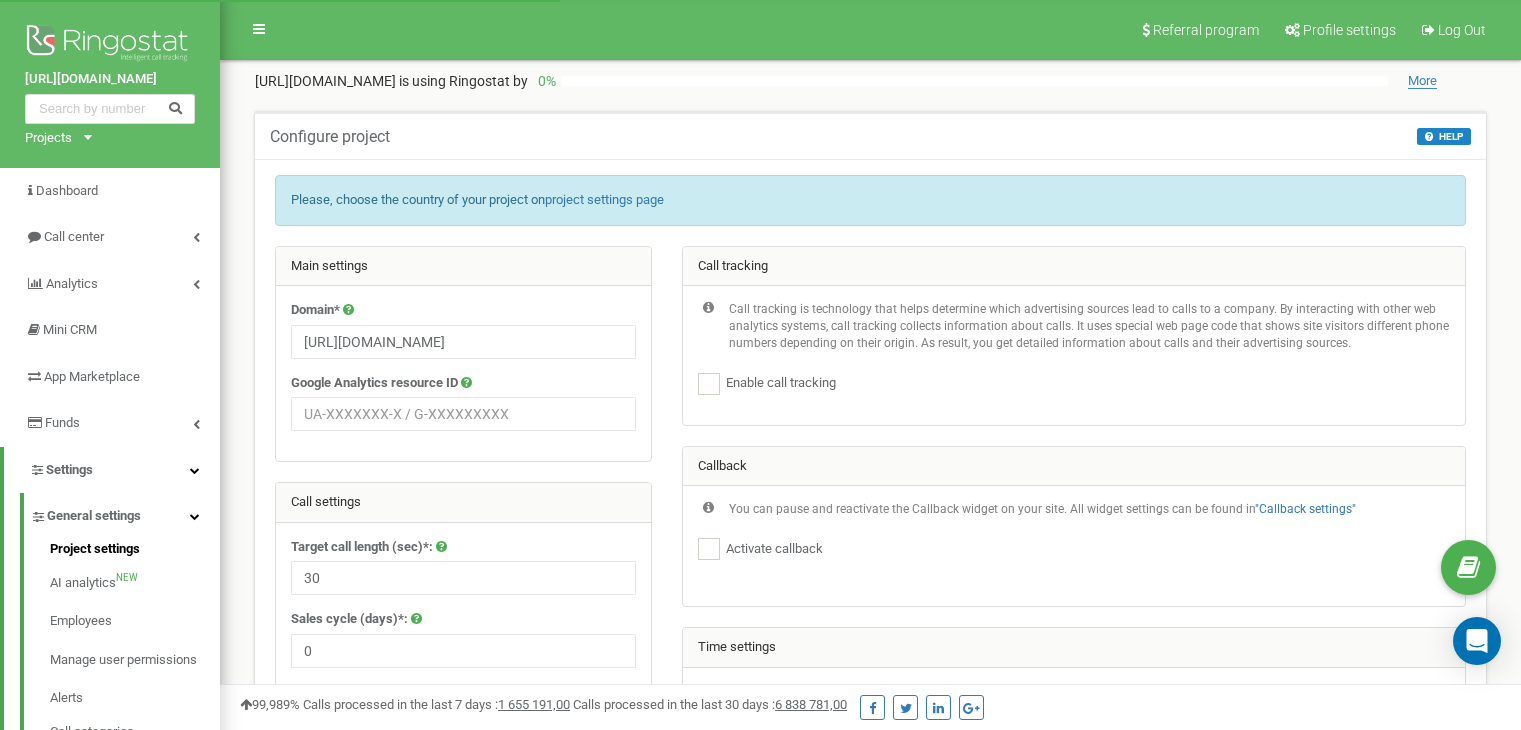 scroll, scrollTop: 0, scrollLeft: 0, axis: both 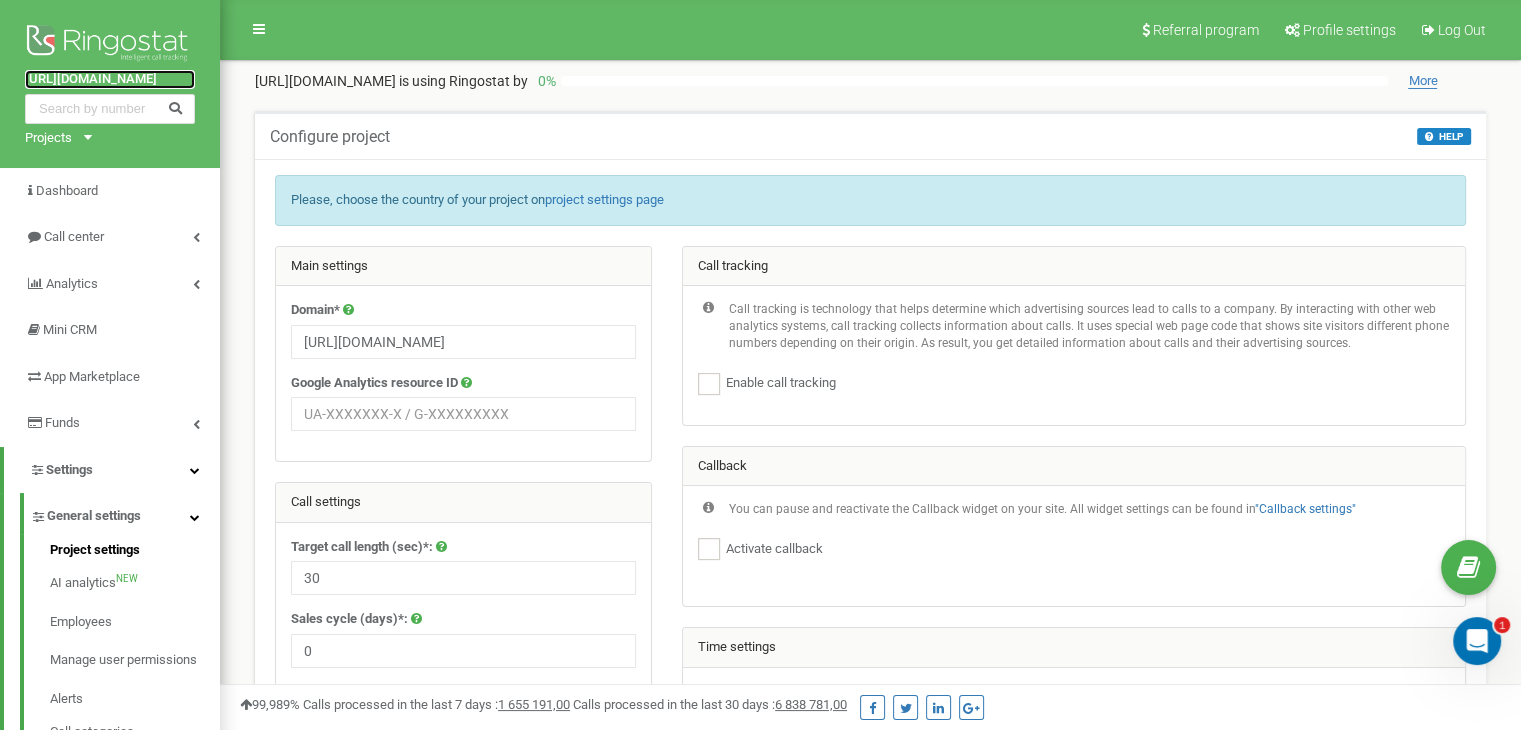 click on "tzrngst_SASHA.com" at bounding box center [110, 79] 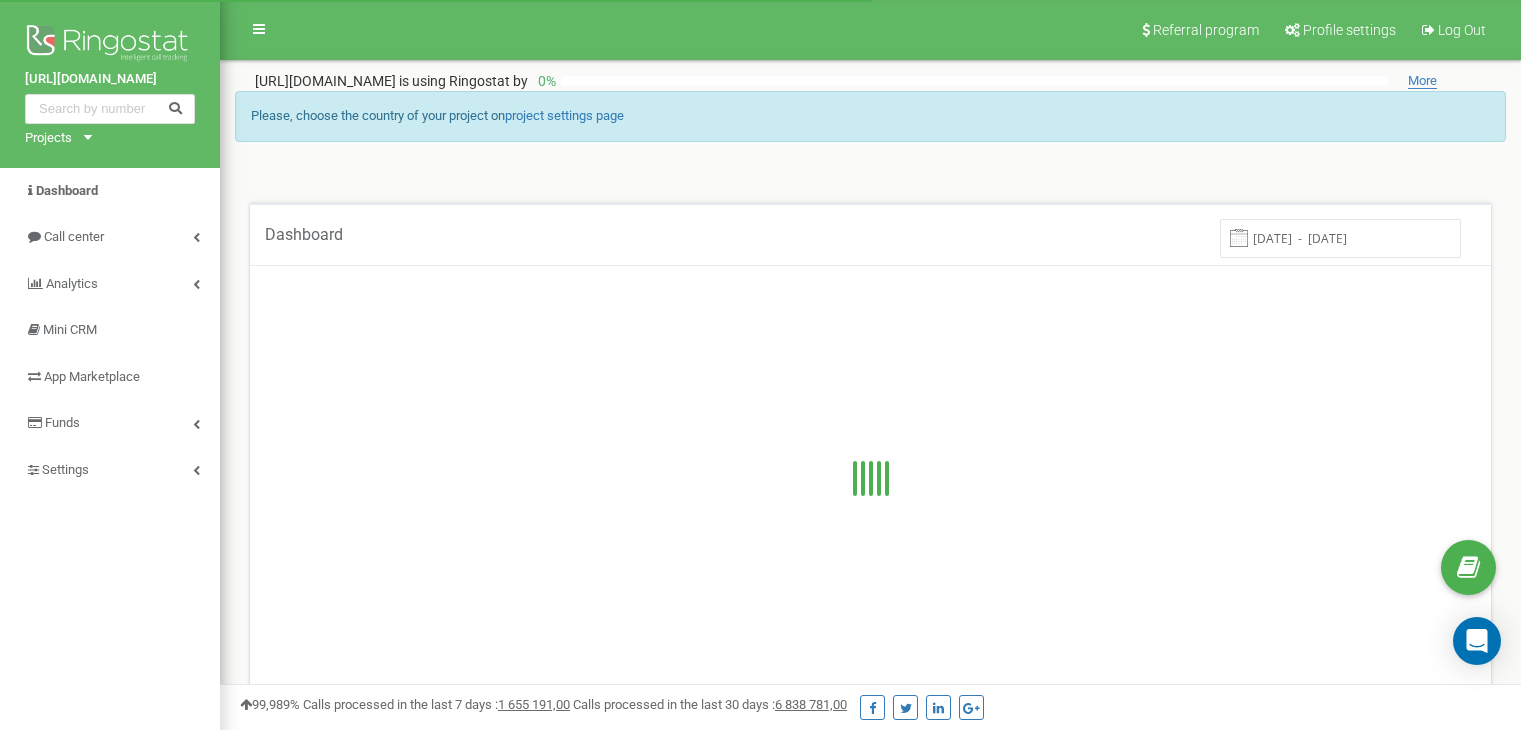 scroll, scrollTop: 0, scrollLeft: 0, axis: both 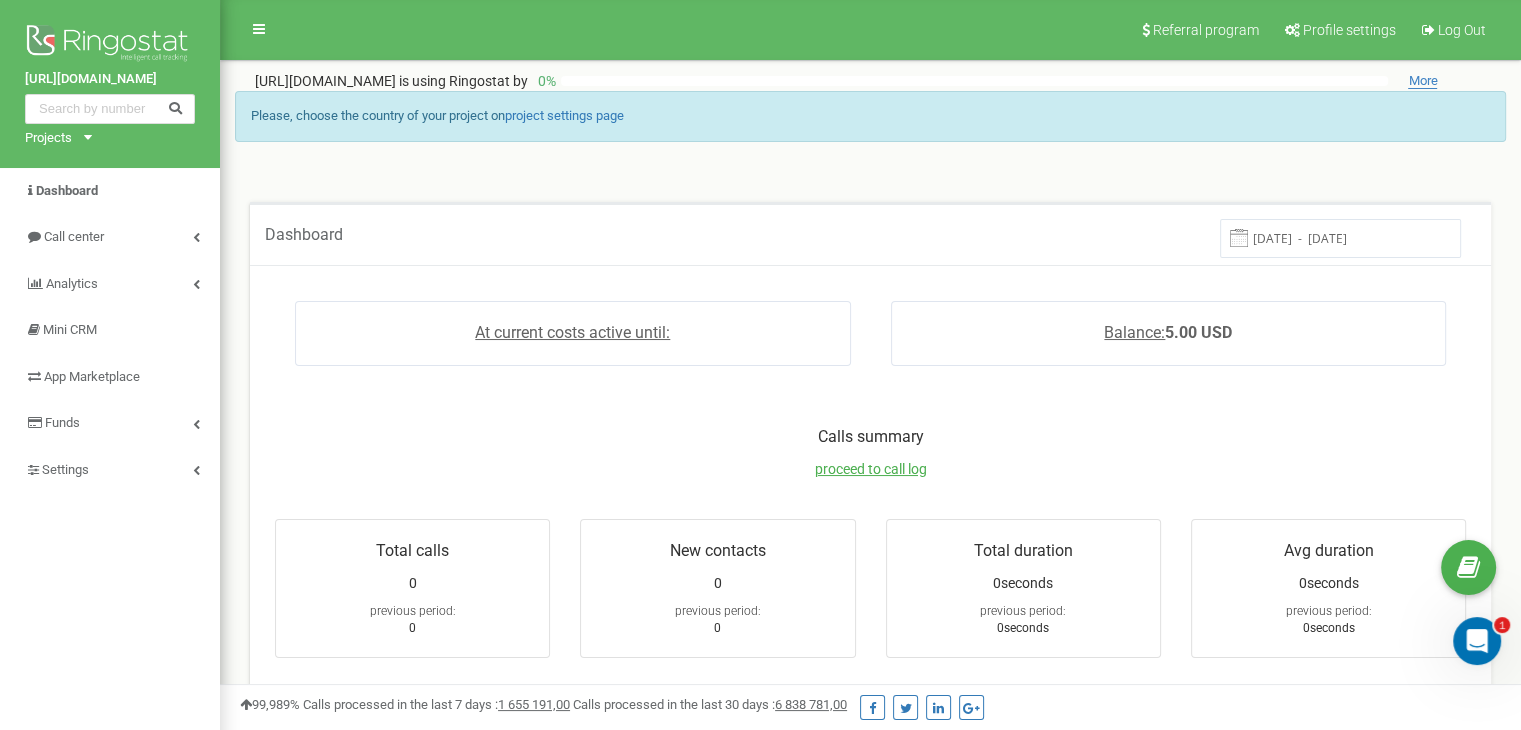 click on "Projects [URL][DOMAIN_NAME]" at bounding box center (54, 138) 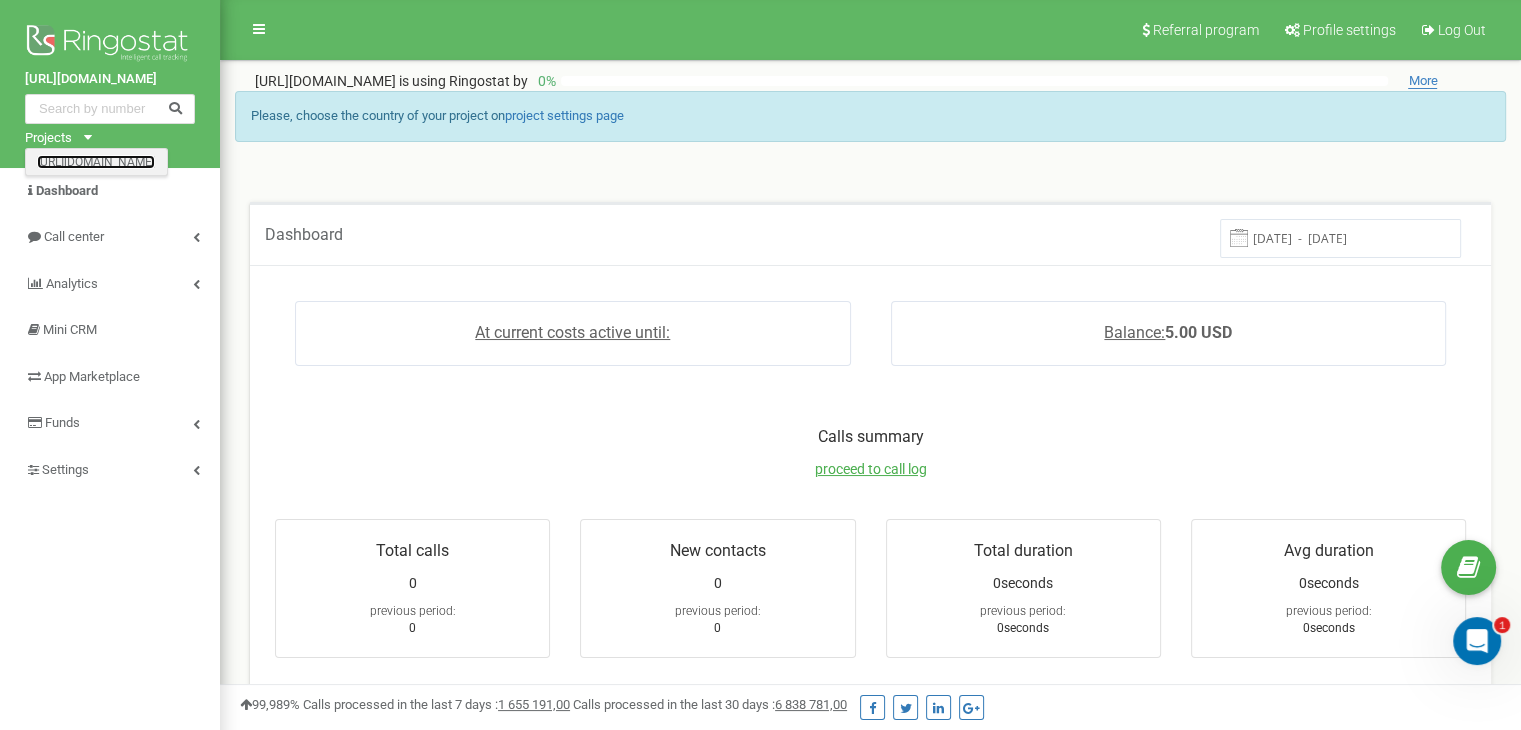 click on "[URL][DOMAIN_NAME]" at bounding box center (96, 161) 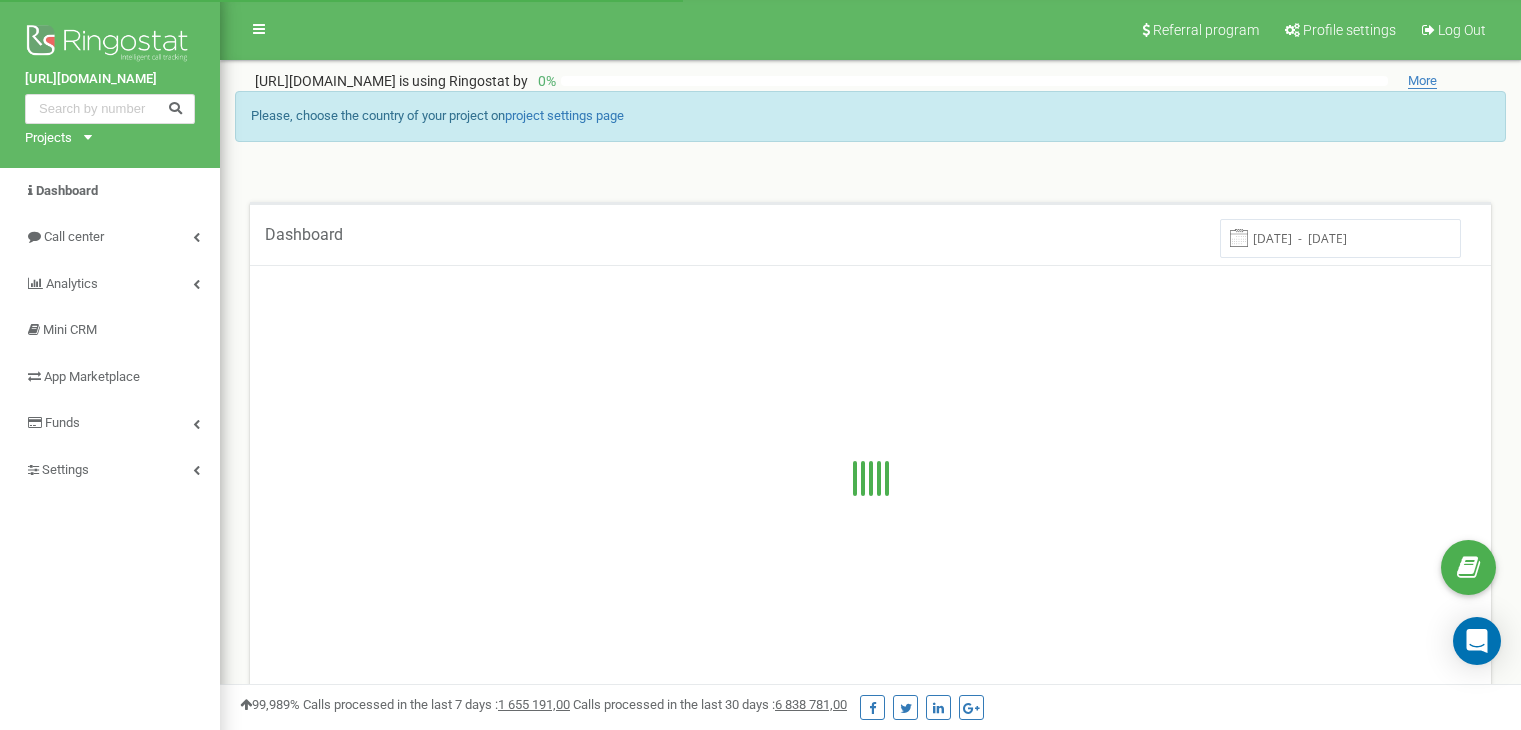 scroll, scrollTop: 0, scrollLeft: 0, axis: both 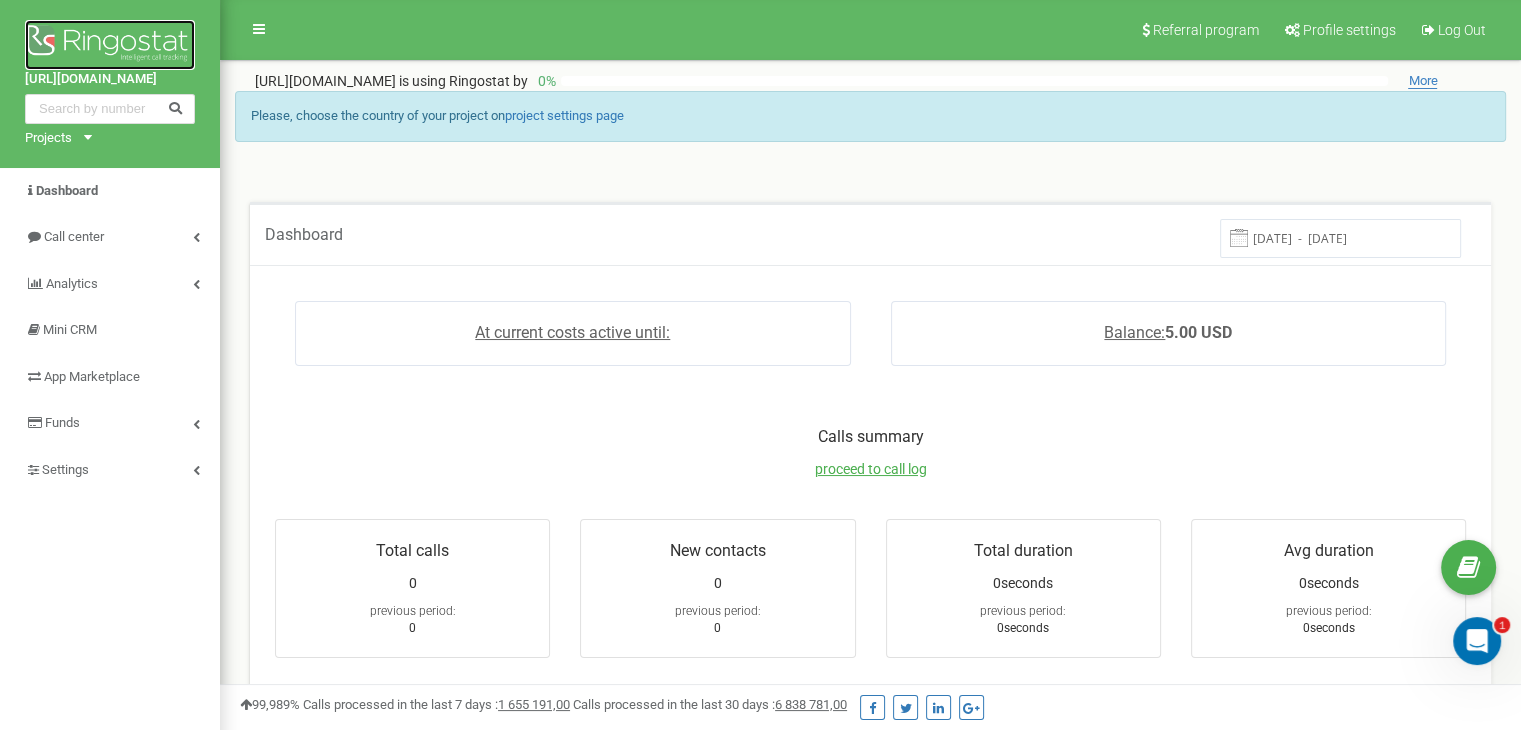 click at bounding box center (110, 45) 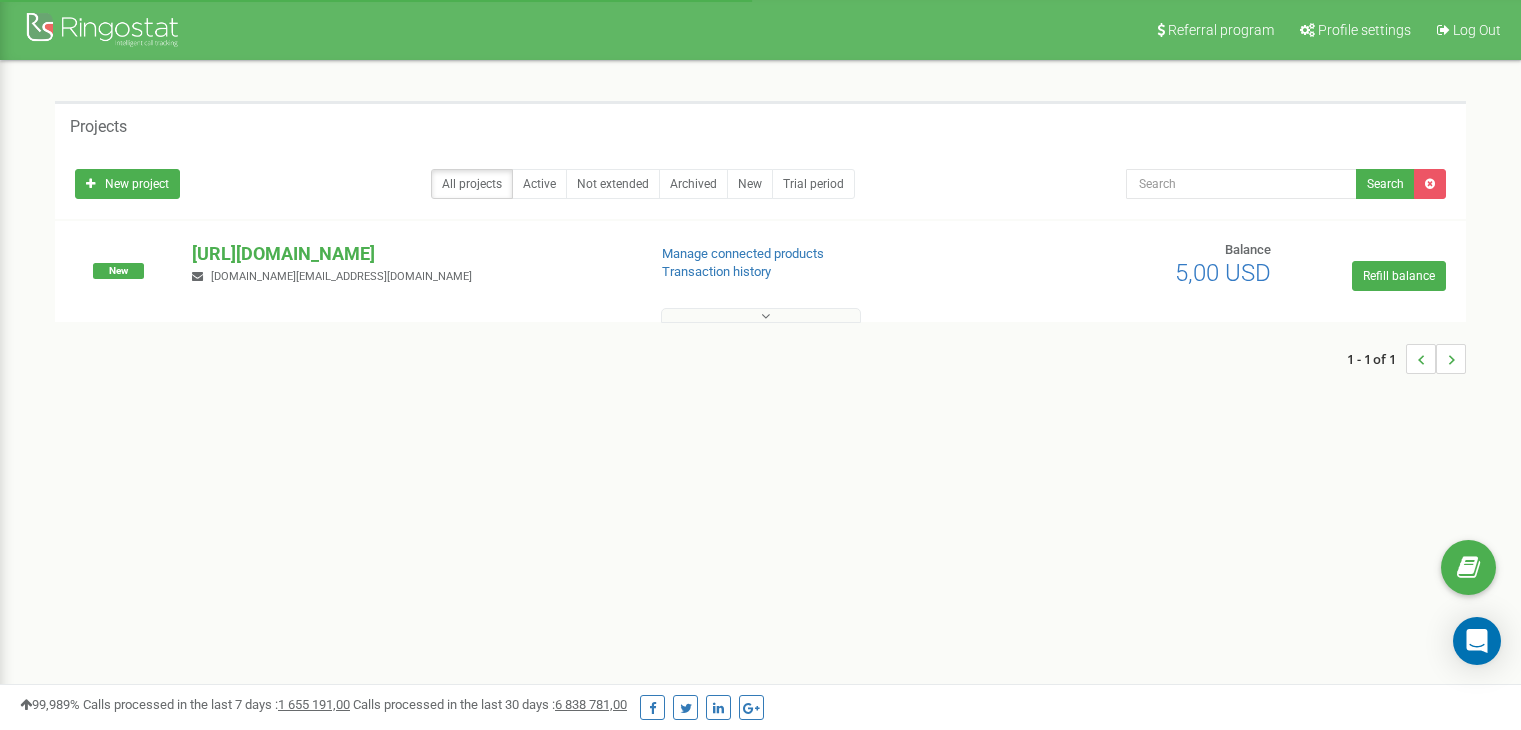 scroll, scrollTop: 0, scrollLeft: 0, axis: both 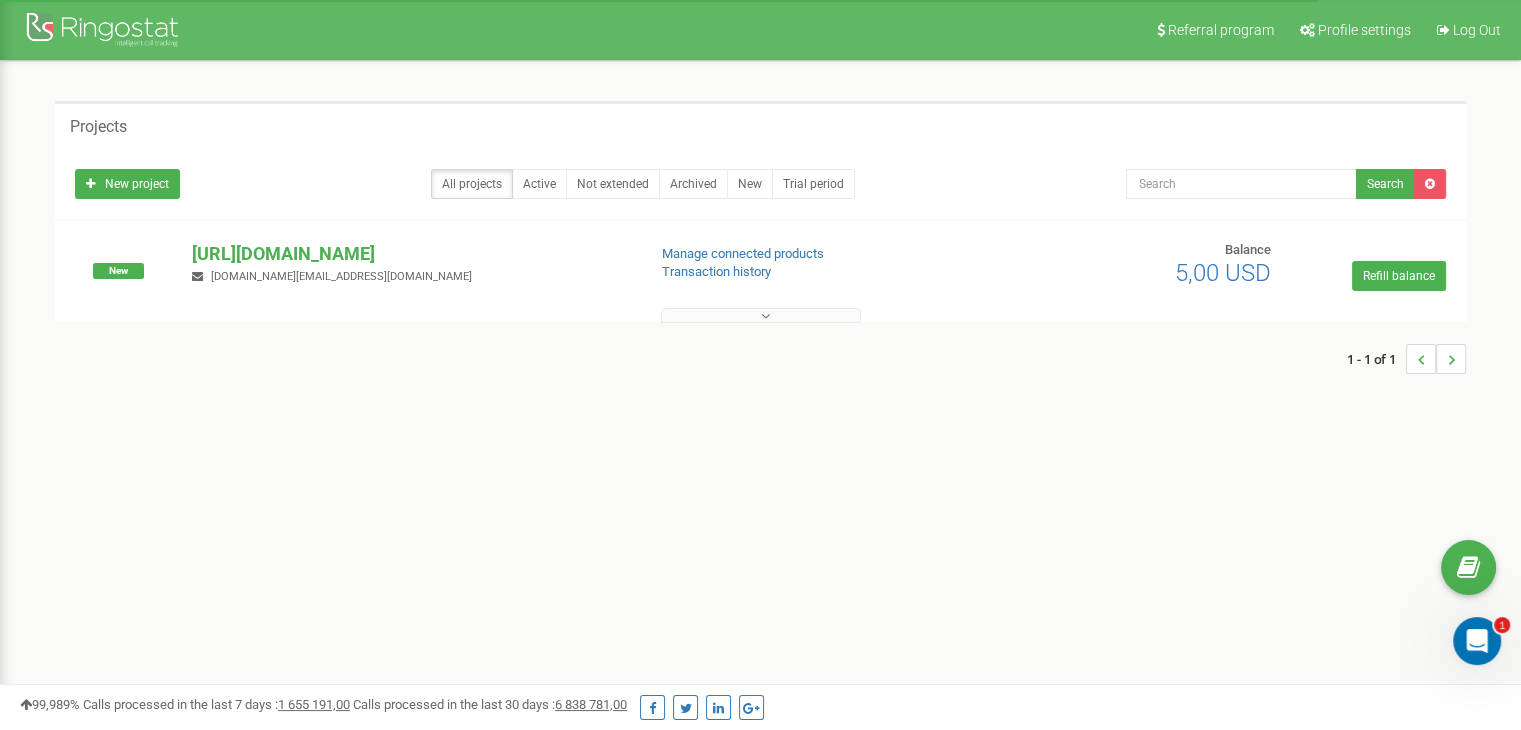 click at bounding box center [765, 316] 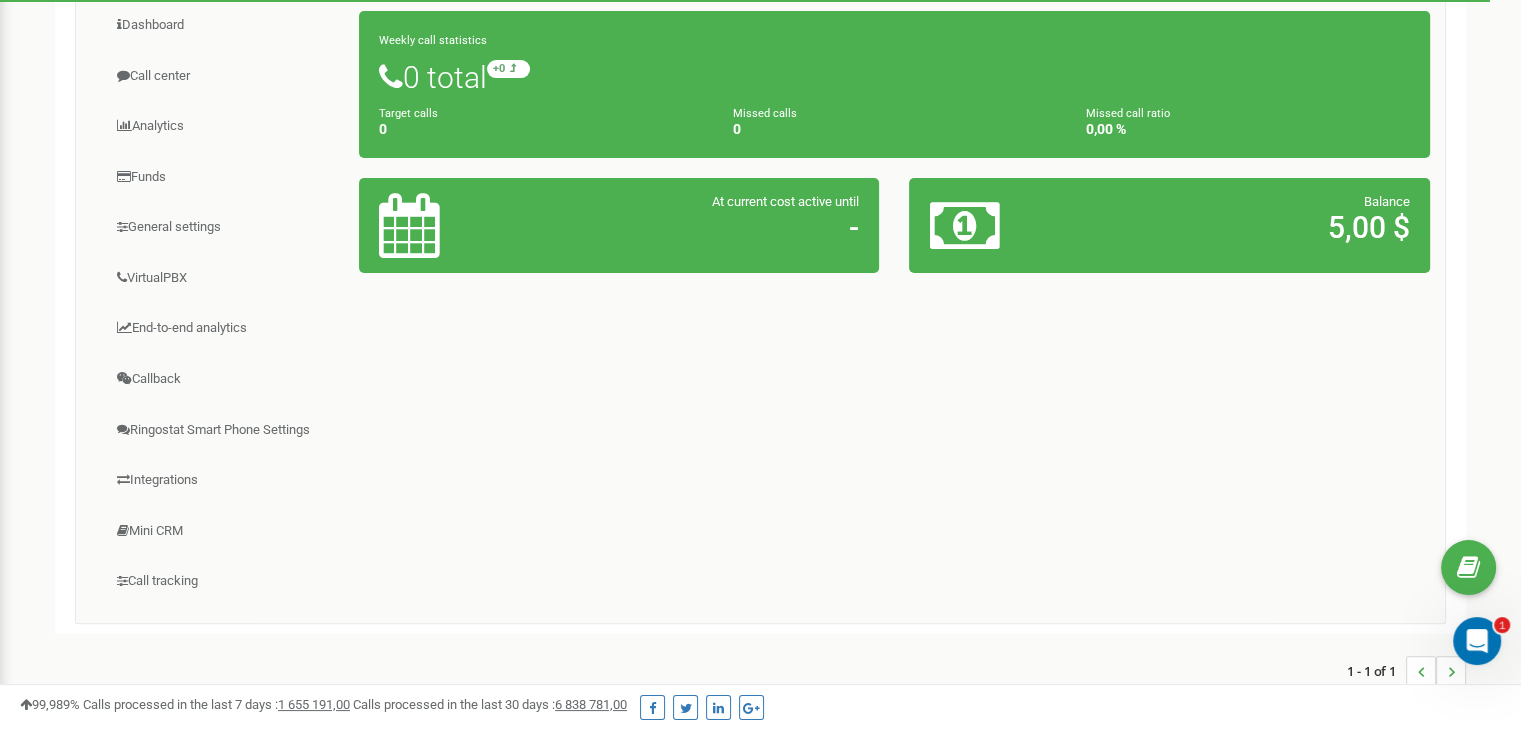 scroll, scrollTop: 170, scrollLeft: 0, axis: vertical 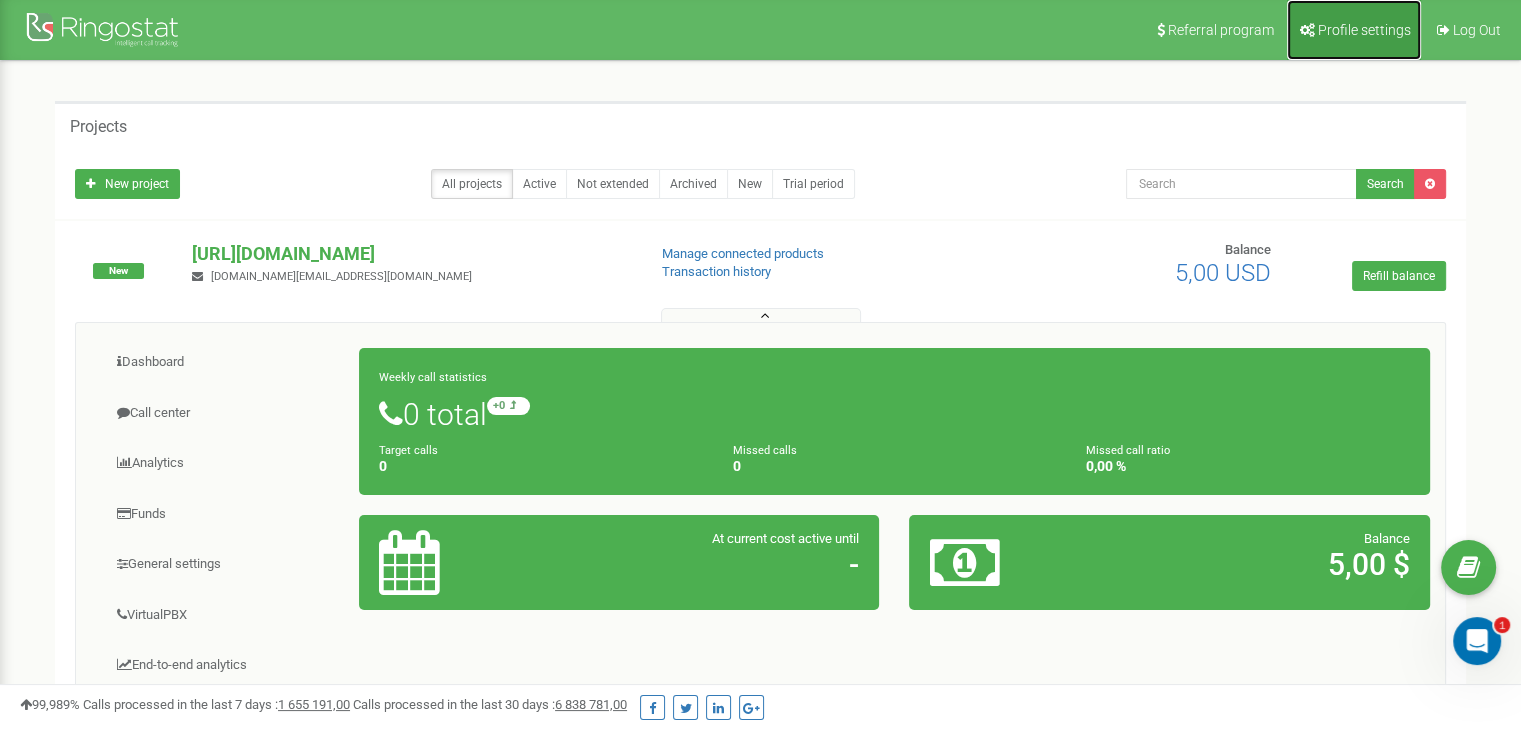 click on "Profile settings" at bounding box center [1364, 30] 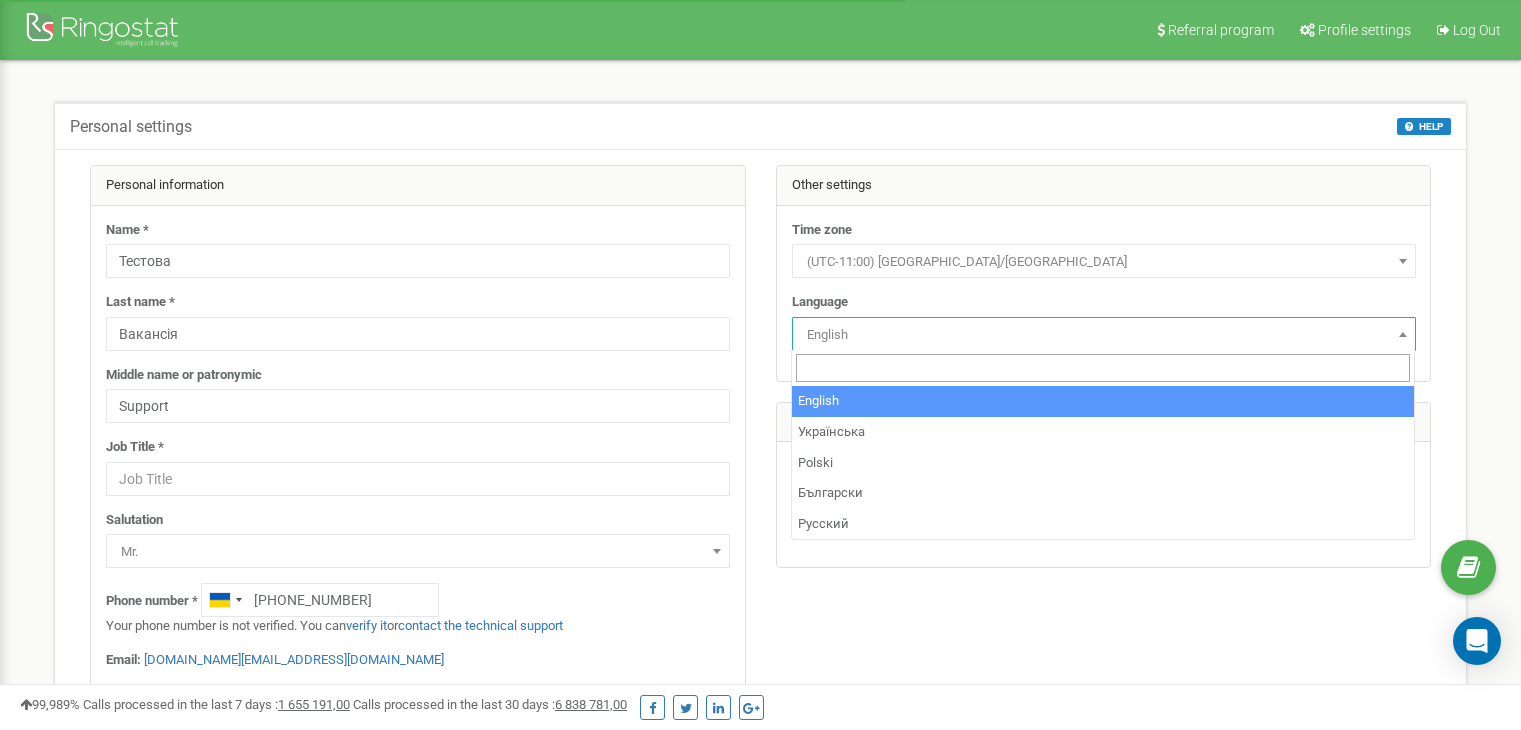 scroll, scrollTop: 0, scrollLeft: 0, axis: both 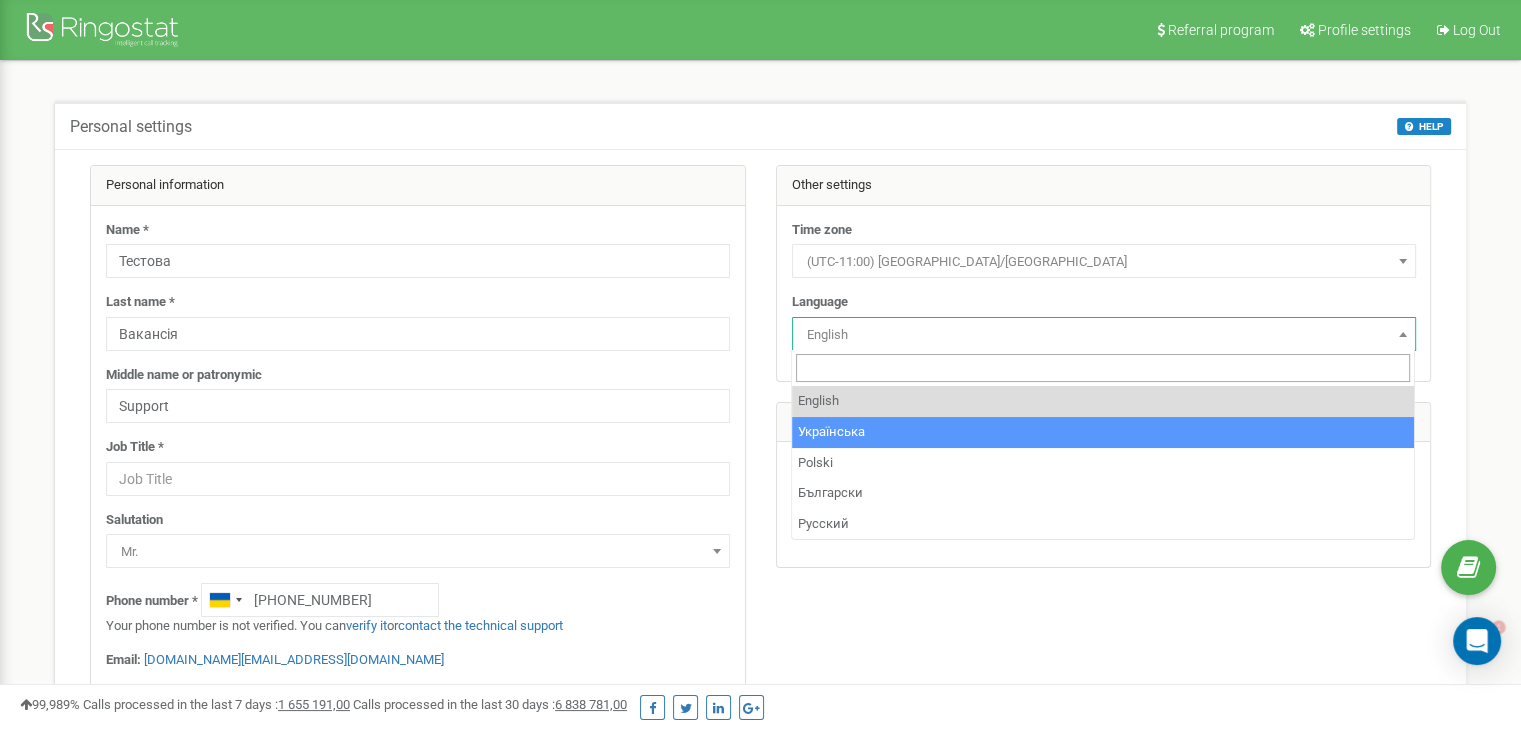 select on "ukr" 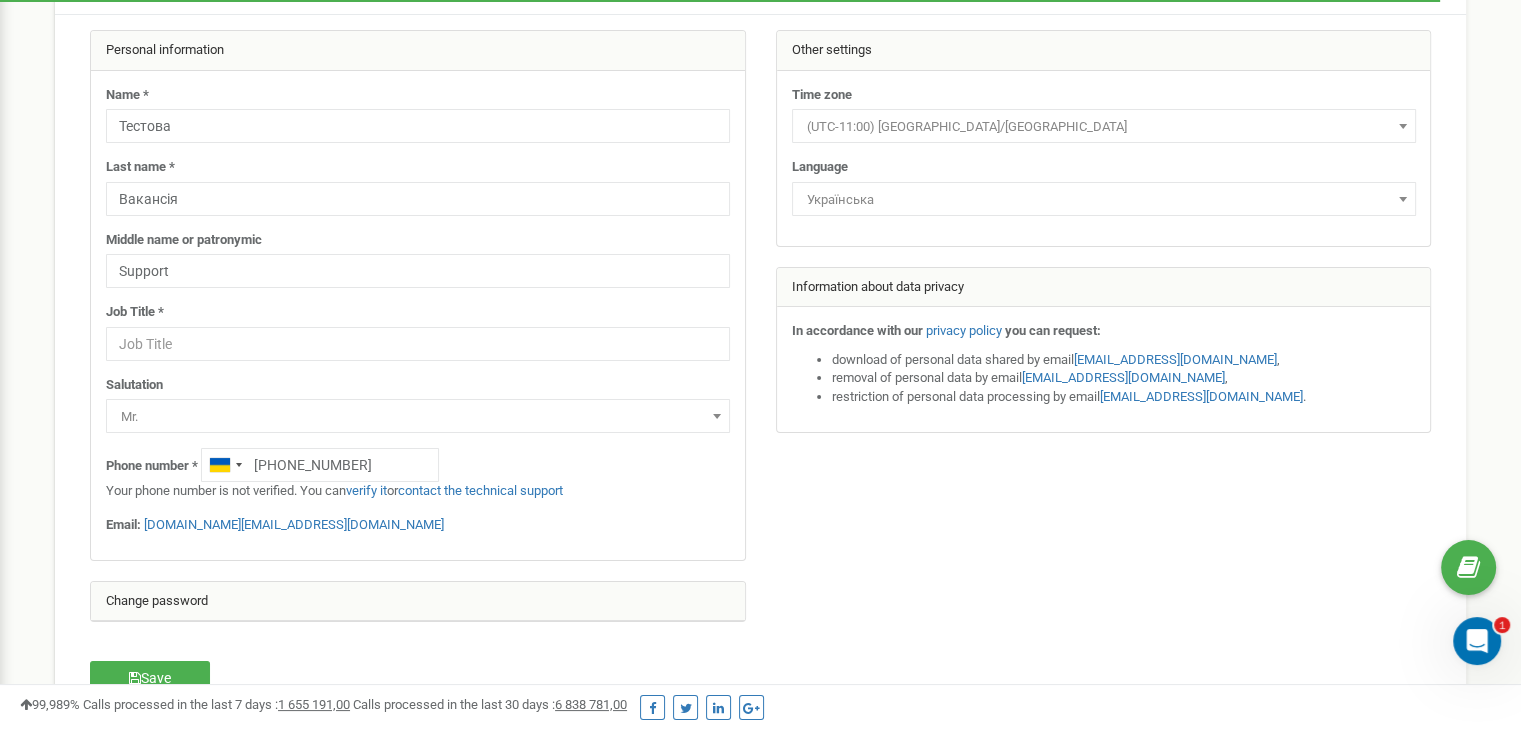 scroll, scrollTop: 100, scrollLeft: 0, axis: vertical 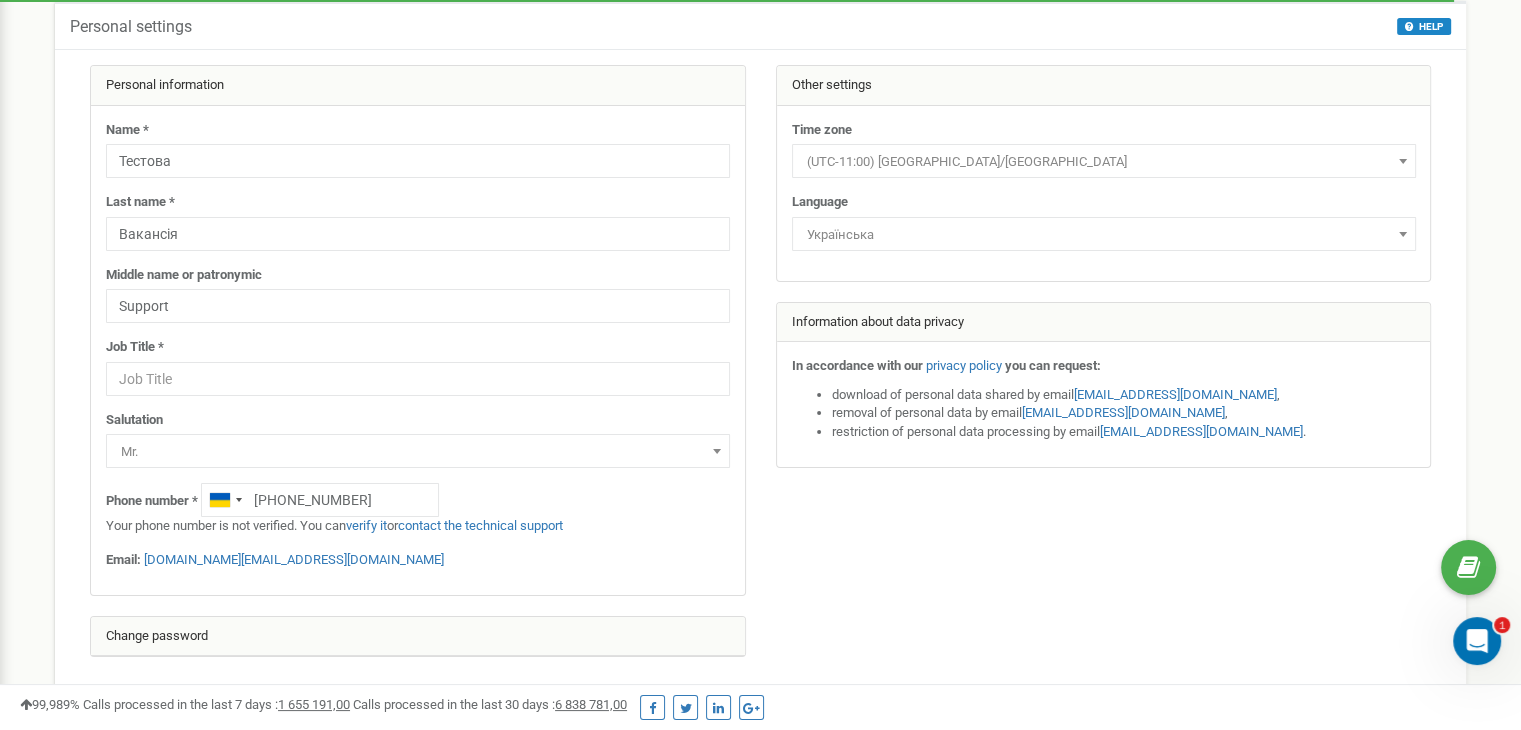 click at bounding box center [717, 451] 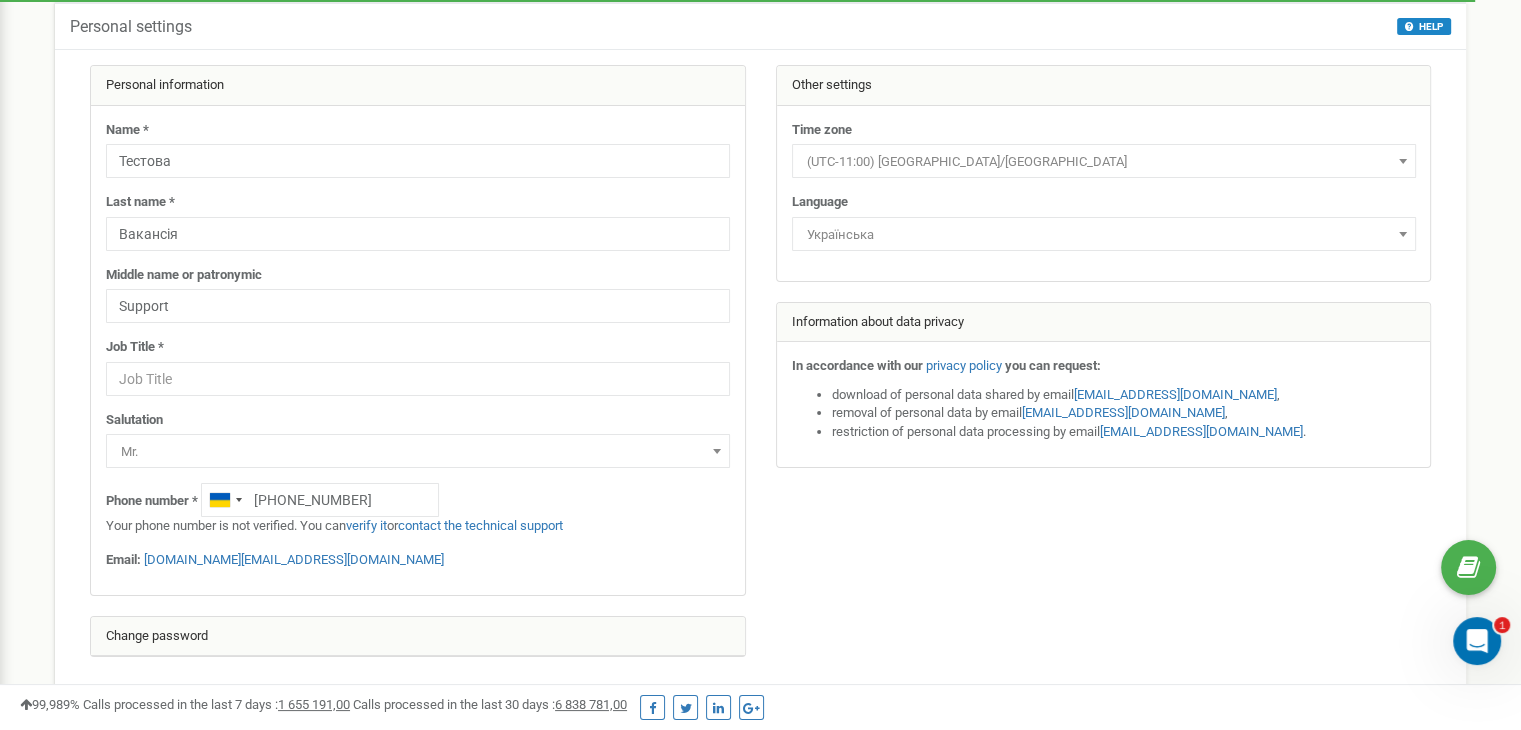 click at bounding box center [717, 451] 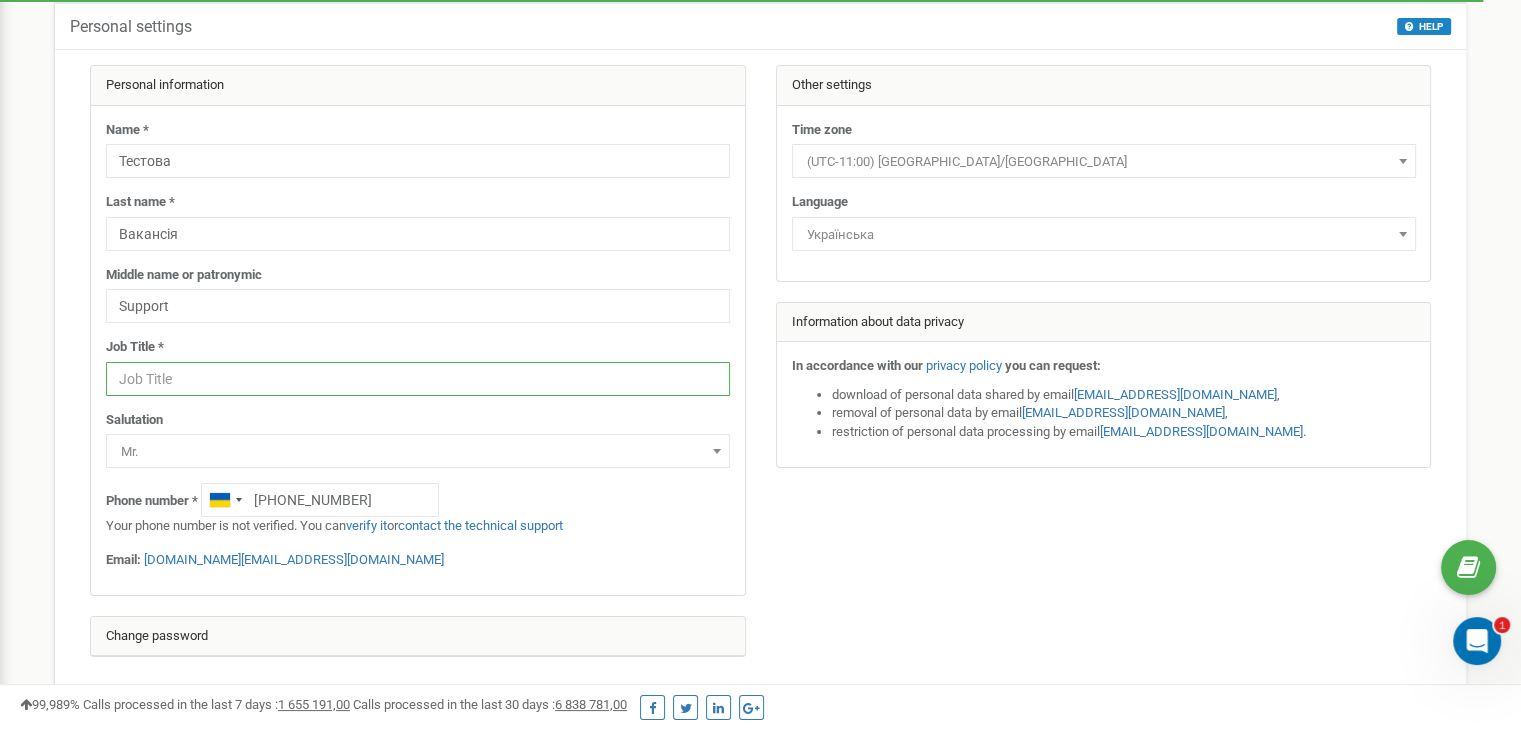 click at bounding box center (418, 379) 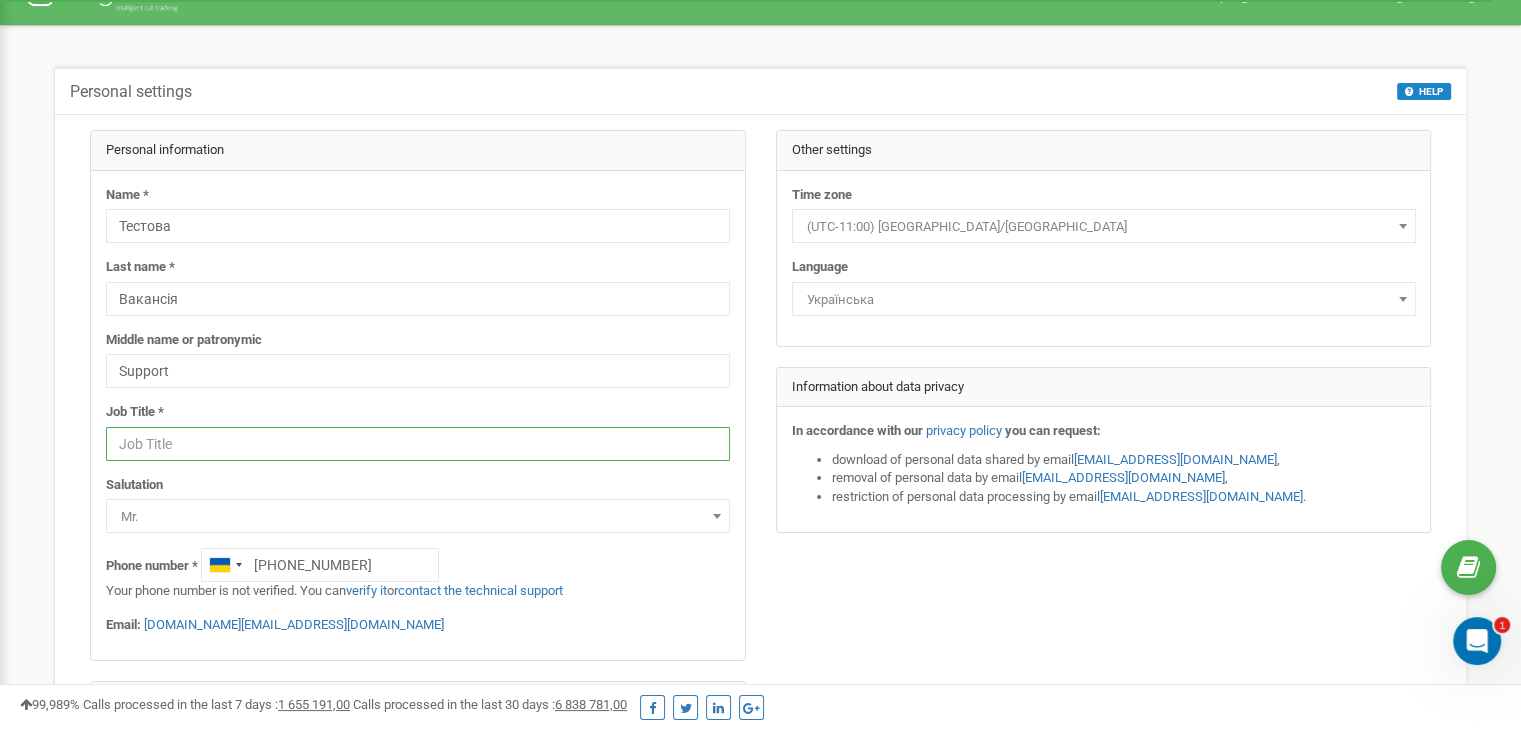 scroll, scrollTop: 0, scrollLeft: 0, axis: both 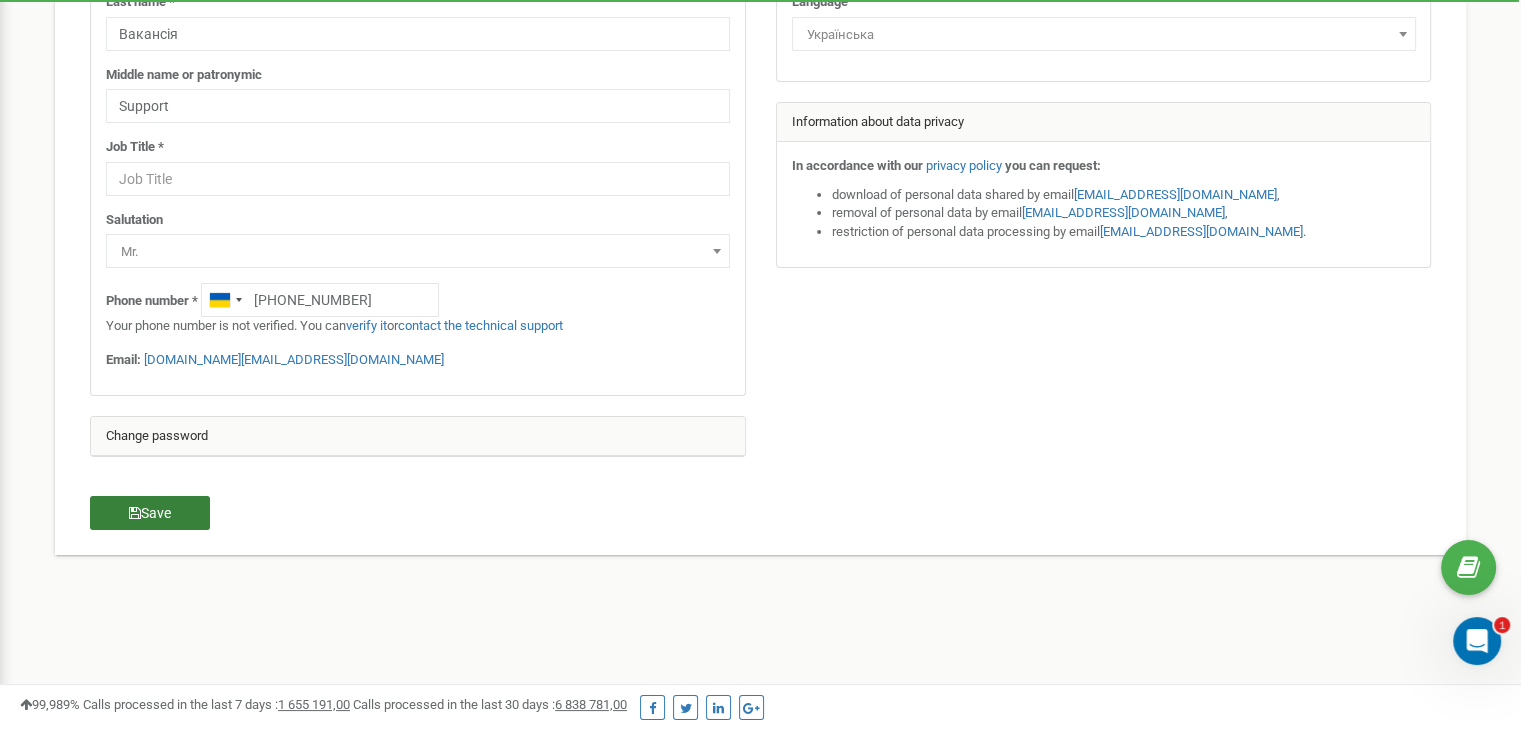 click on "Save" at bounding box center (150, 513) 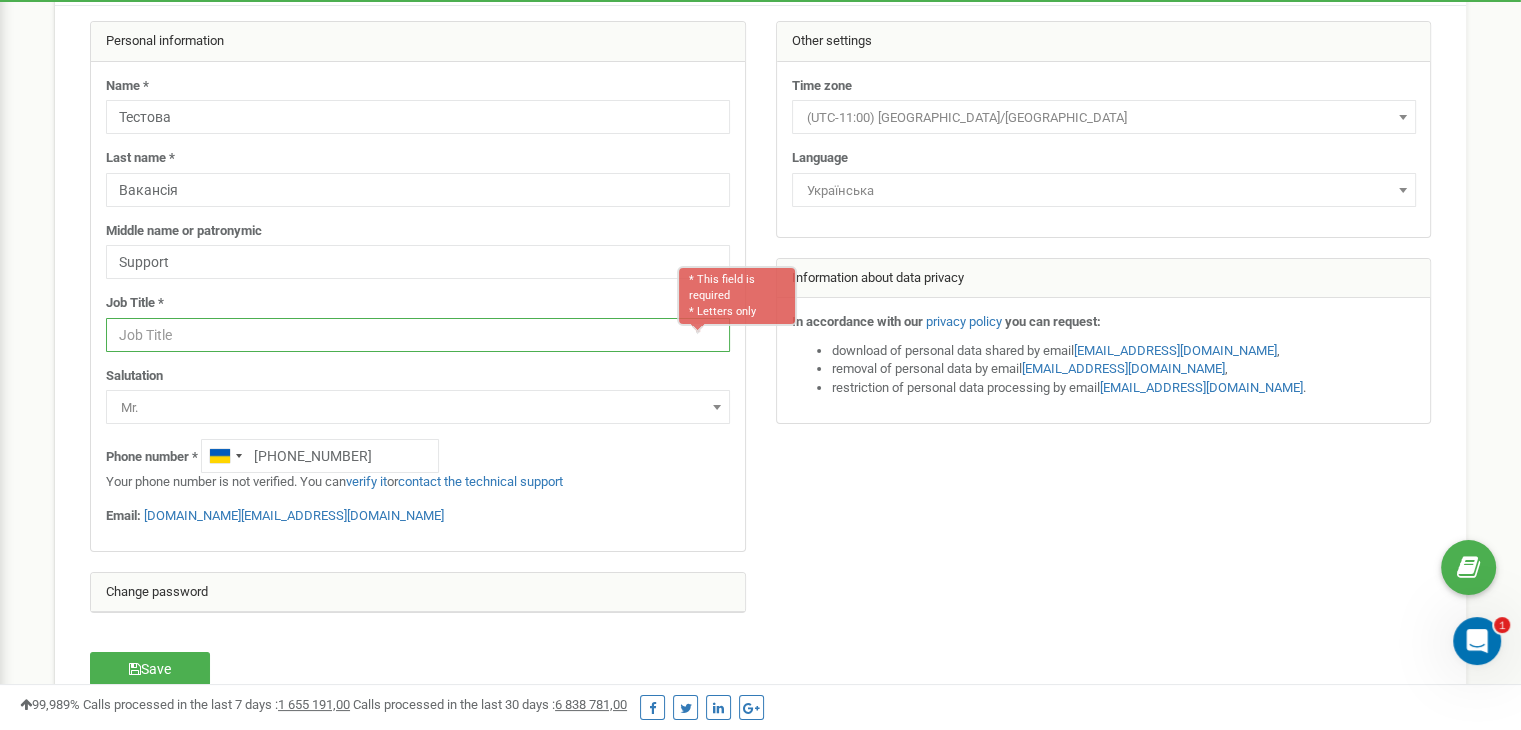 scroll, scrollTop: 110, scrollLeft: 0, axis: vertical 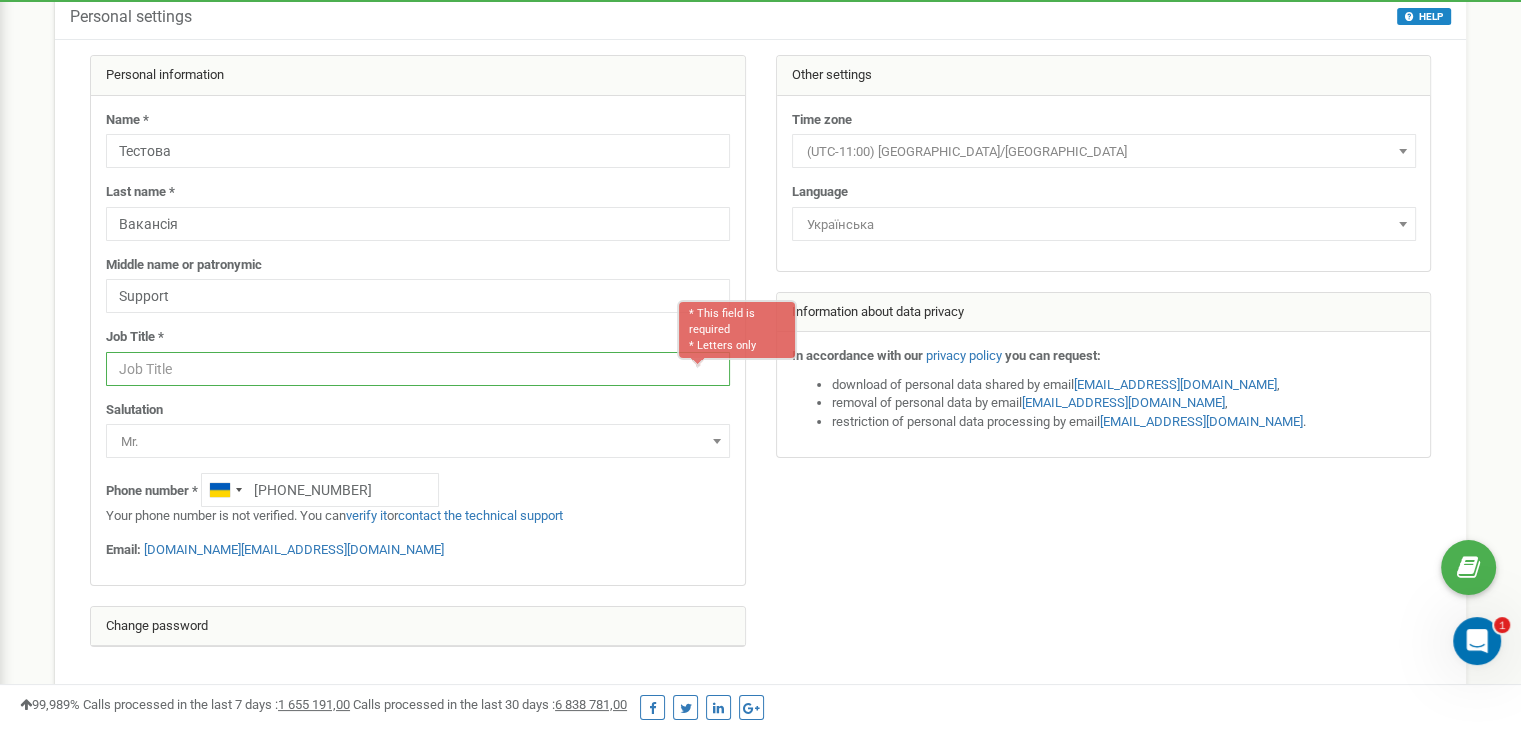 type on "-" 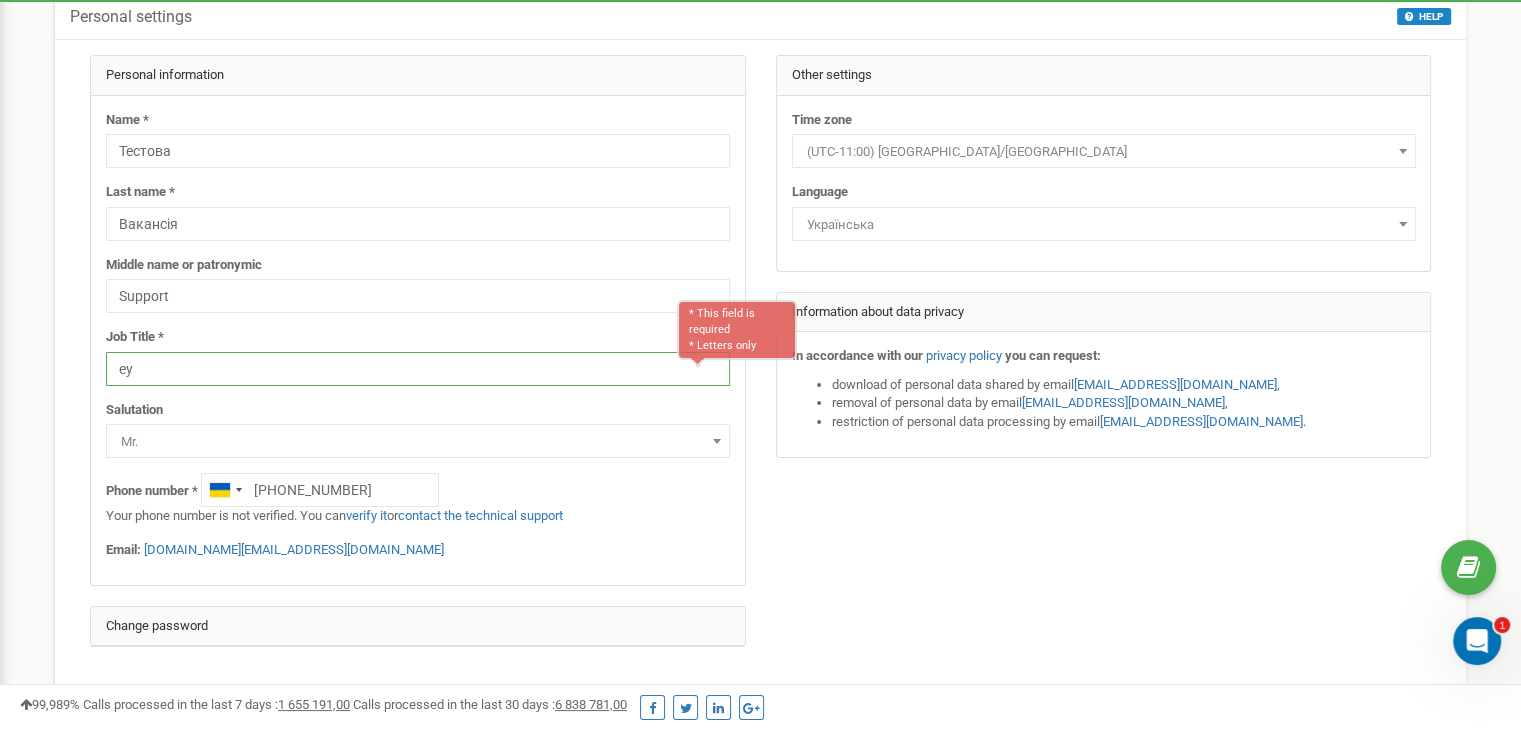 type on "е" 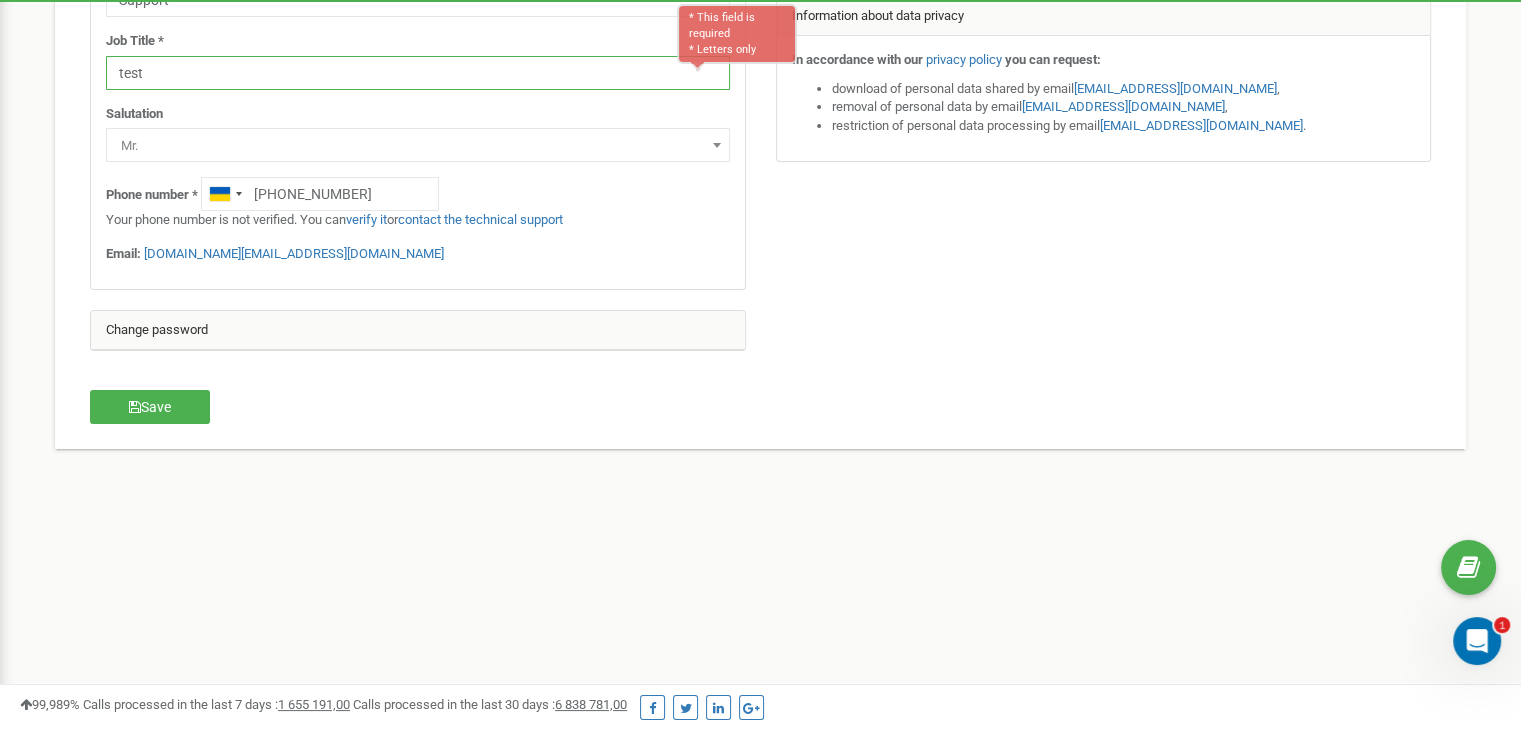 scroll, scrollTop: 410, scrollLeft: 0, axis: vertical 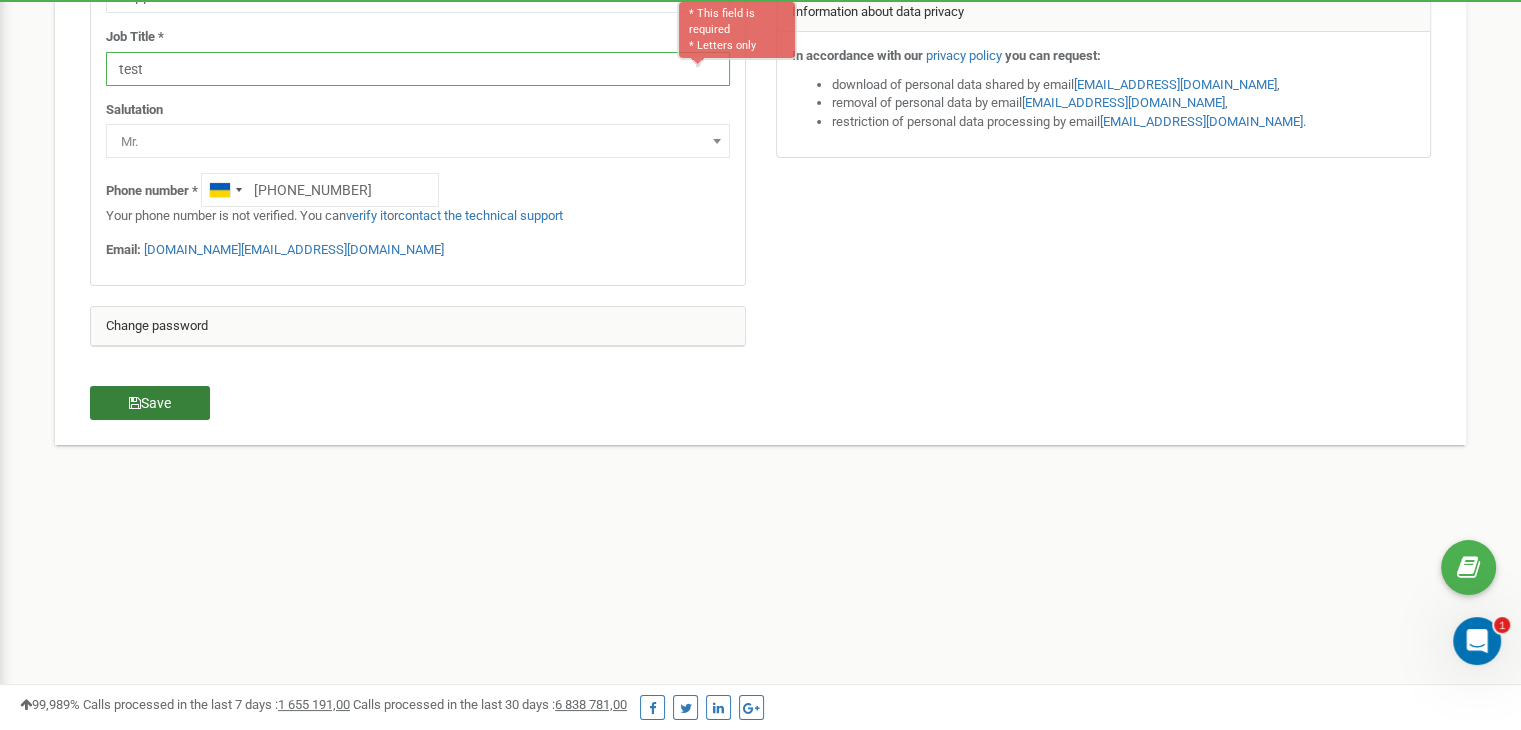 type on "test" 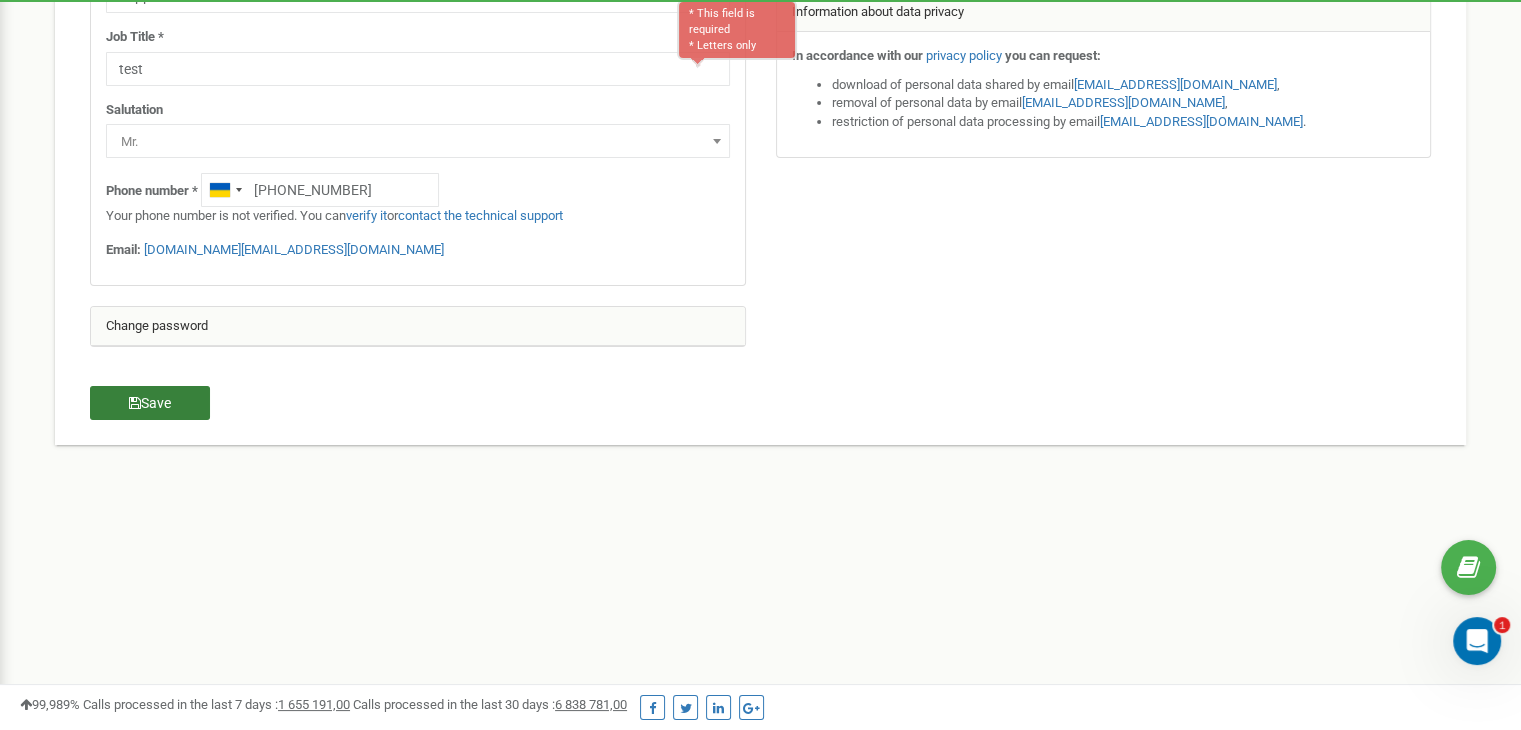 click on "Save" at bounding box center (150, 403) 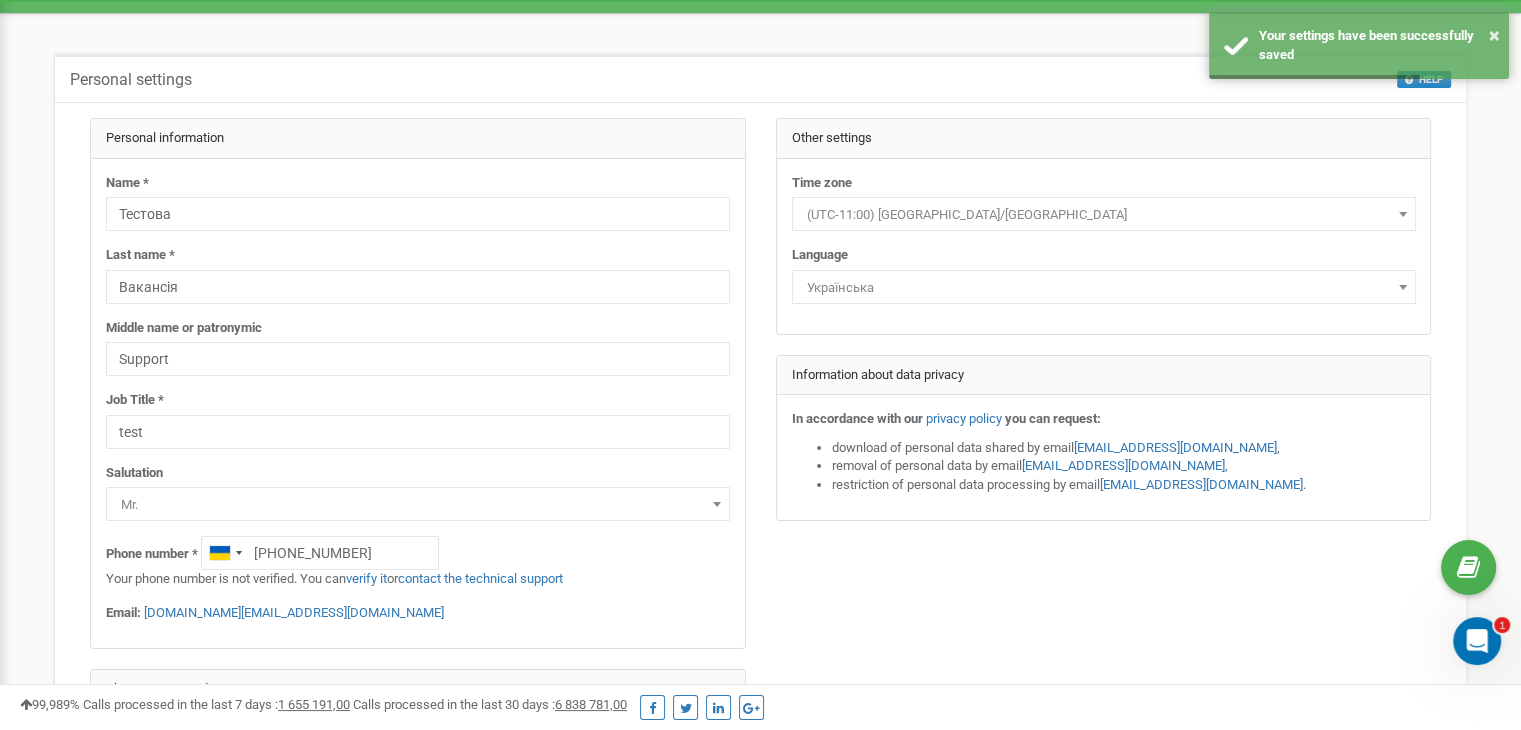 scroll, scrollTop: 0, scrollLeft: 0, axis: both 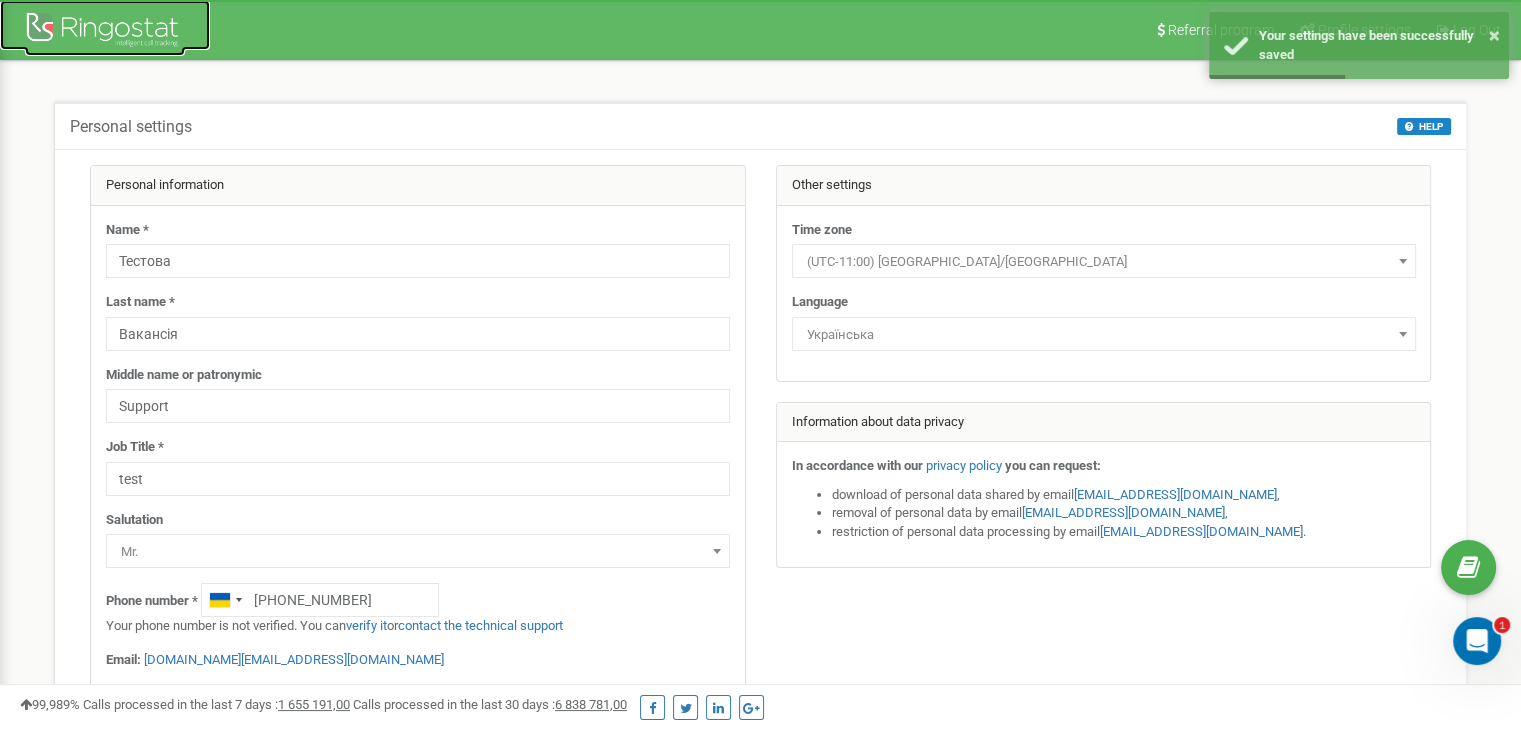 click at bounding box center [105, 32] 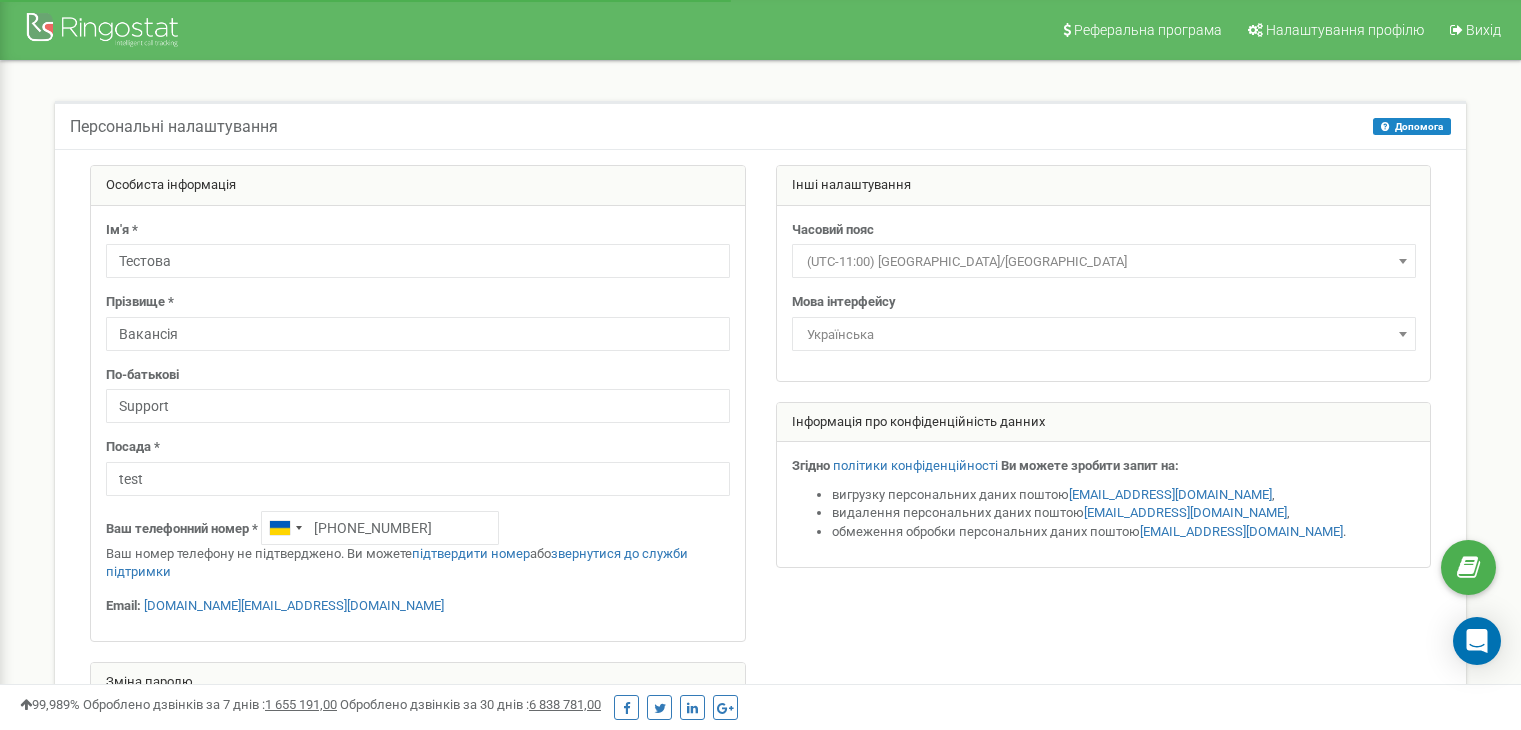 scroll, scrollTop: 0, scrollLeft: 0, axis: both 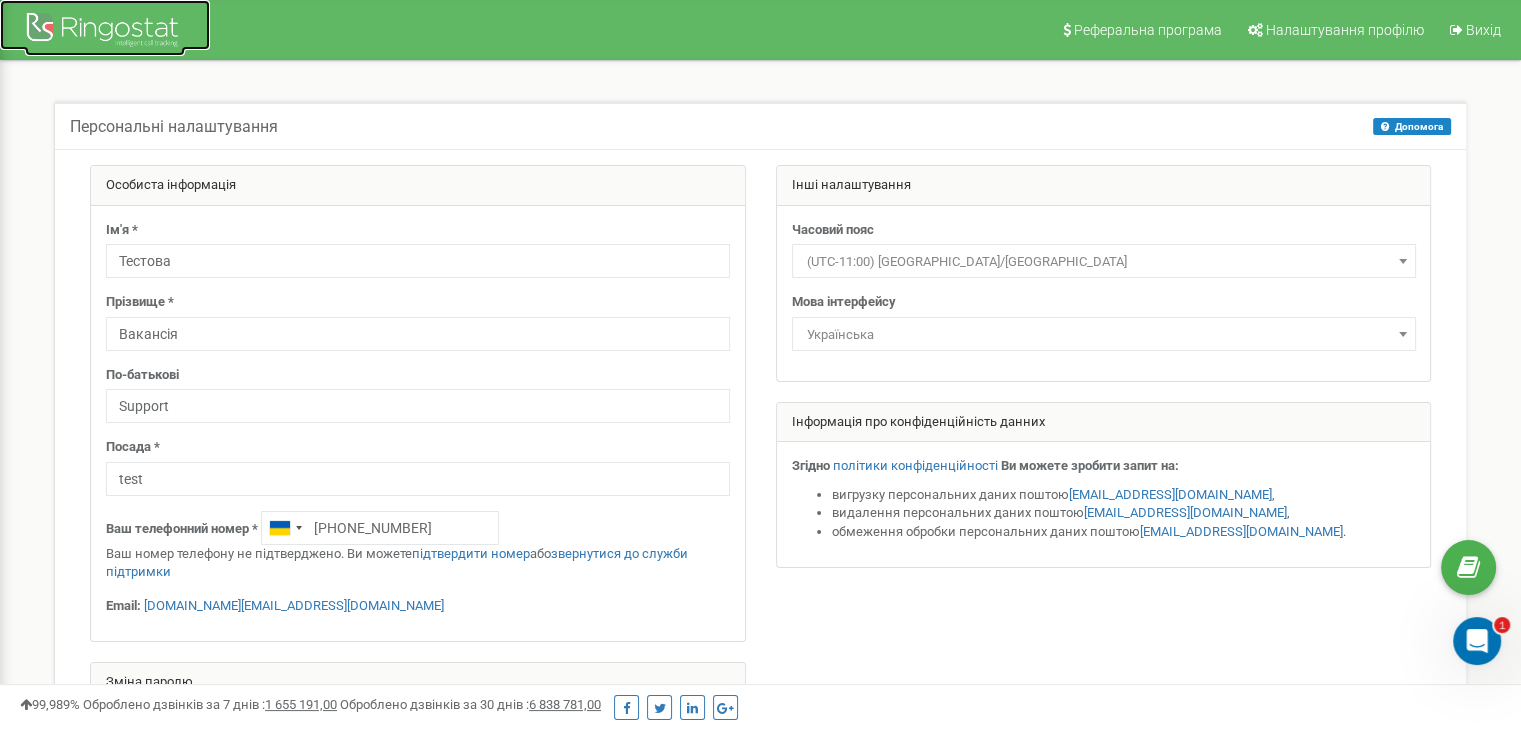 click at bounding box center (105, 32) 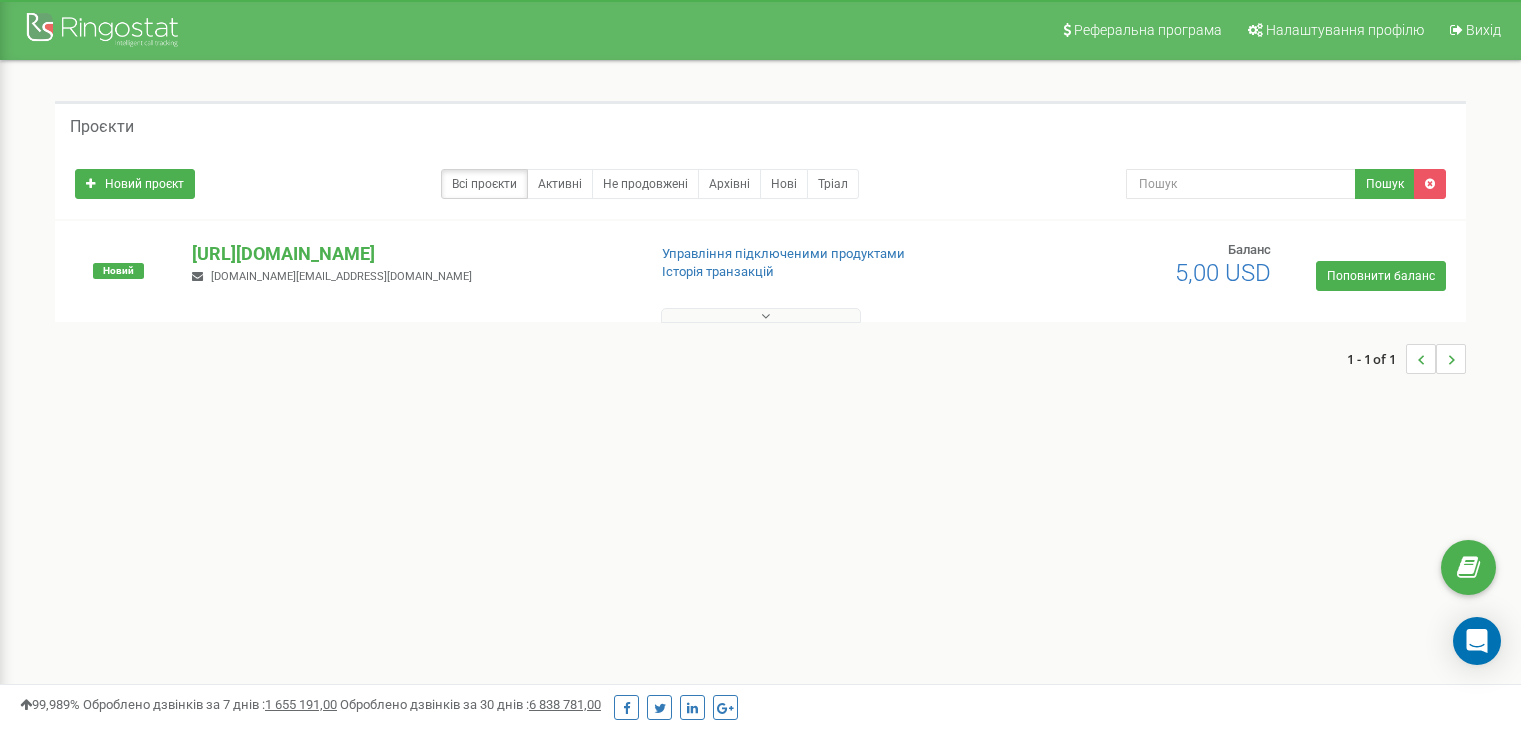 scroll, scrollTop: 0, scrollLeft: 0, axis: both 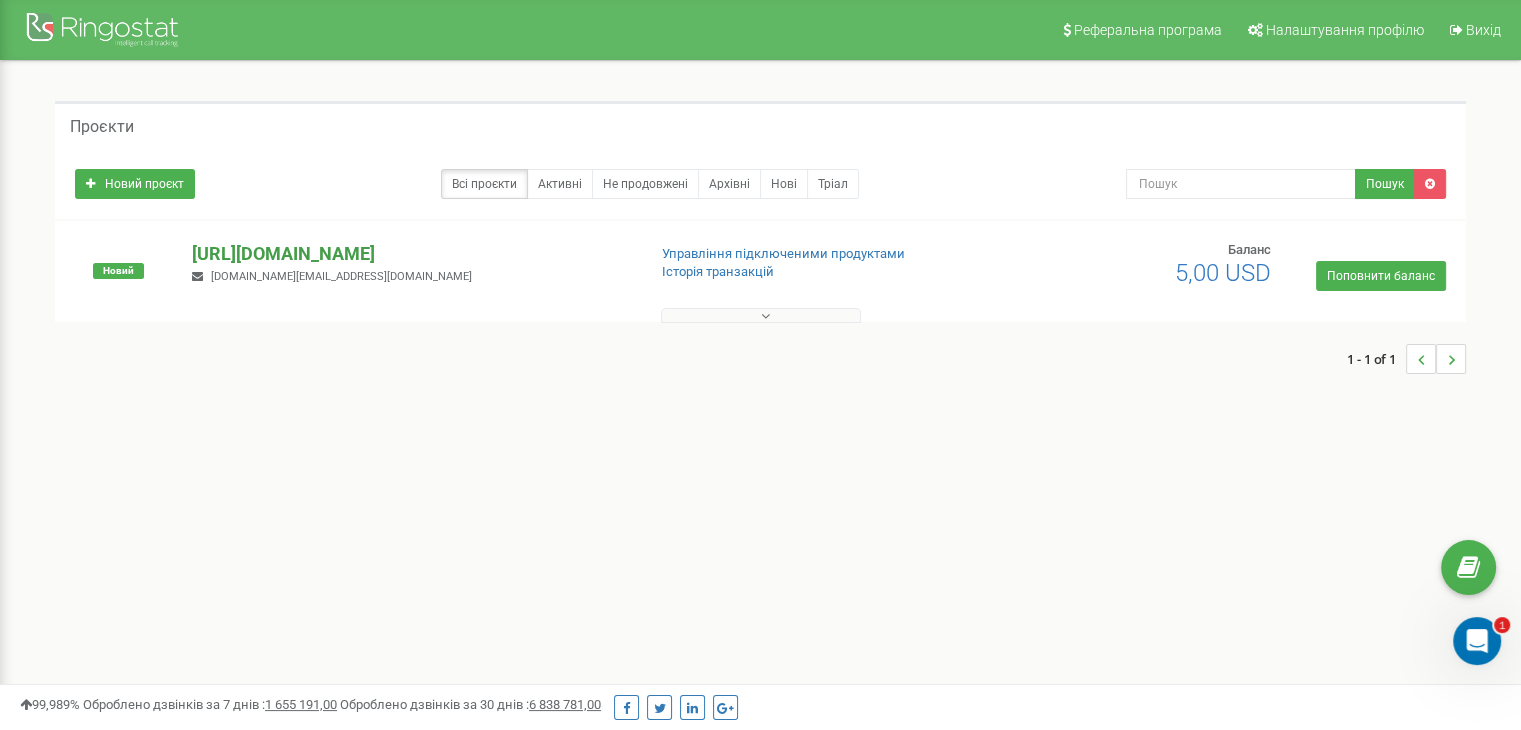 click on "tzrngst_SASHA.com" at bounding box center (410, 254) 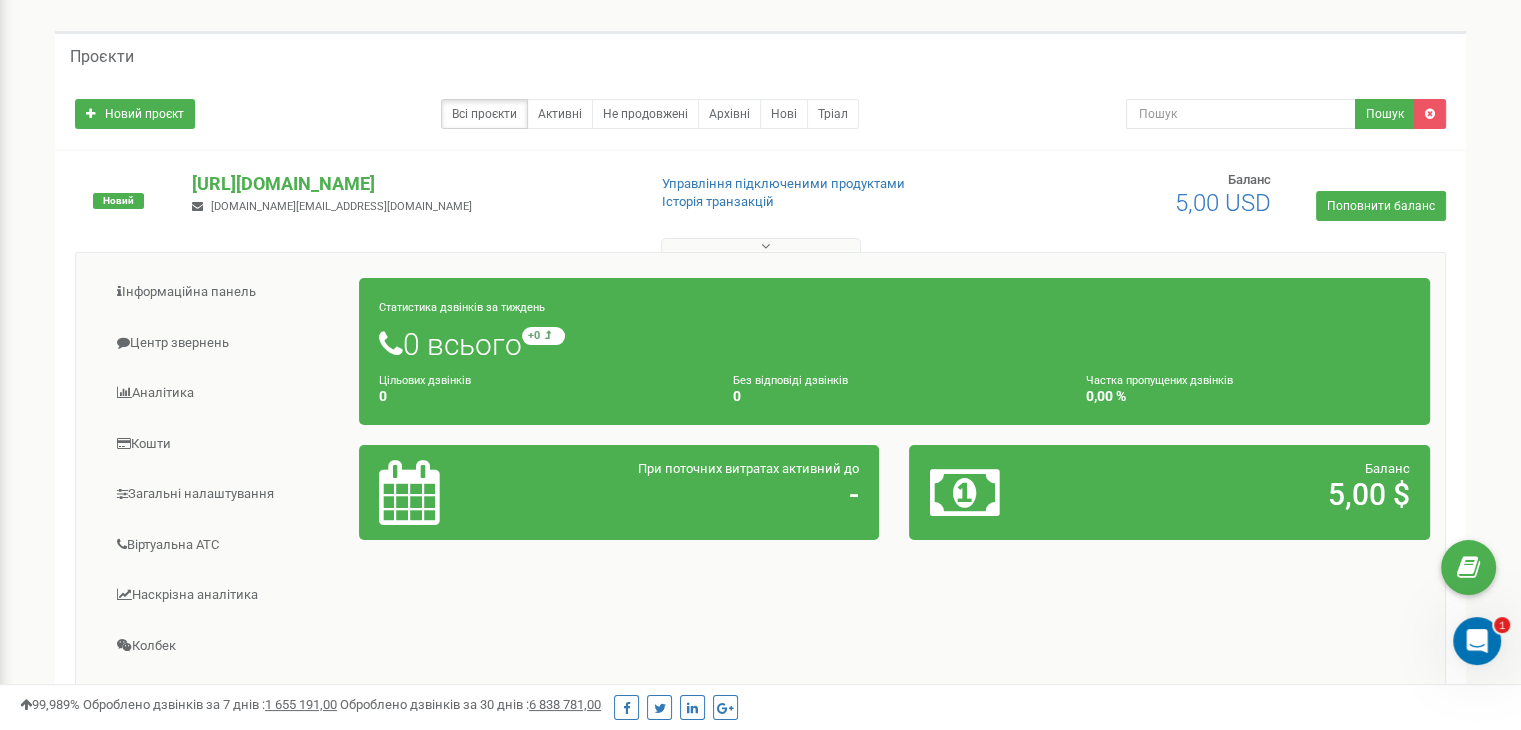 scroll, scrollTop: 0, scrollLeft: 0, axis: both 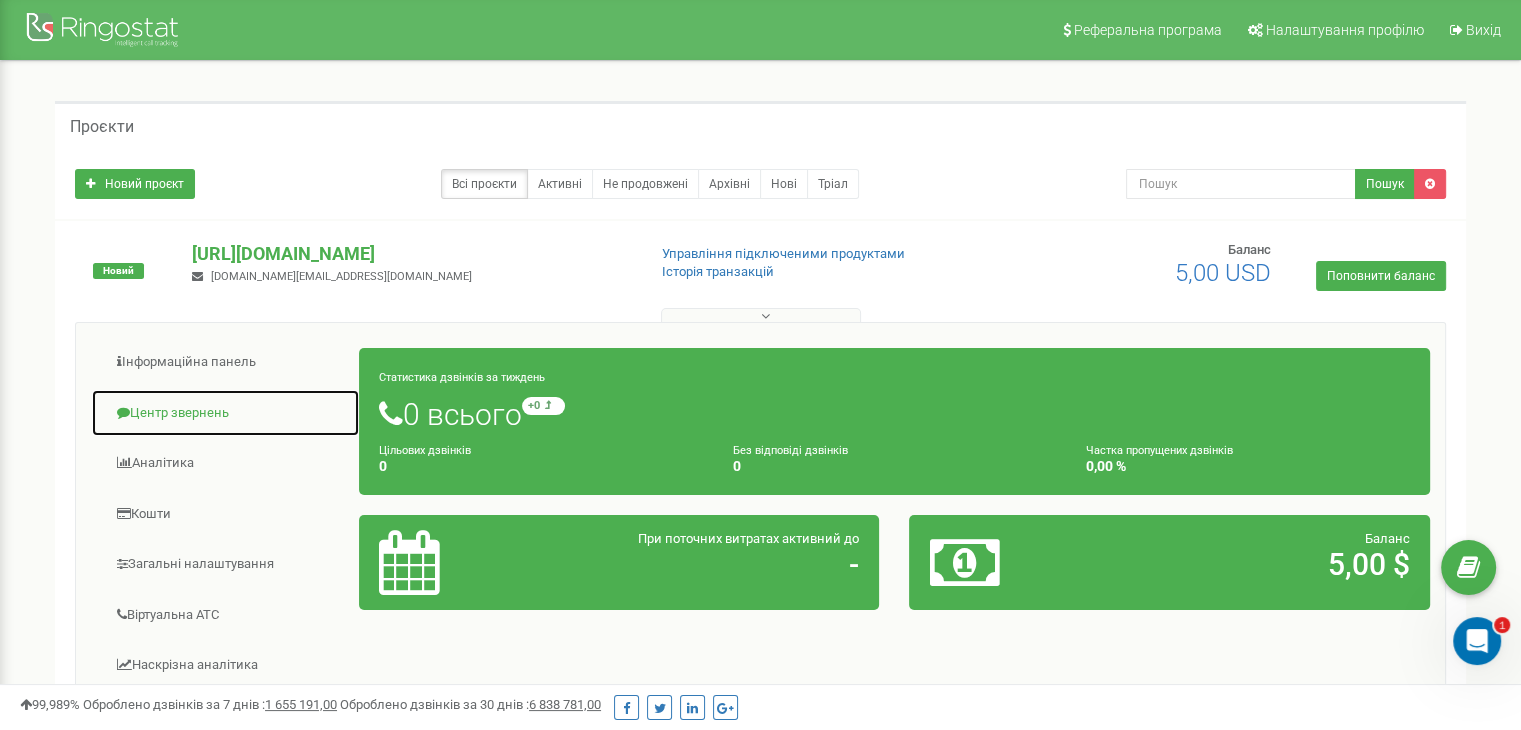 click on "Центр звернень" at bounding box center (225, 413) 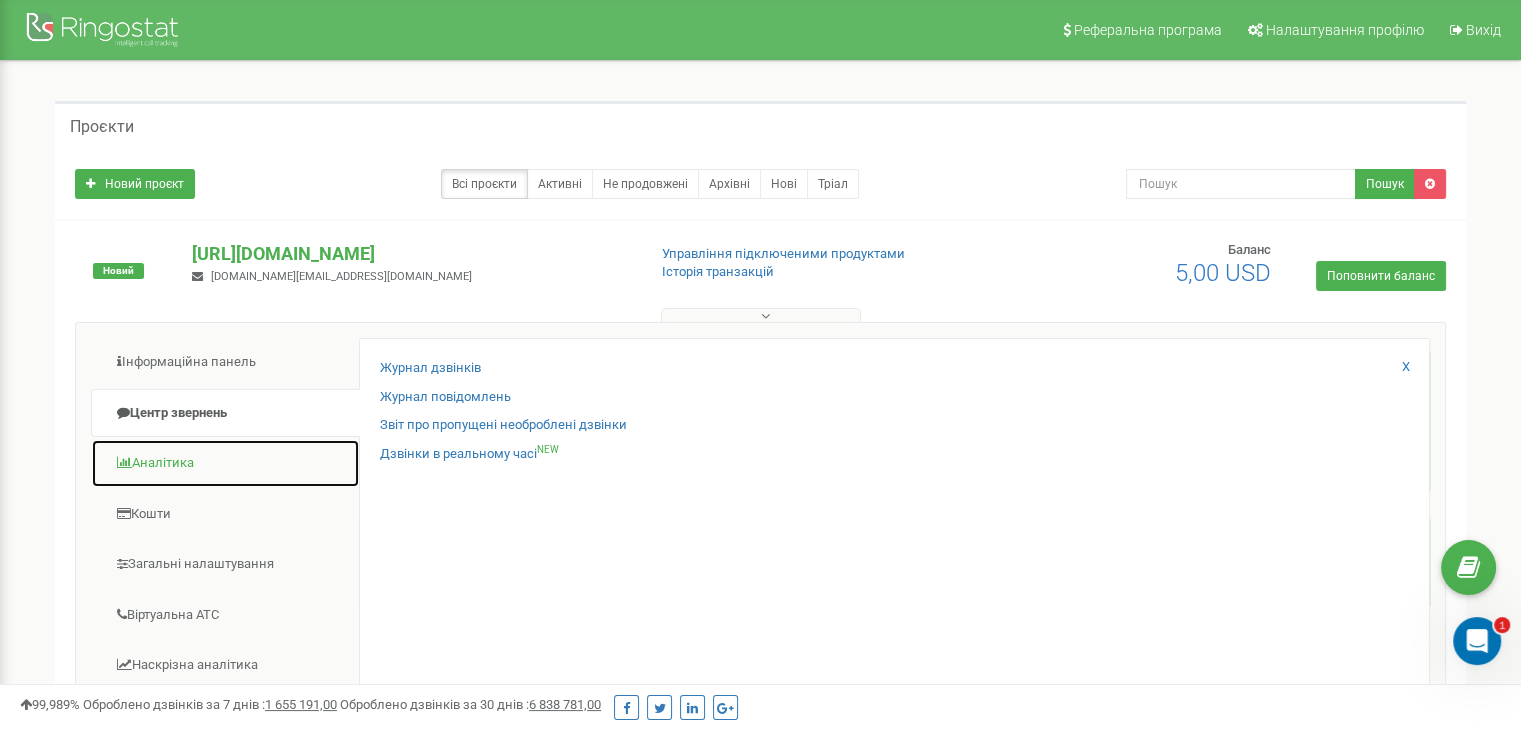 click on "Аналiтика" at bounding box center (225, 463) 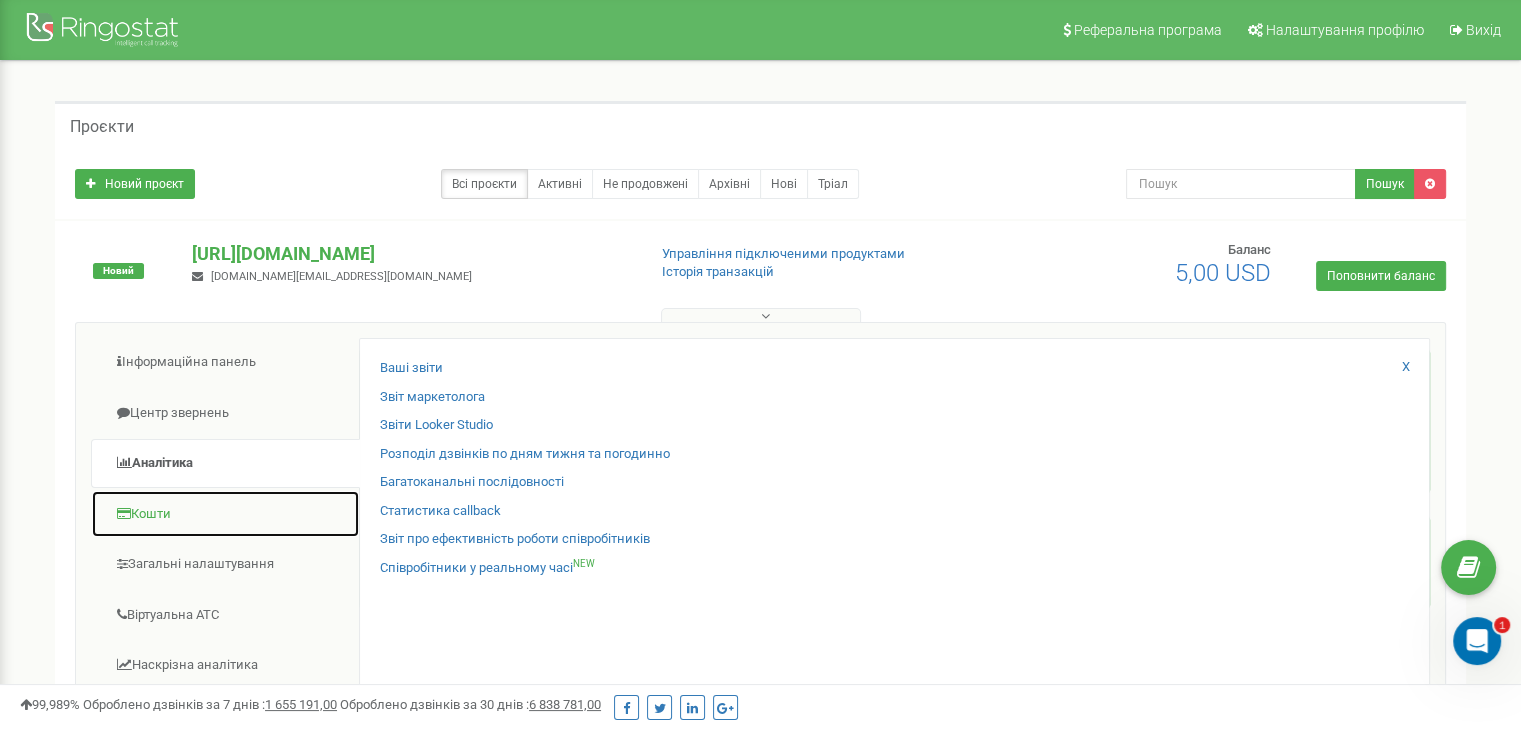 click on "Кошти" at bounding box center (225, 514) 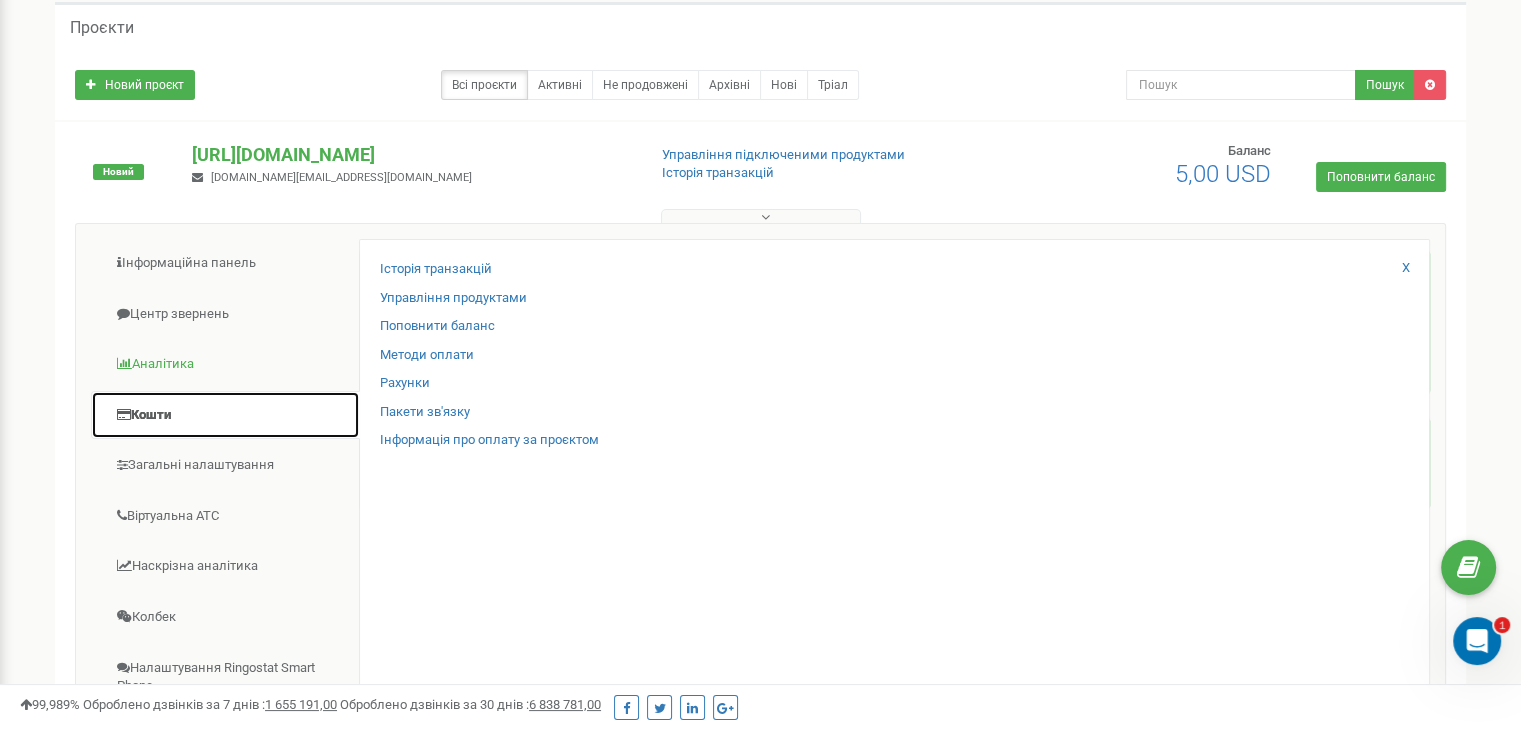 scroll, scrollTop: 100, scrollLeft: 0, axis: vertical 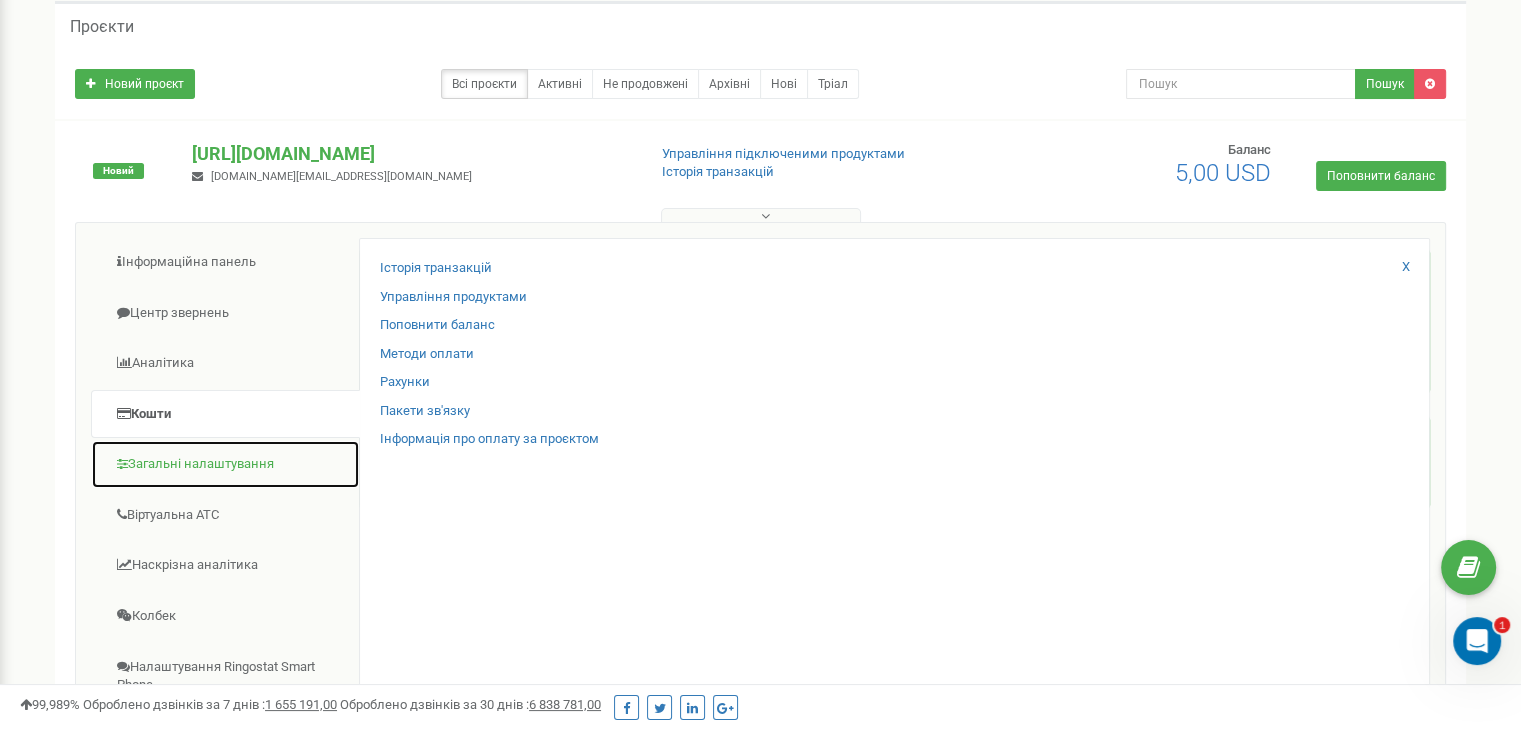 click on "Загальні налаштування" at bounding box center (225, 464) 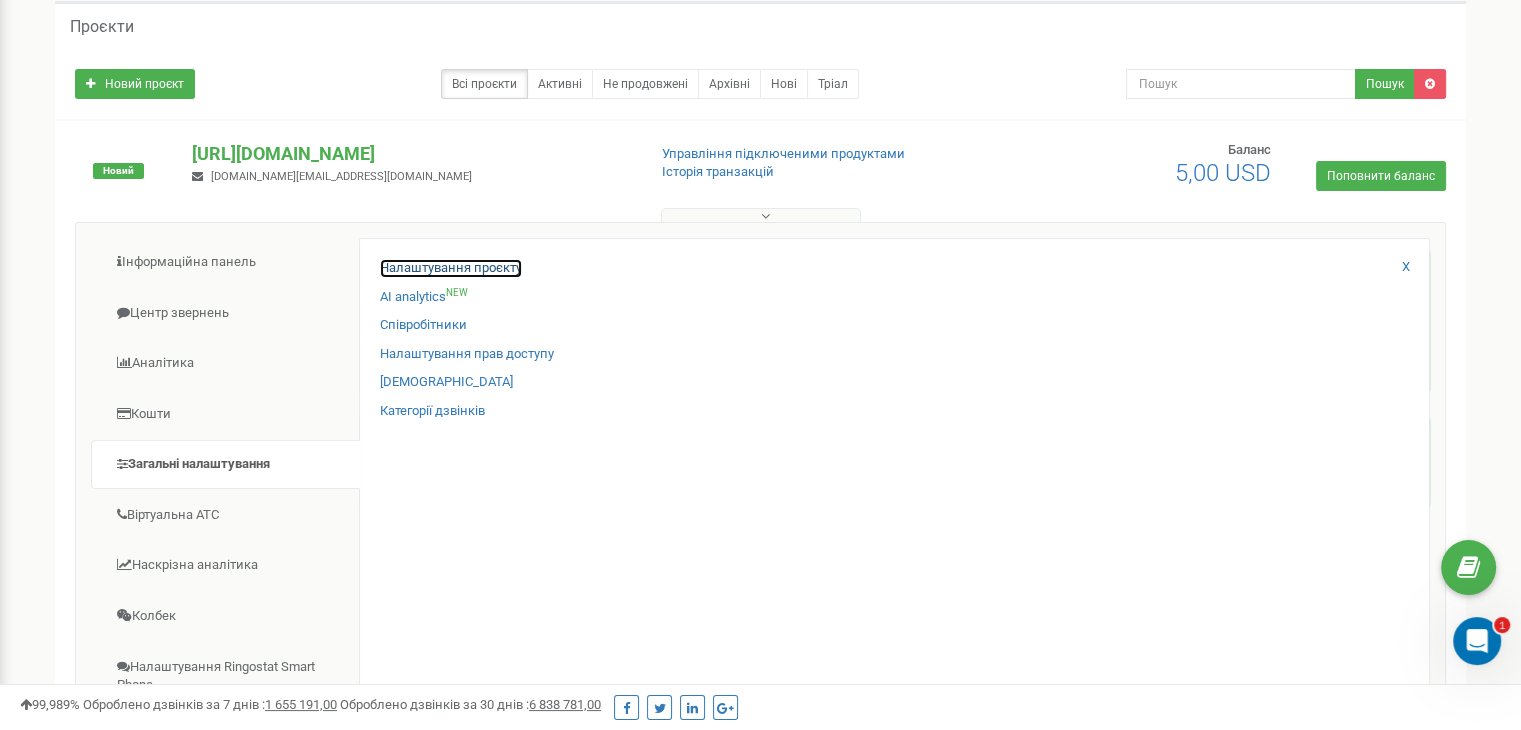 click on "Налаштування проєкту" at bounding box center (451, 268) 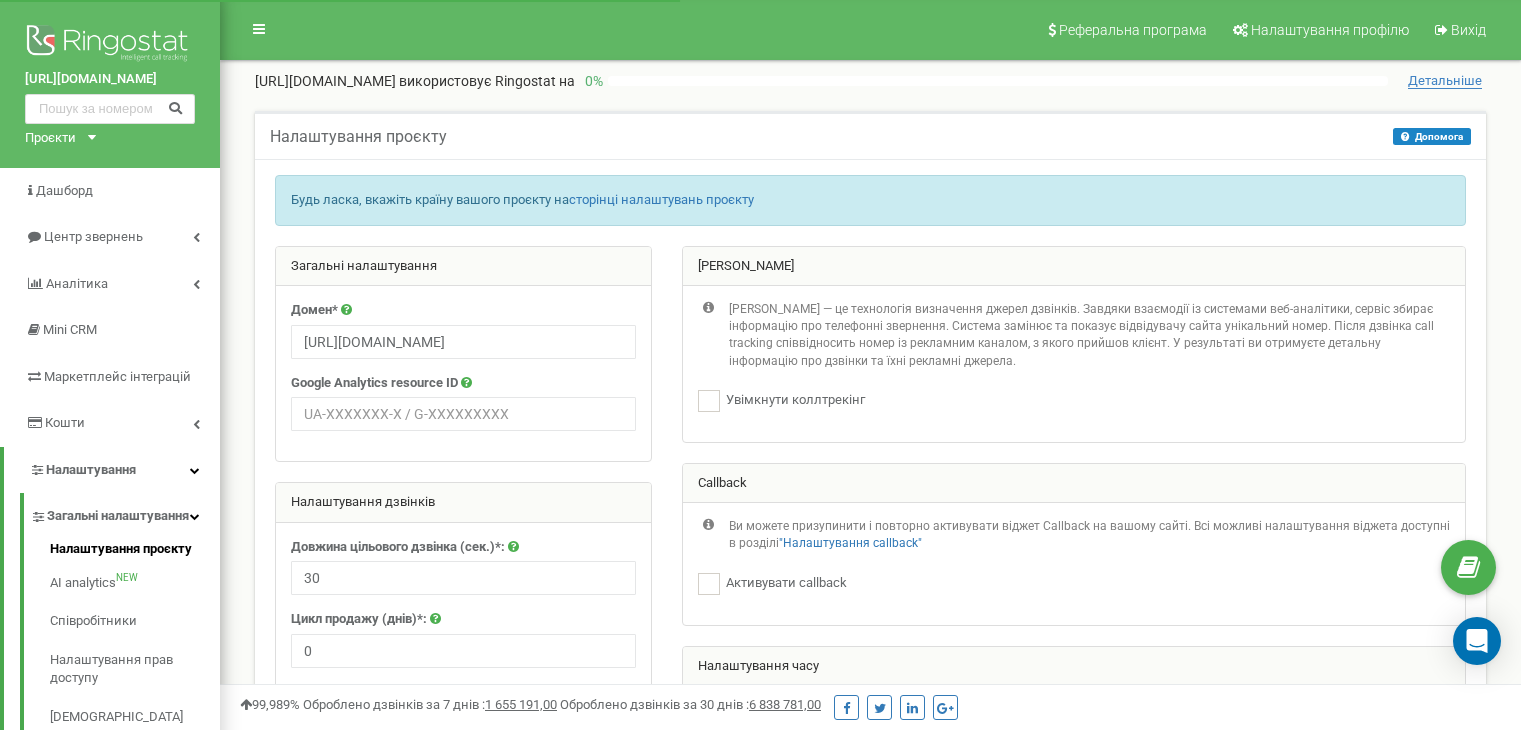 scroll, scrollTop: 0, scrollLeft: 0, axis: both 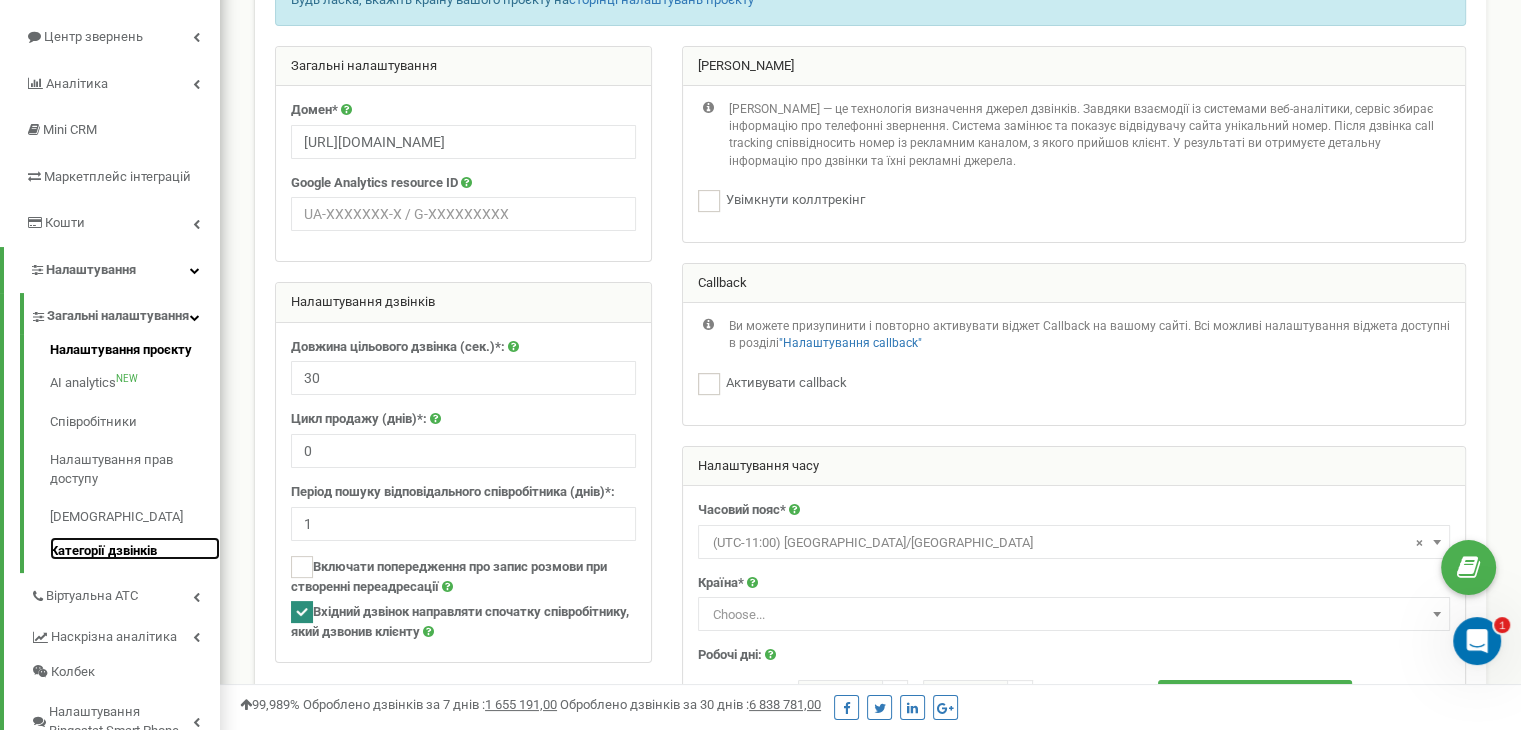 click on "Категорії дзвінків" at bounding box center (135, 549) 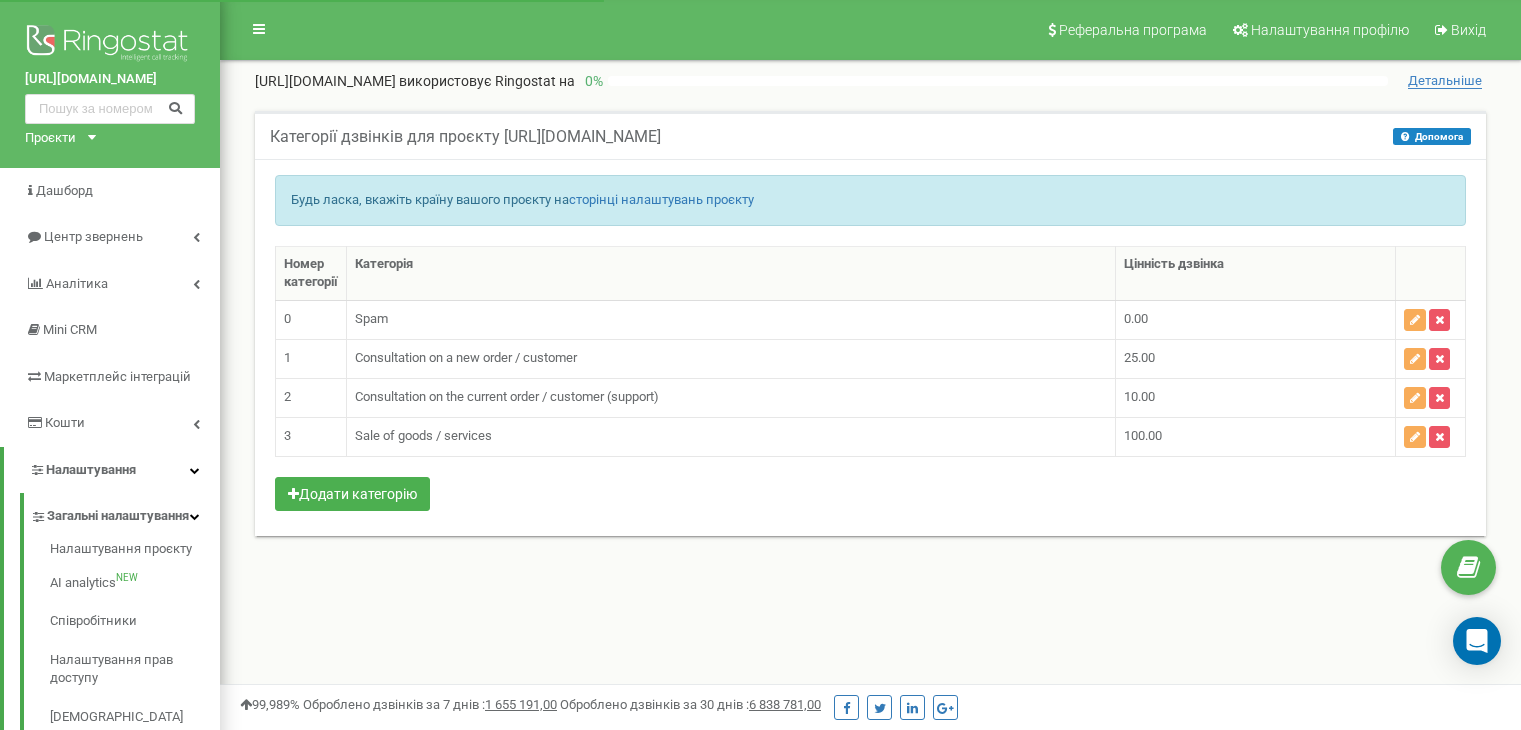 scroll, scrollTop: 0, scrollLeft: 0, axis: both 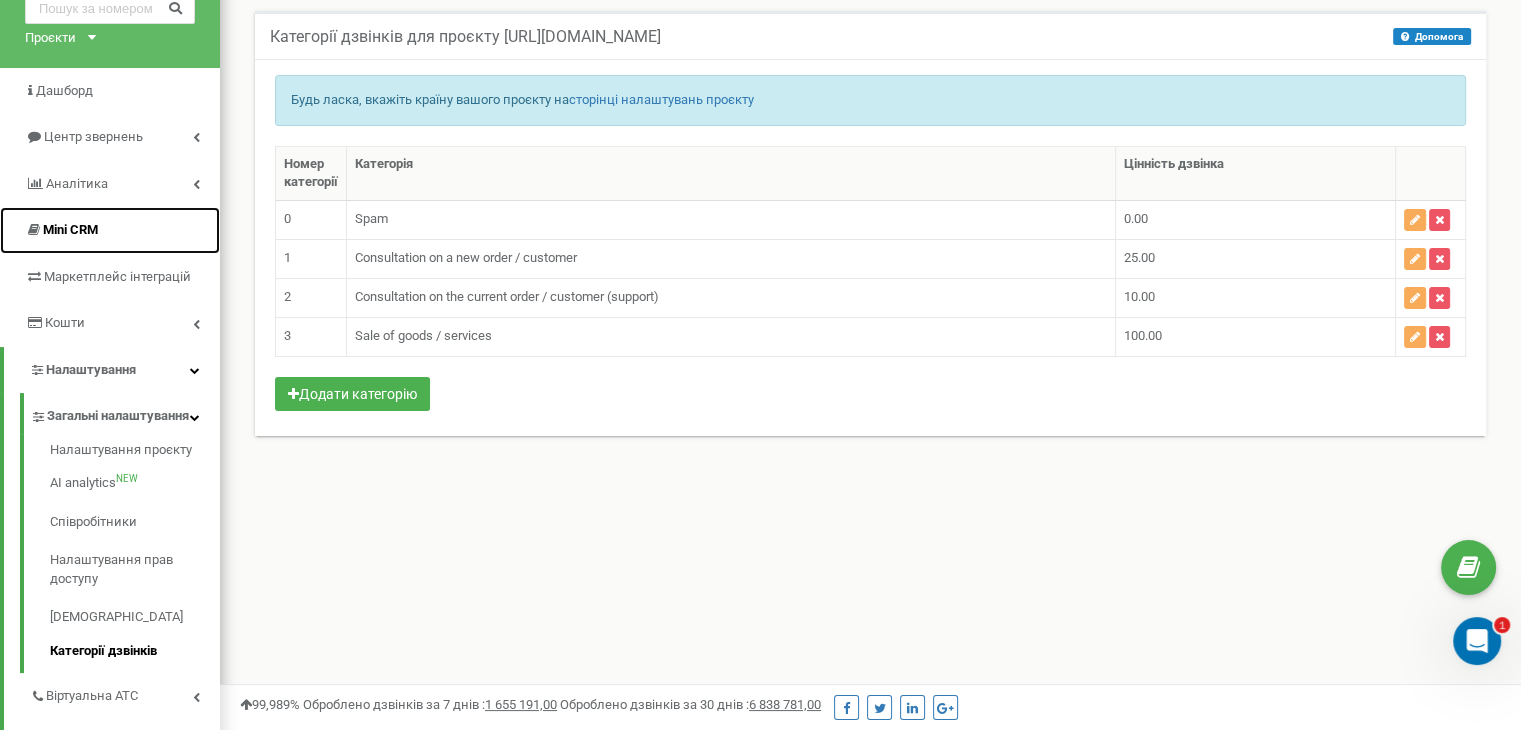 click on "Mini CRM" at bounding box center (110, 230) 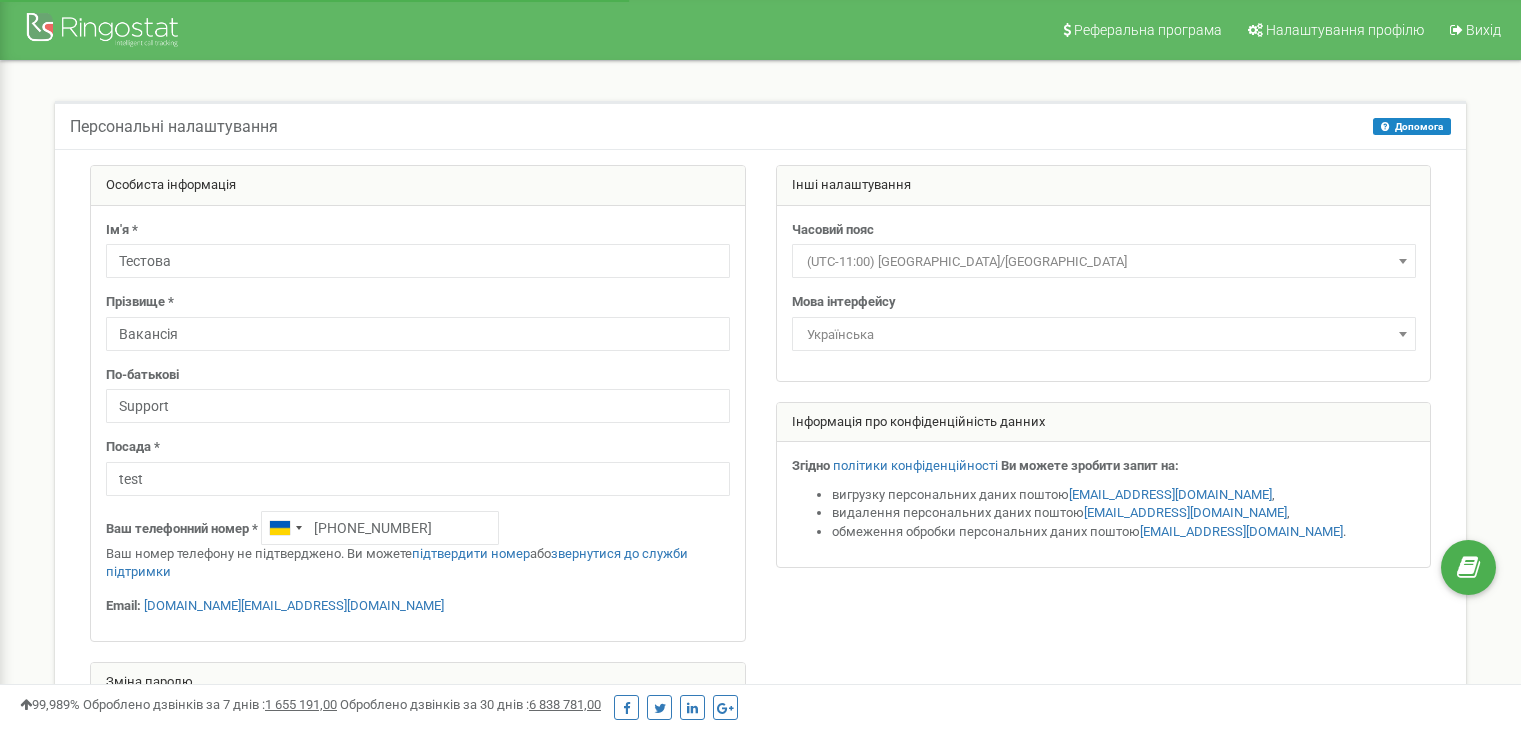 scroll, scrollTop: 0, scrollLeft: 0, axis: both 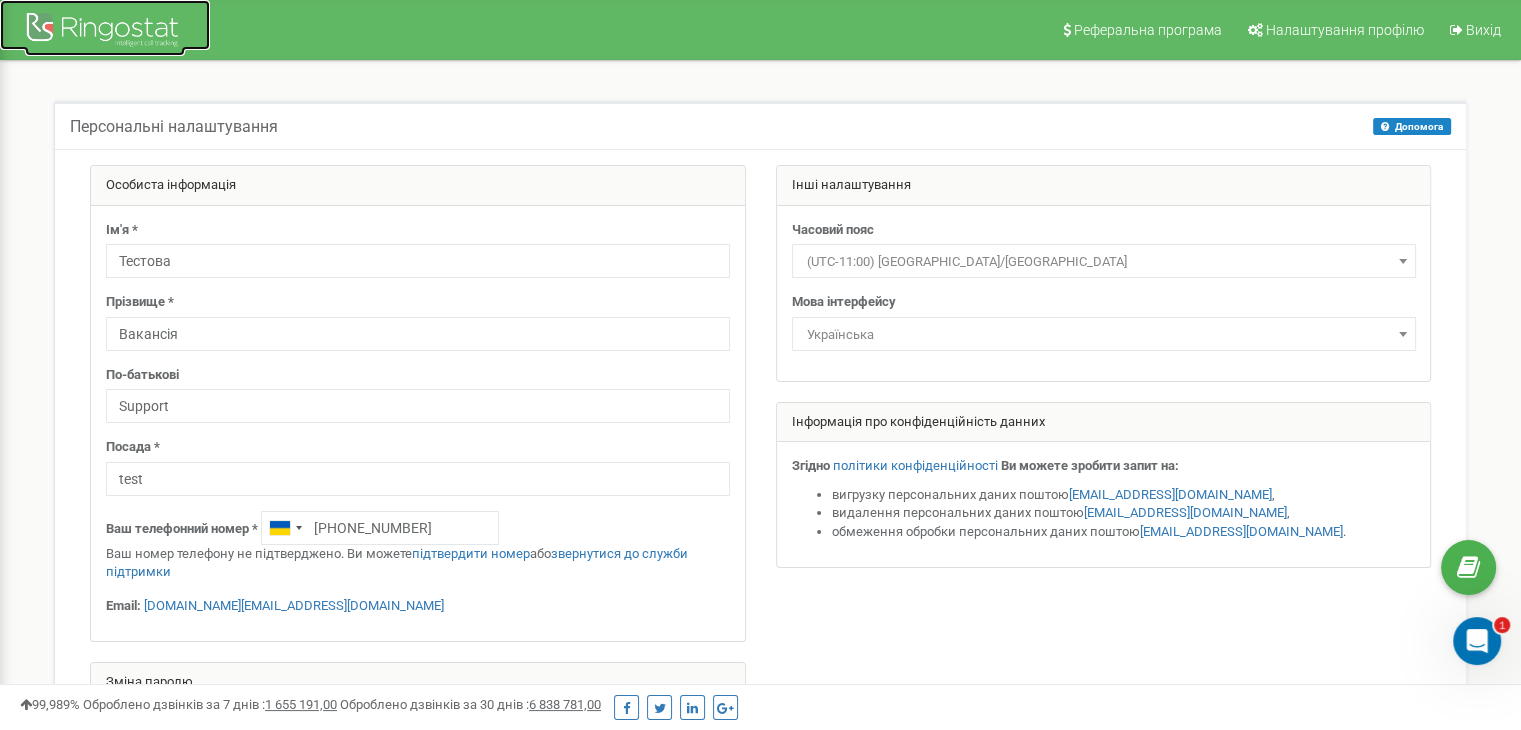 click at bounding box center (105, 32) 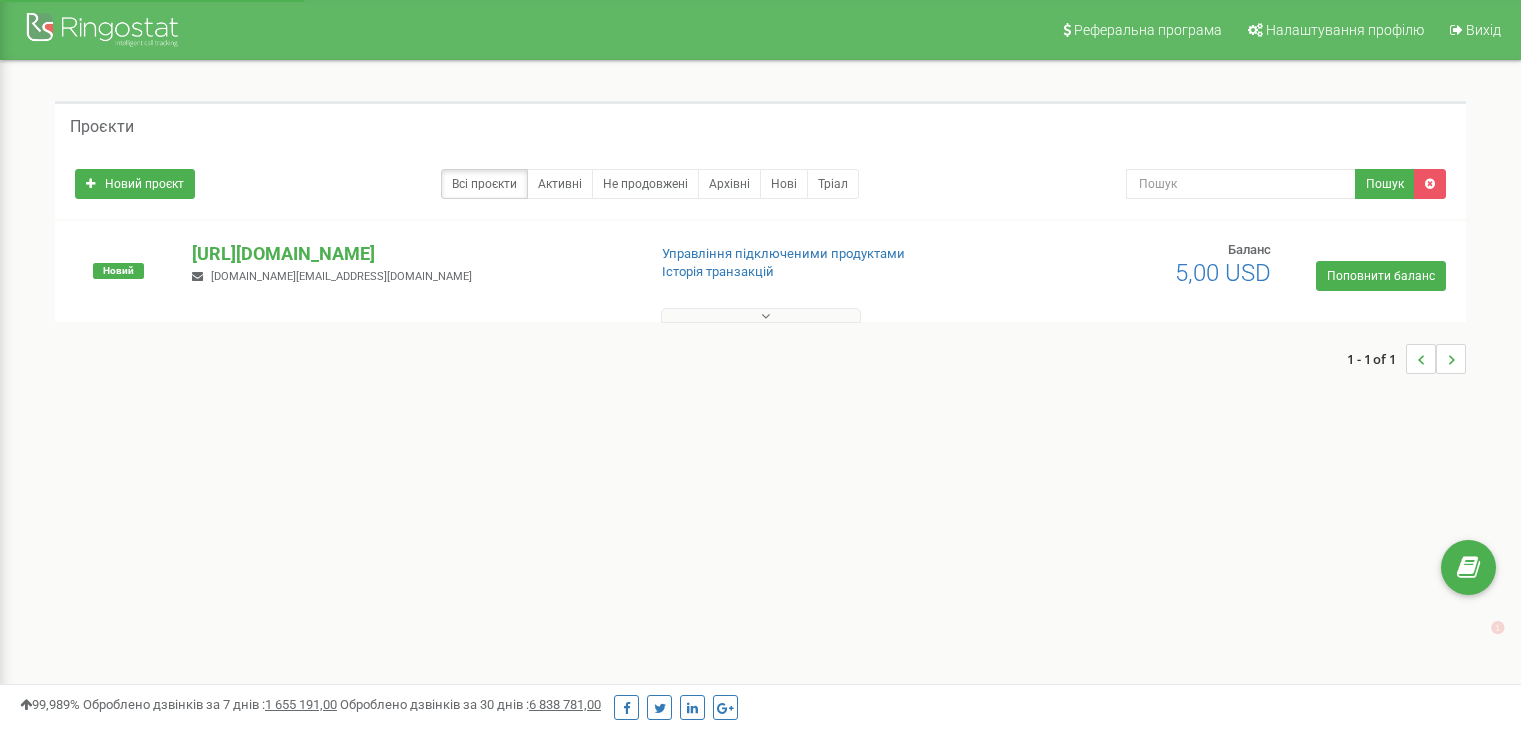 scroll, scrollTop: 0, scrollLeft: 0, axis: both 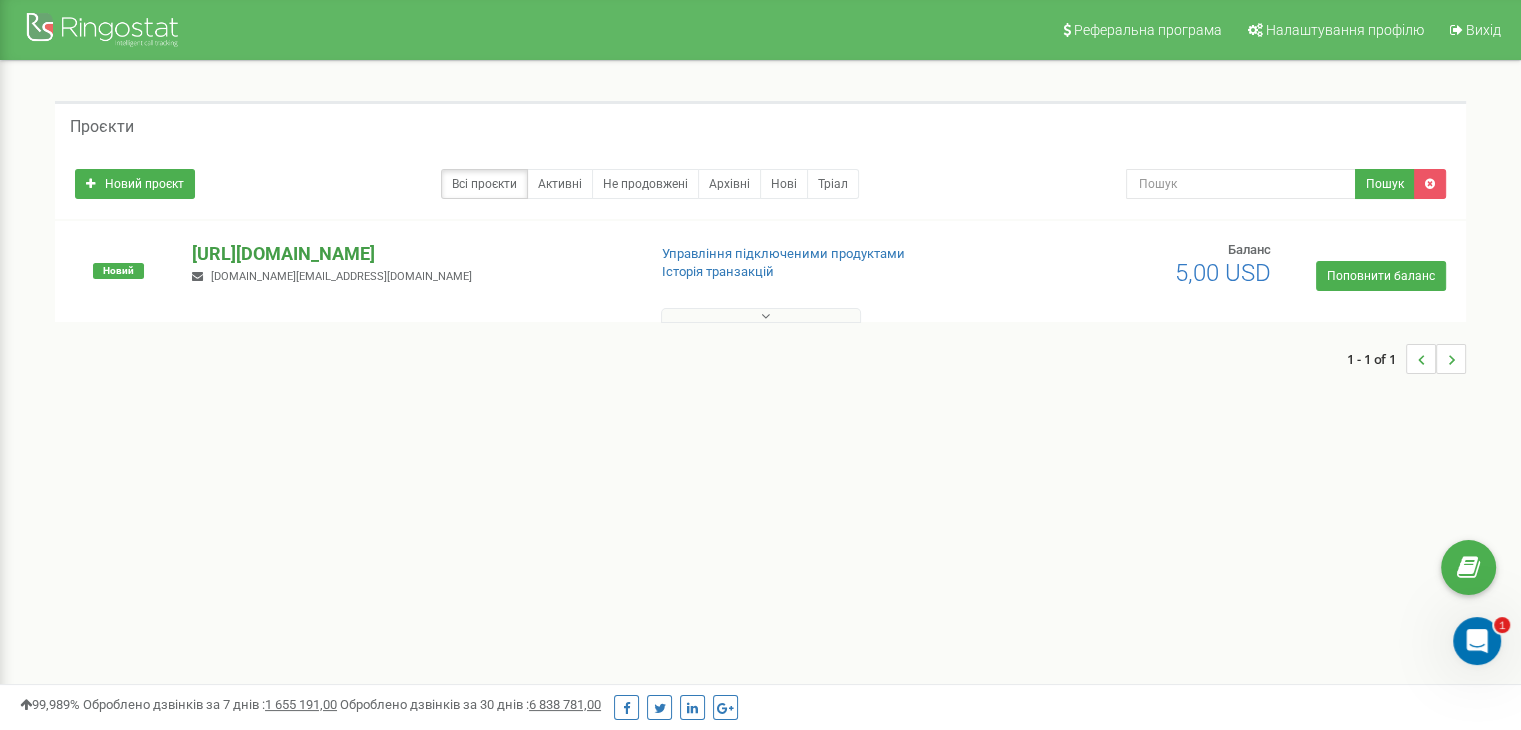 click on "[URL][DOMAIN_NAME]" at bounding box center (410, 254) 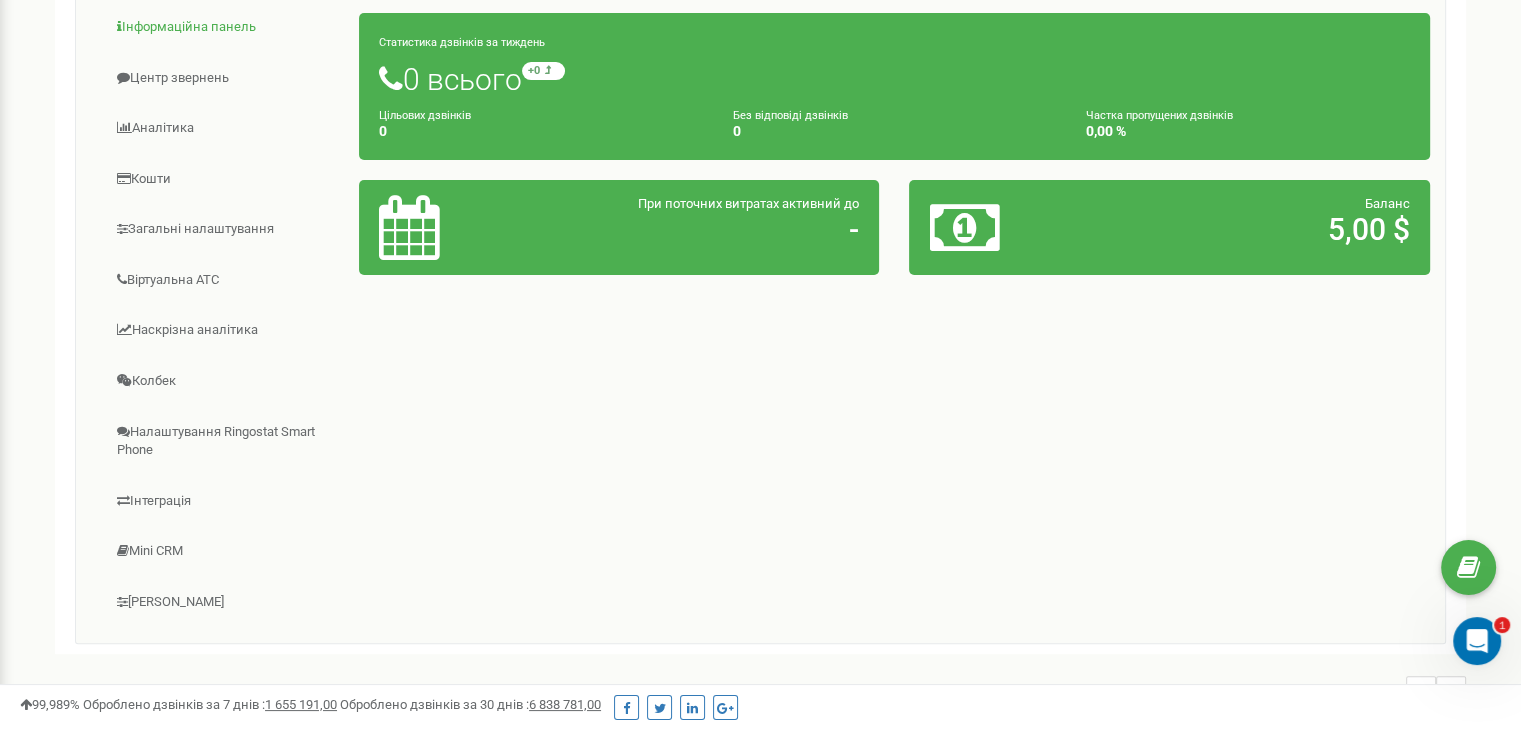 scroll, scrollTop: 300, scrollLeft: 0, axis: vertical 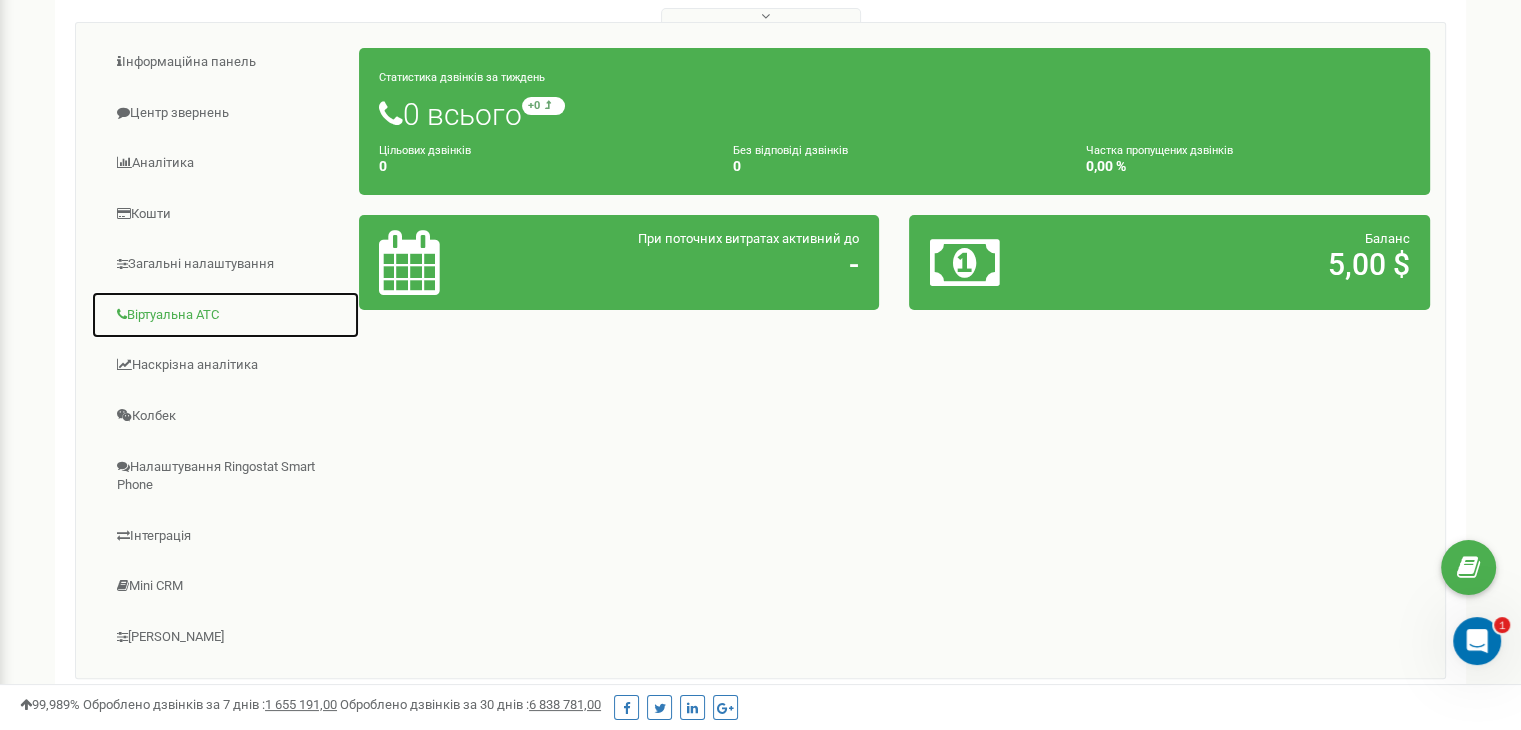 click on "Віртуальна АТС" at bounding box center (225, 315) 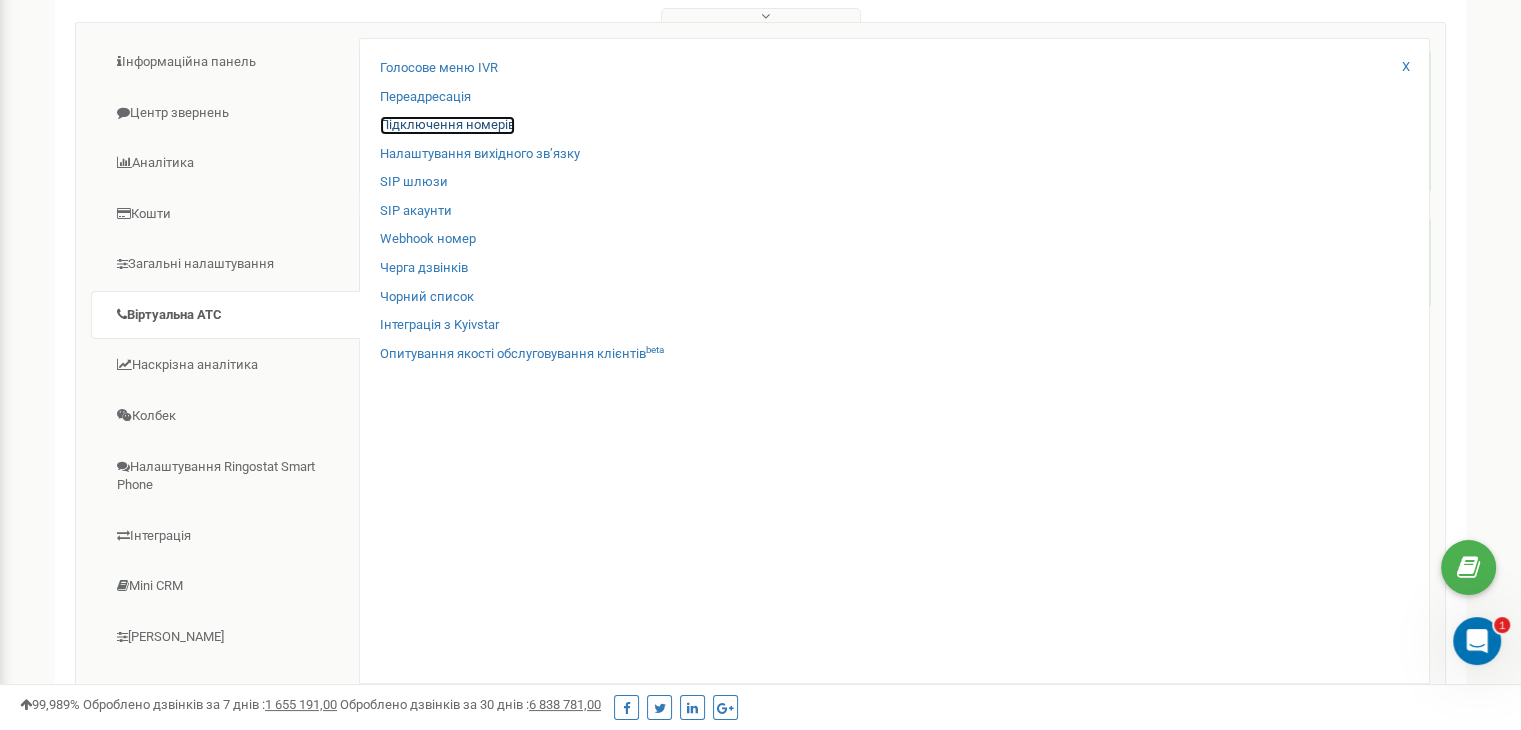 click on "Підключення номерів" at bounding box center (447, 125) 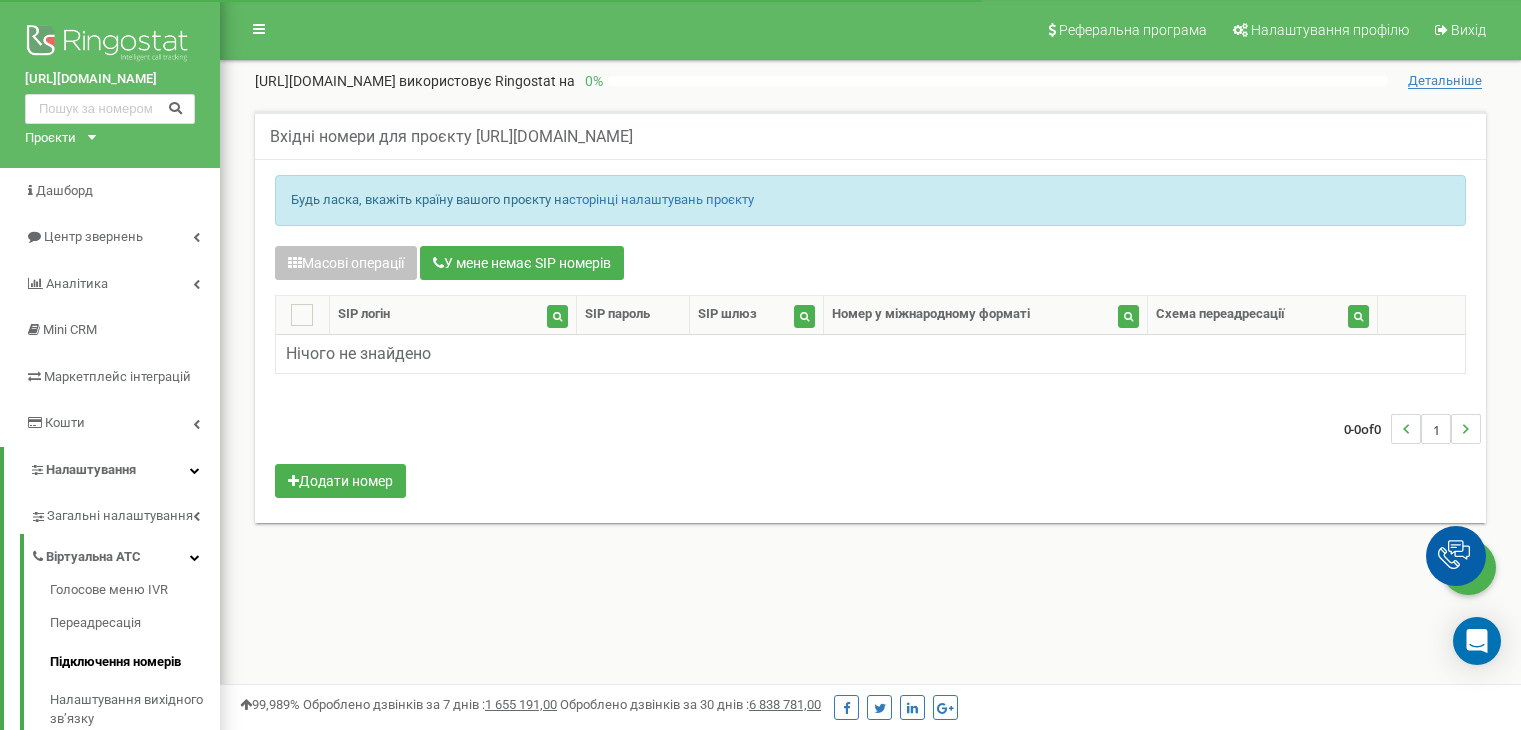 scroll, scrollTop: 0, scrollLeft: 0, axis: both 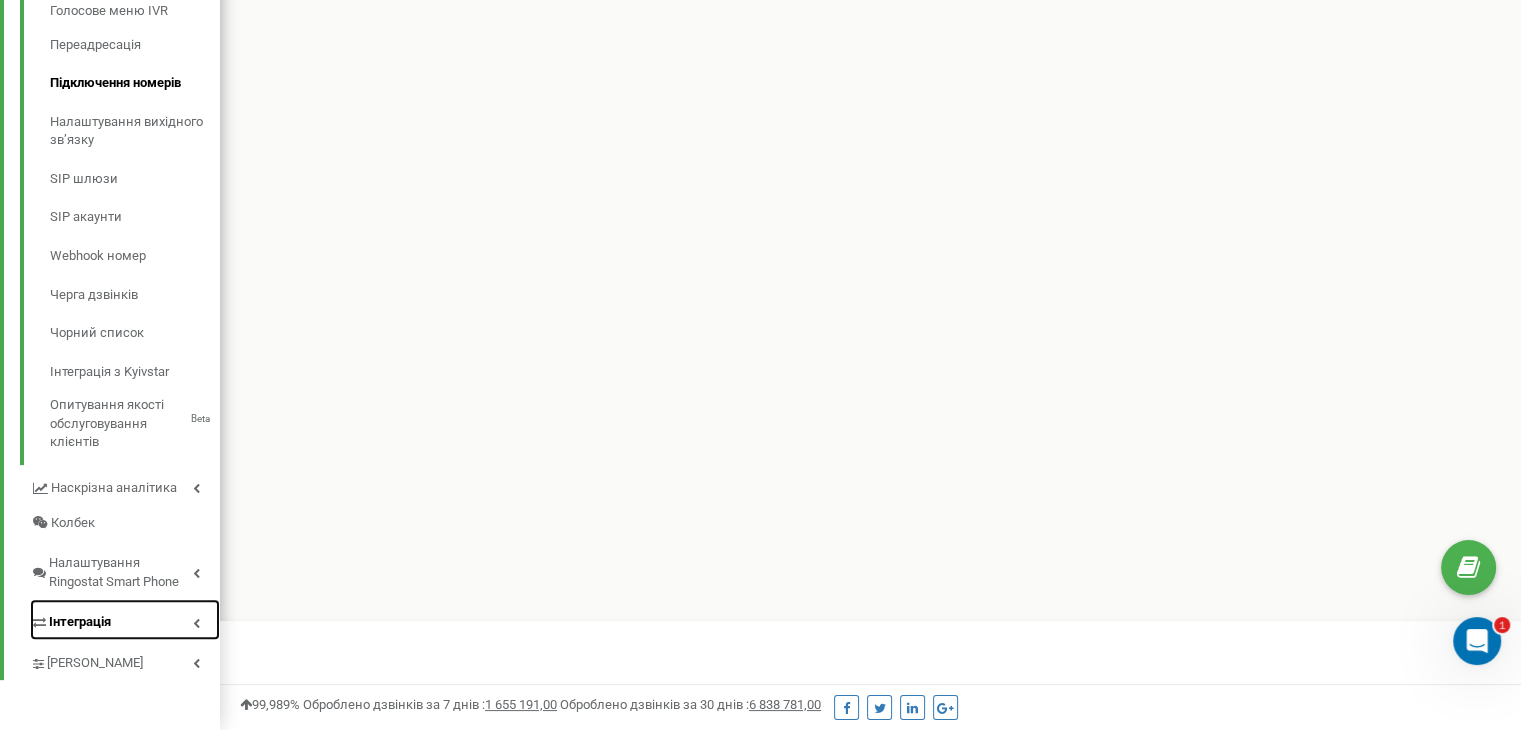 click at bounding box center [196, 623] 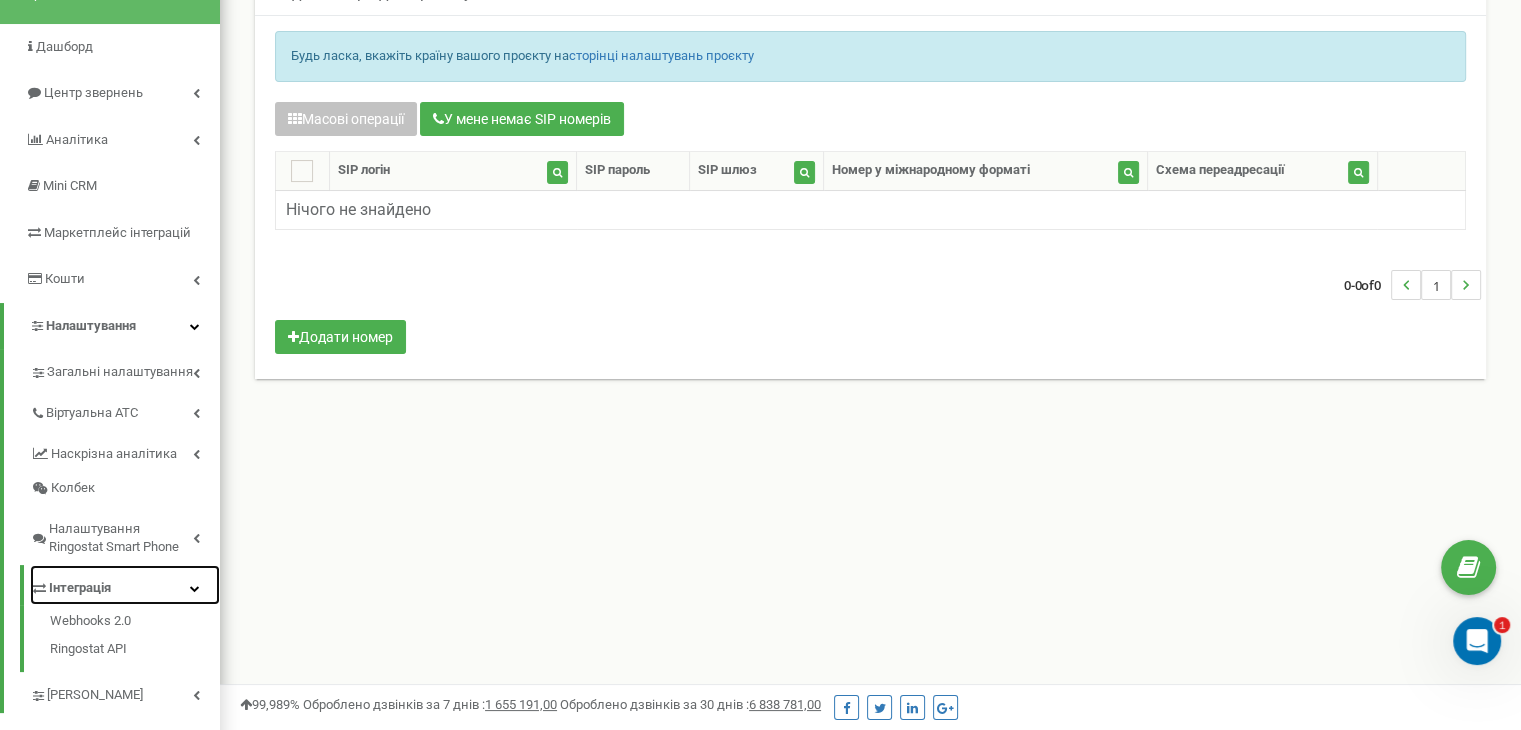 scroll, scrollTop: 110, scrollLeft: 0, axis: vertical 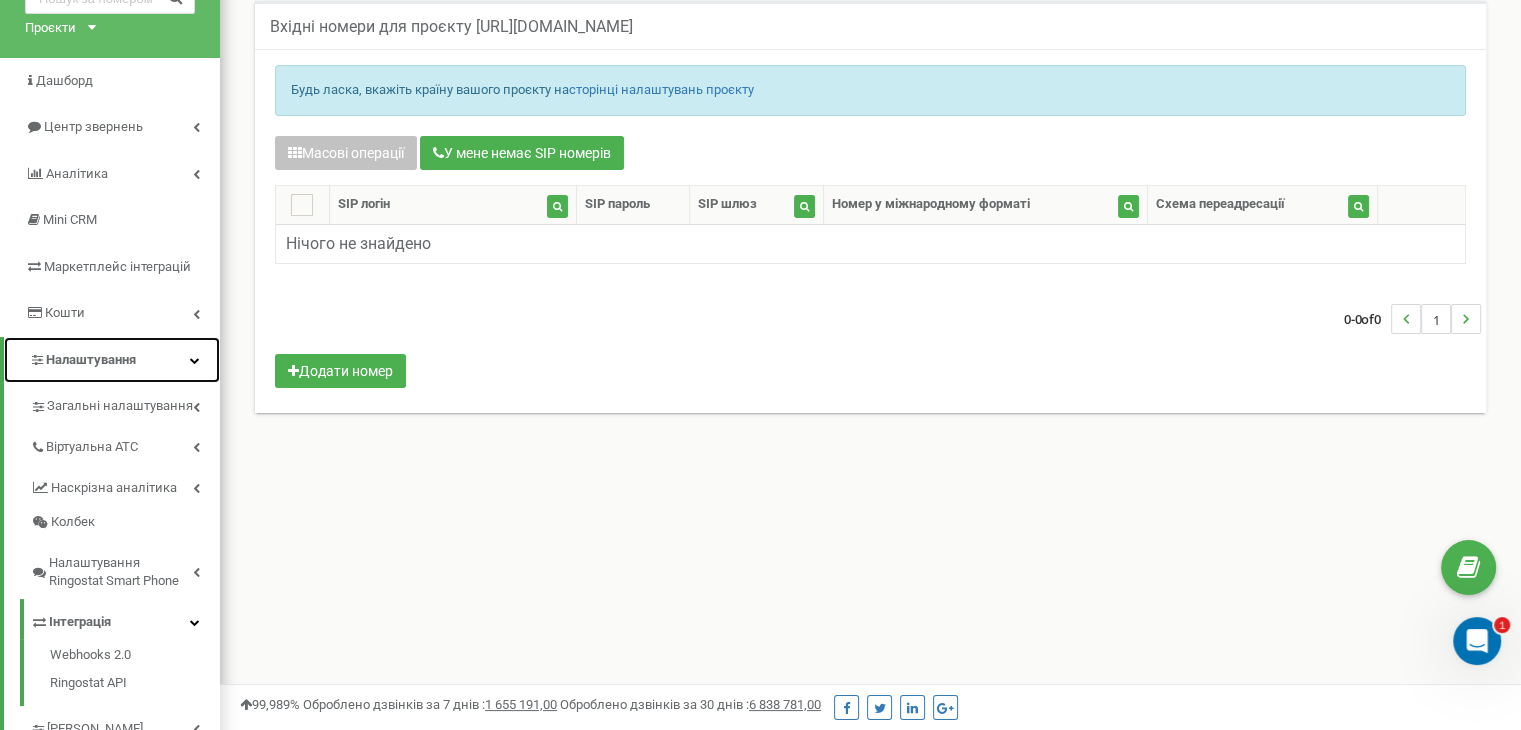click at bounding box center (195, 360) 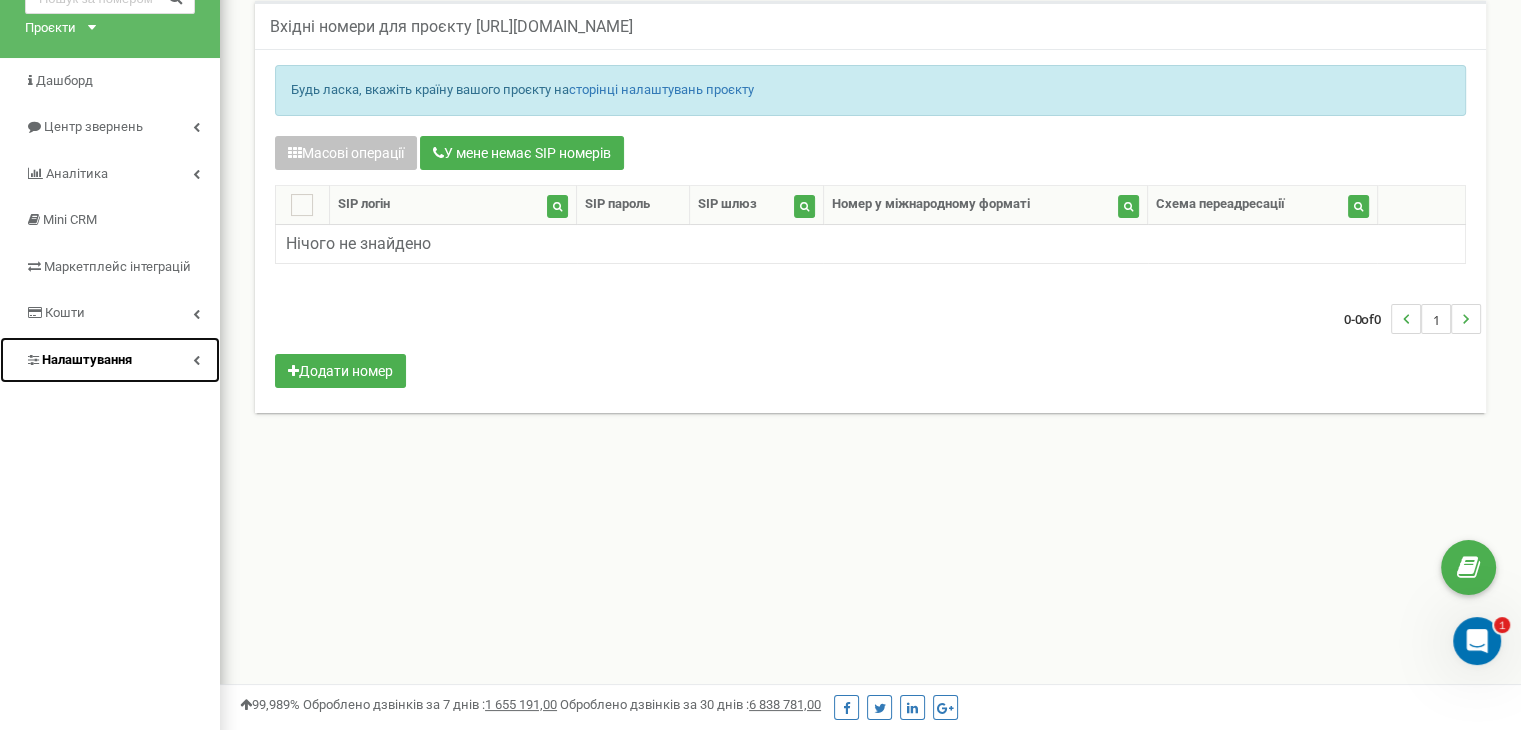 click at bounding box center [196, 360] 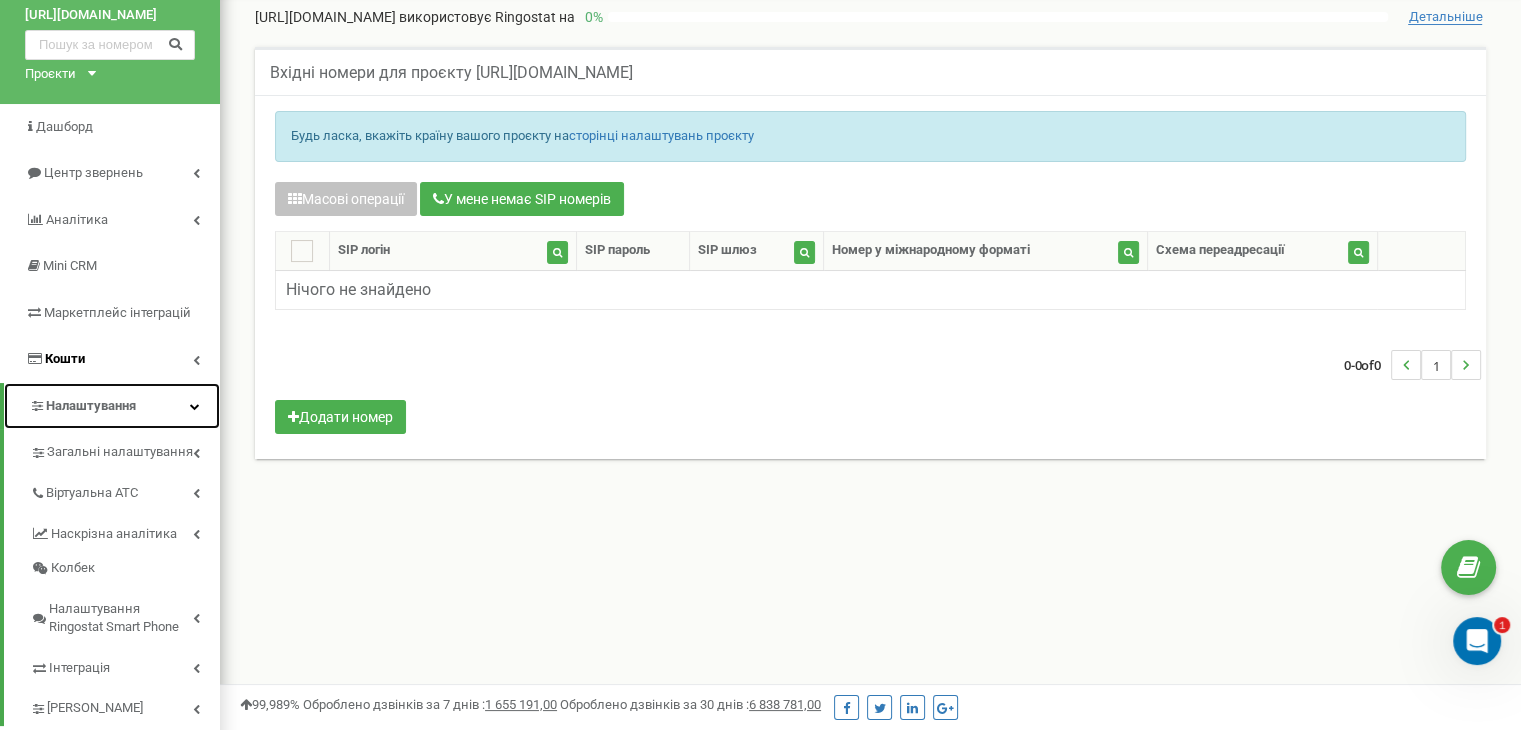 scroll, scrollTop: 100, scrollLeft: 0, axis: vertical 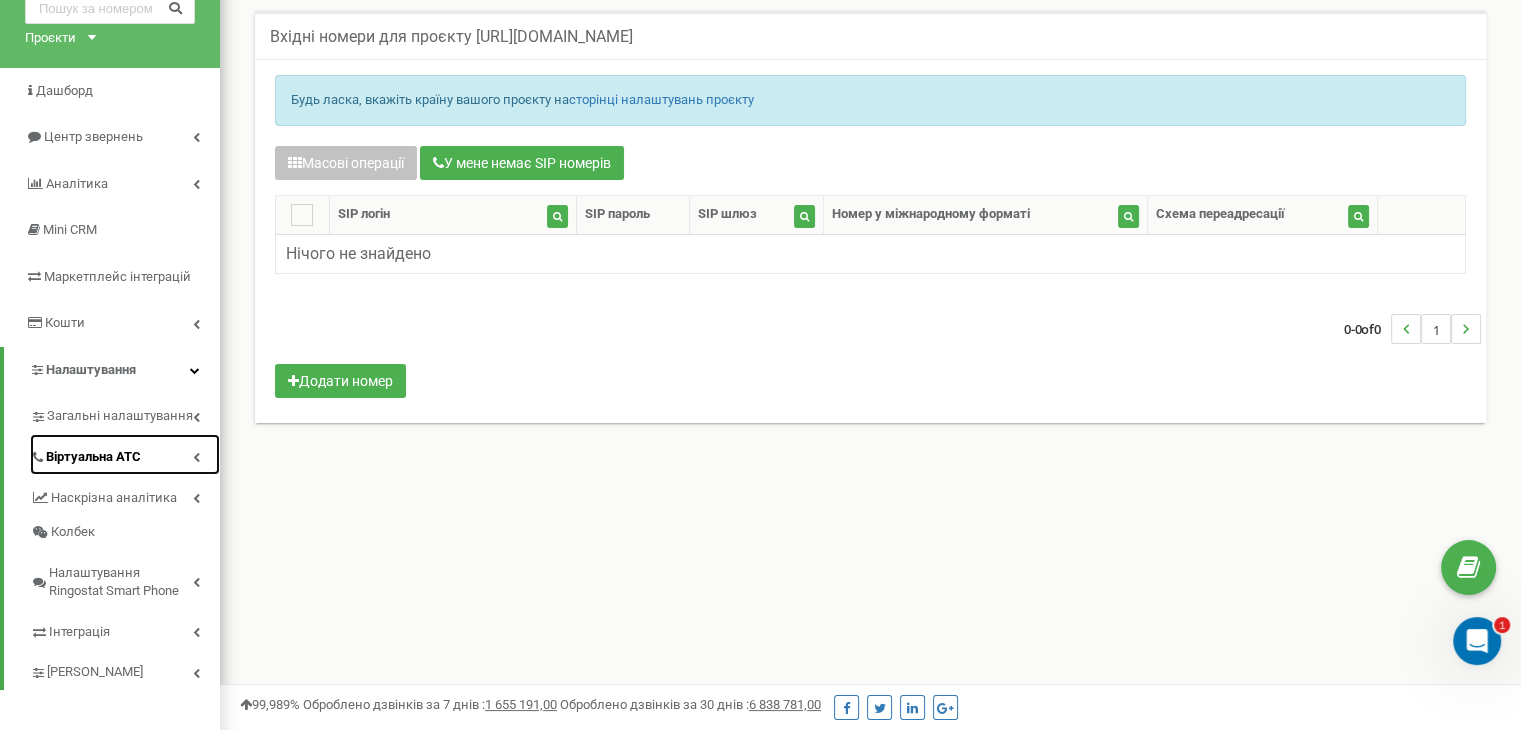 click on "Віртуальна АТС" at bounding box center (125, 454) 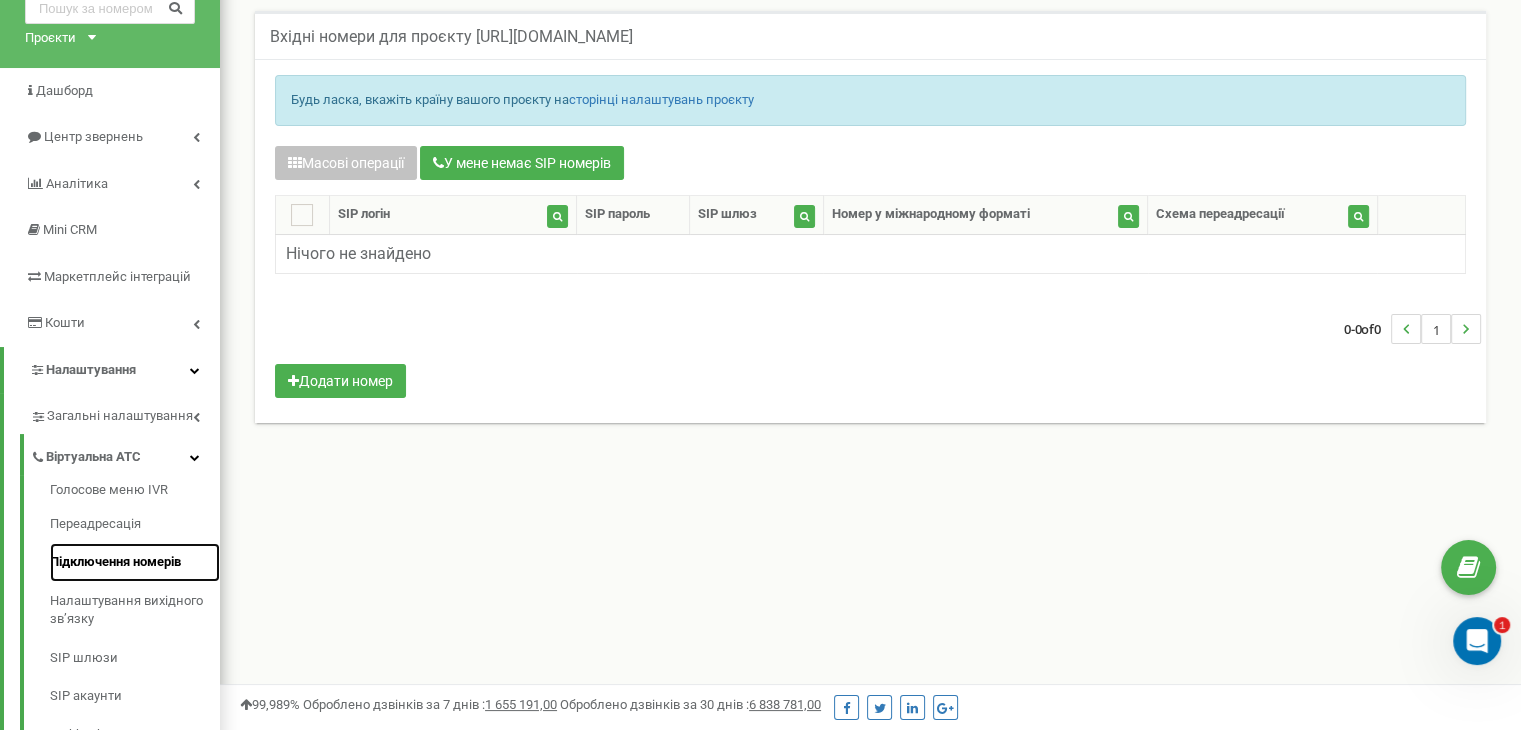 click on "Підключення номерів" at bounding box center [135, 562] 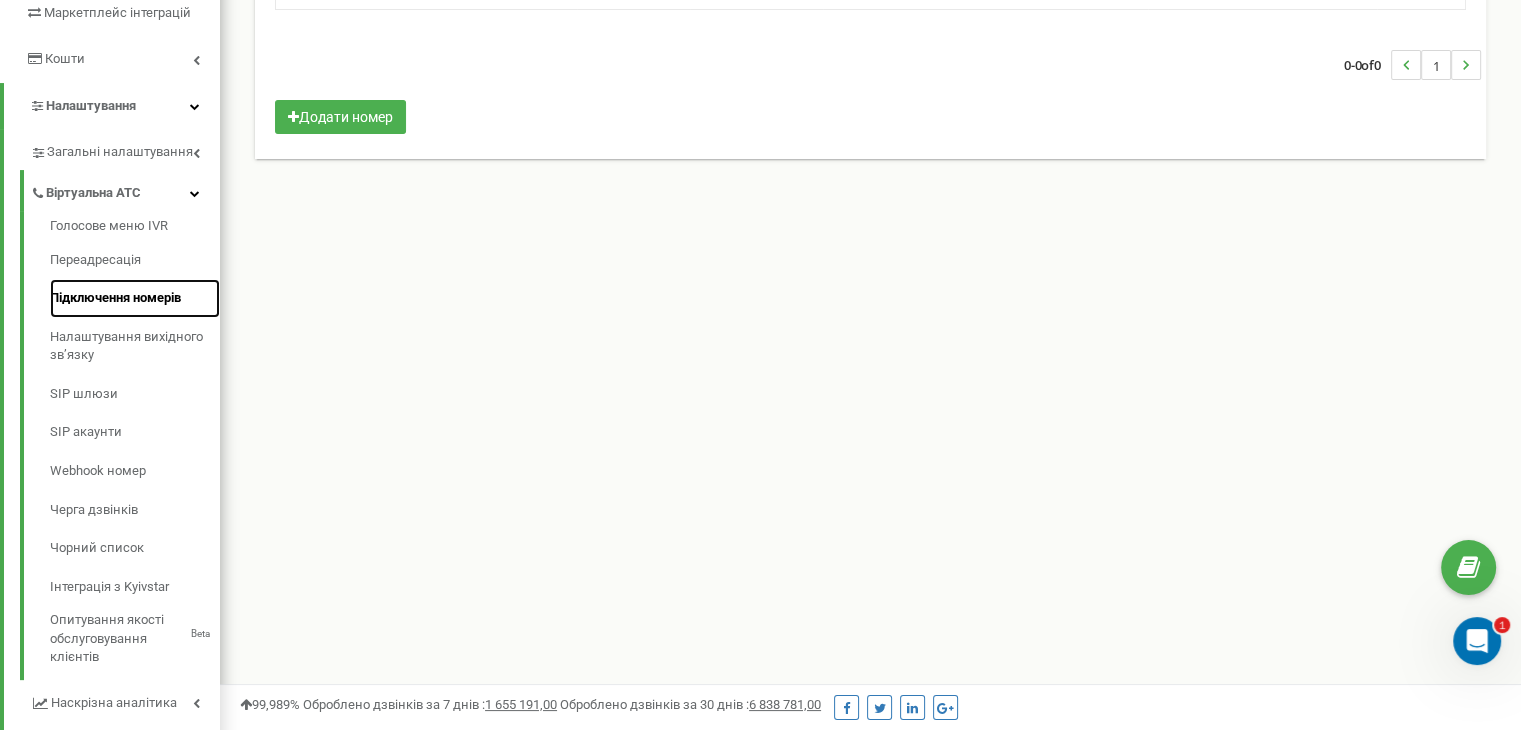 scroll, scrollTop: 400, scrollLeft: 0, axis: vertical 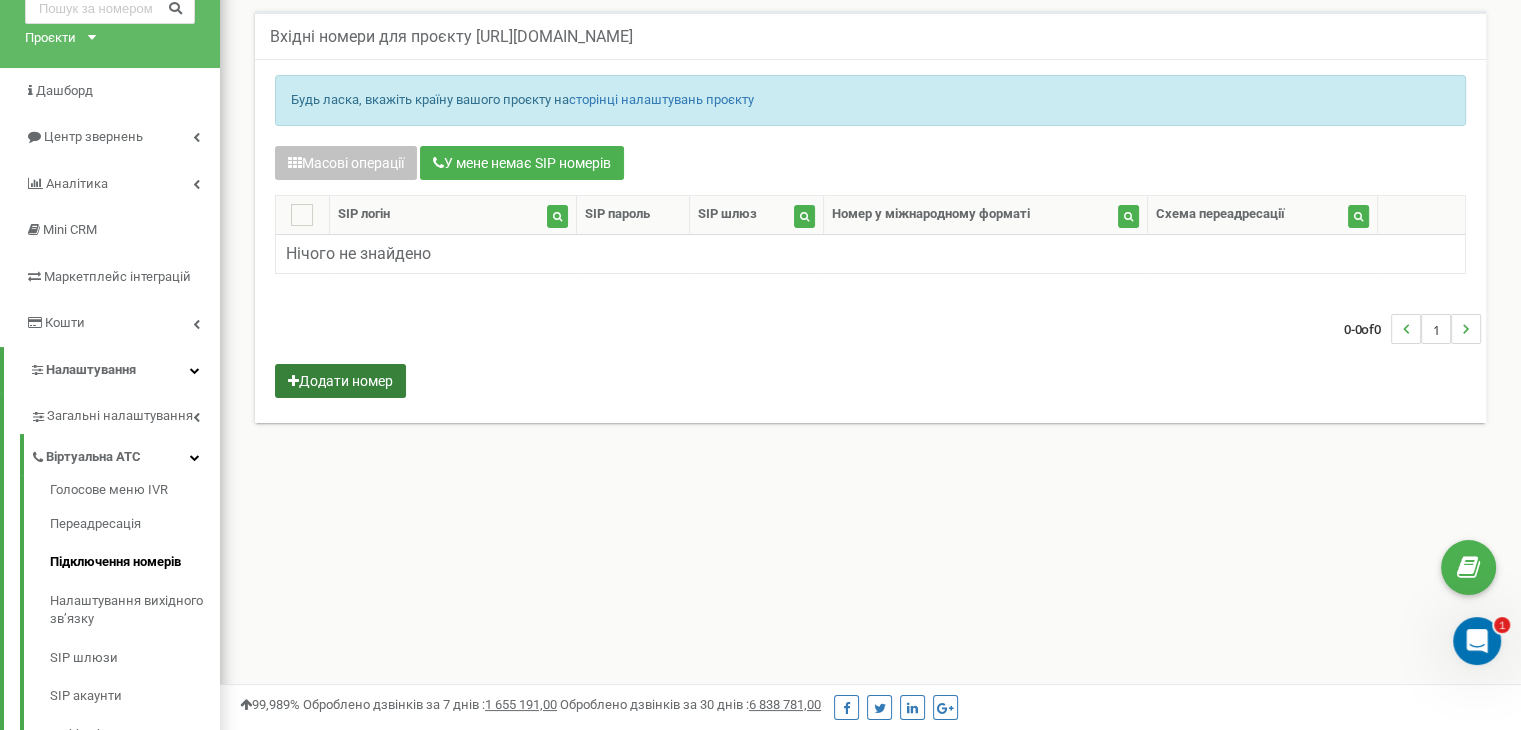 click on "Додати номер" at bounding box center [340, 381] 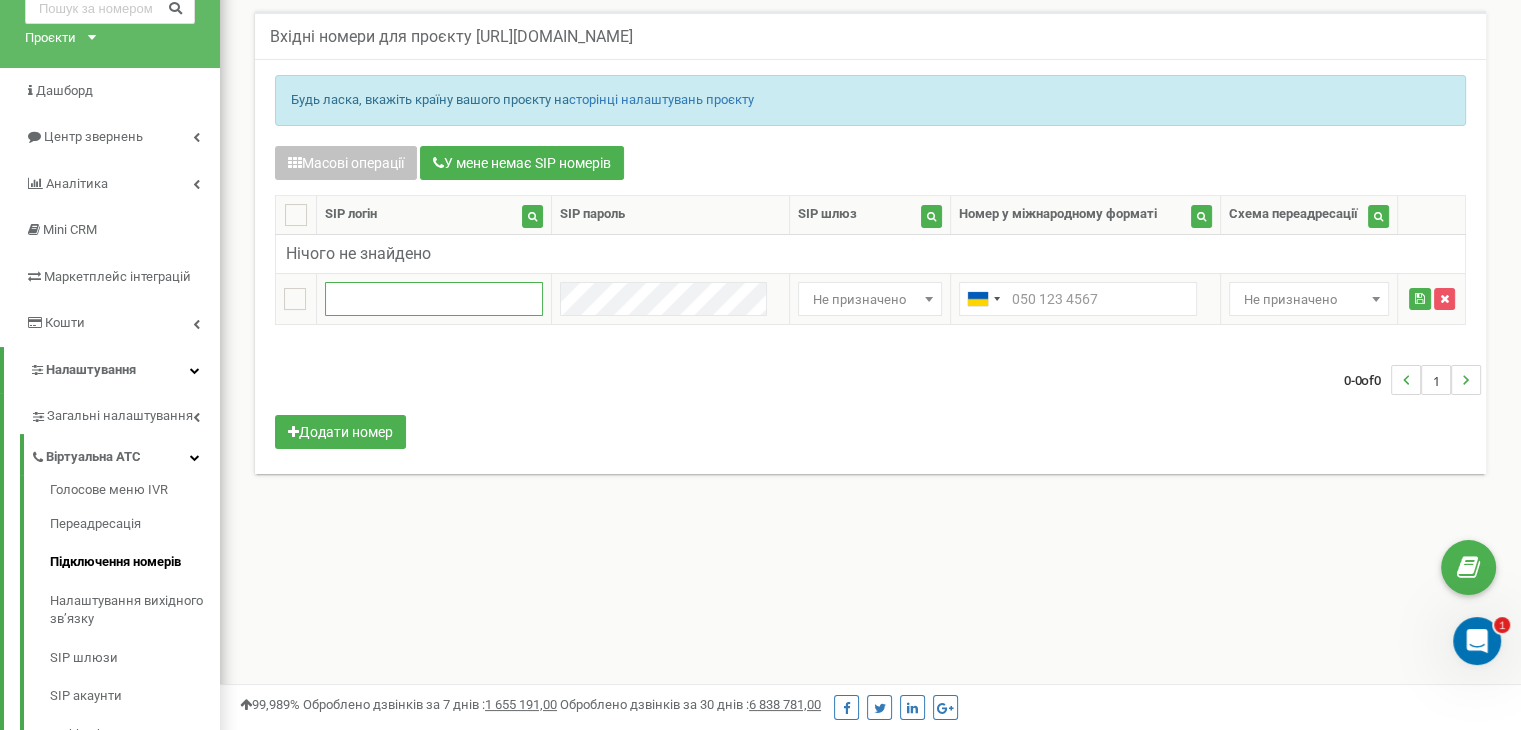 click at bounding box center (433, 299) 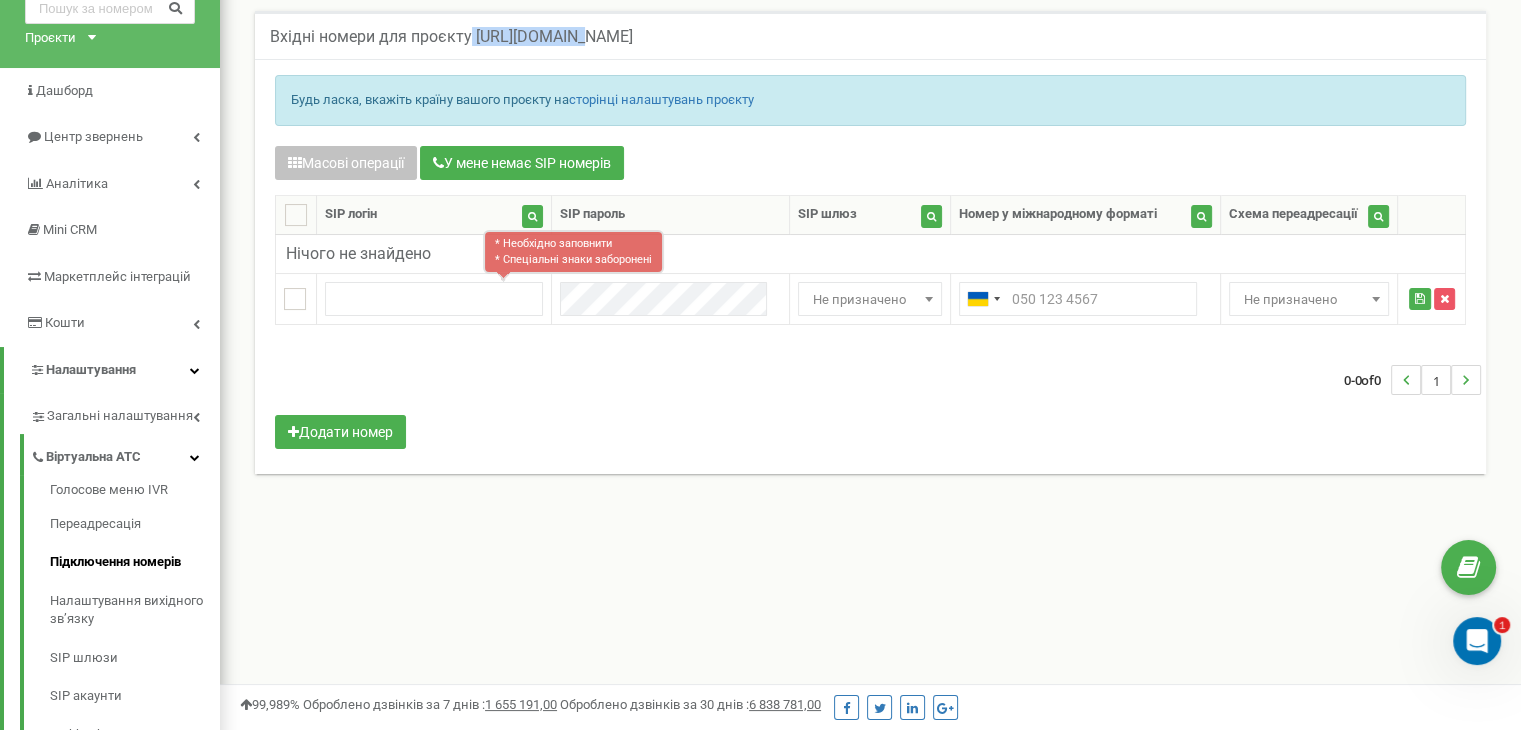drag, startPoint x: 472, startPoint y: 33, endPoint x: 581, endPoint y: 36, distance: 109.041275 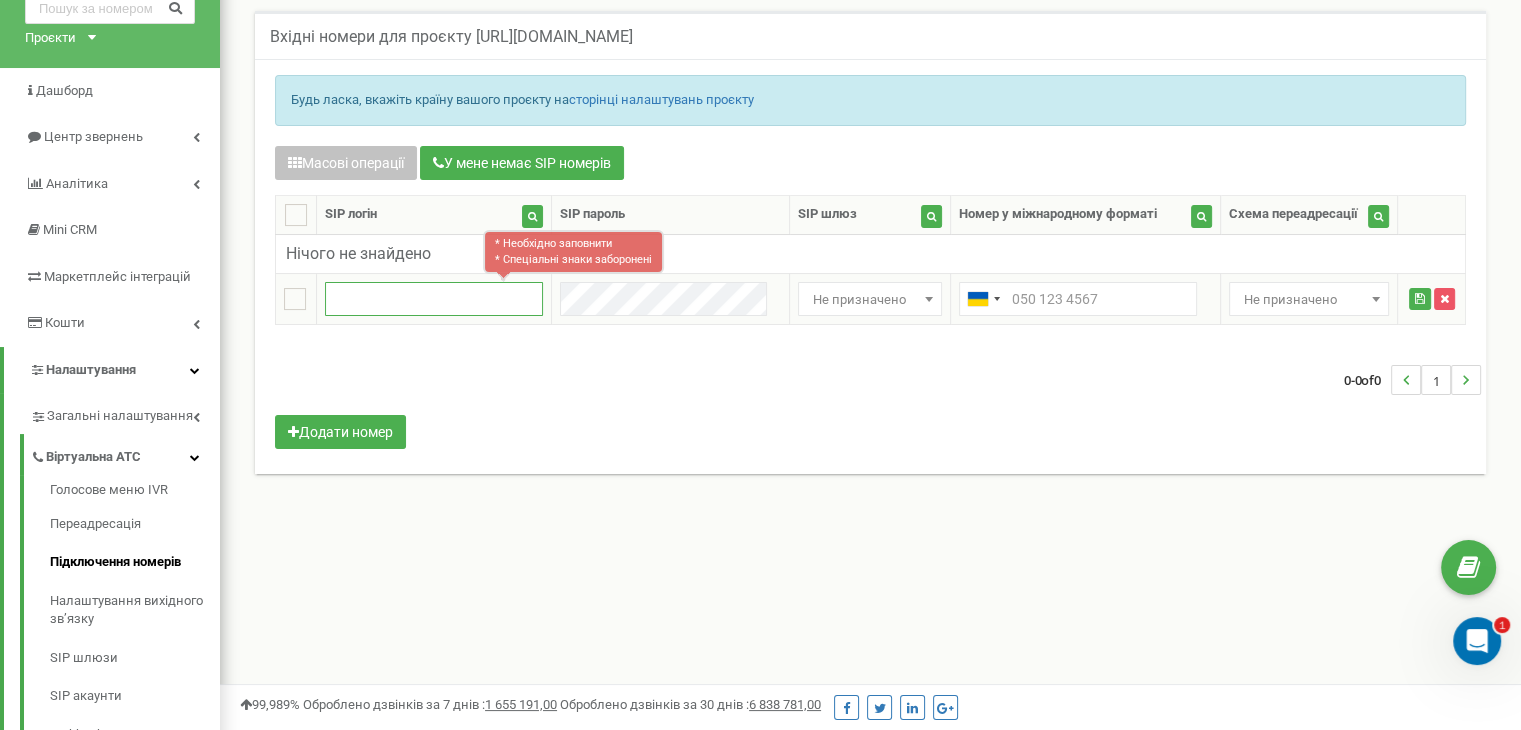 click at bounding box center (433, 299) 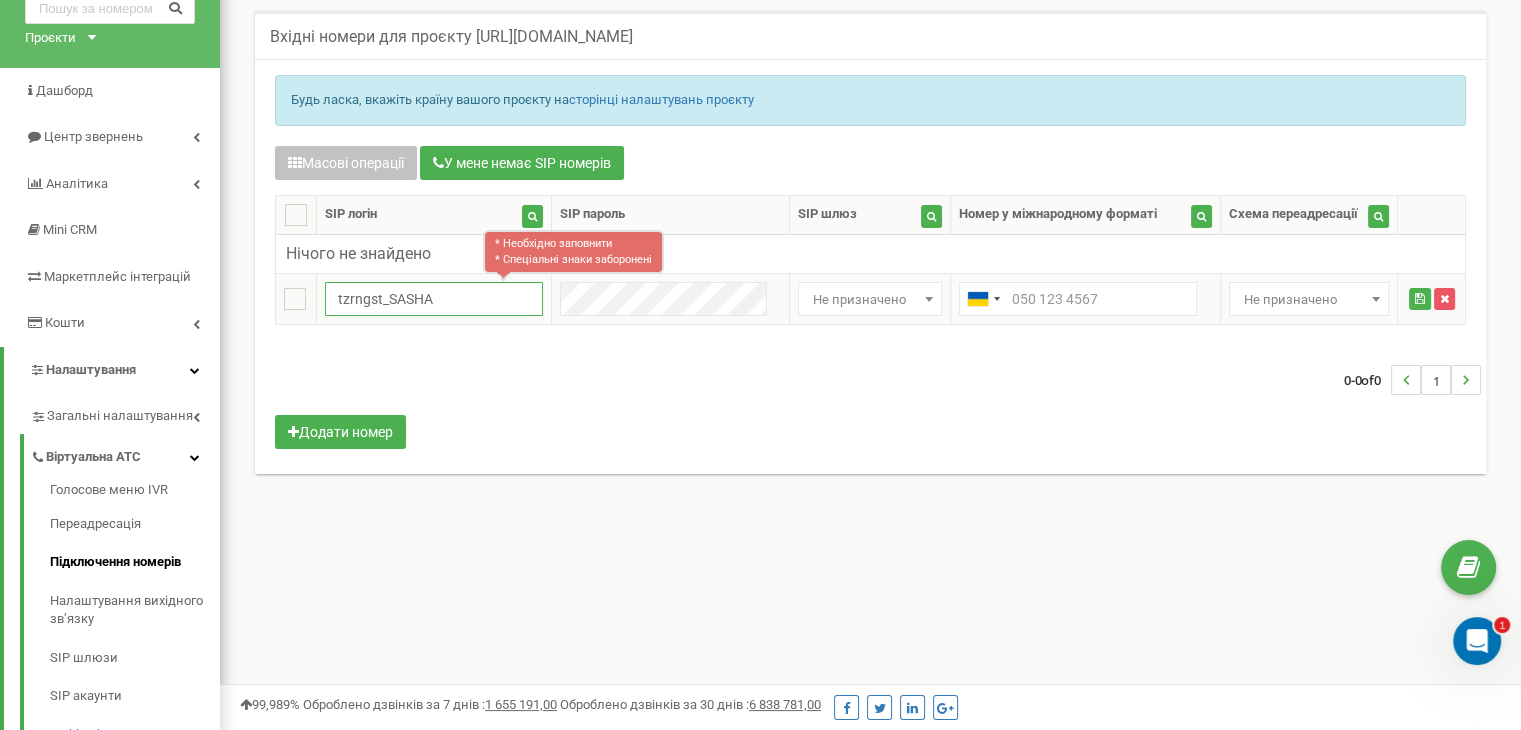 type on "tzrngst_SASHA" 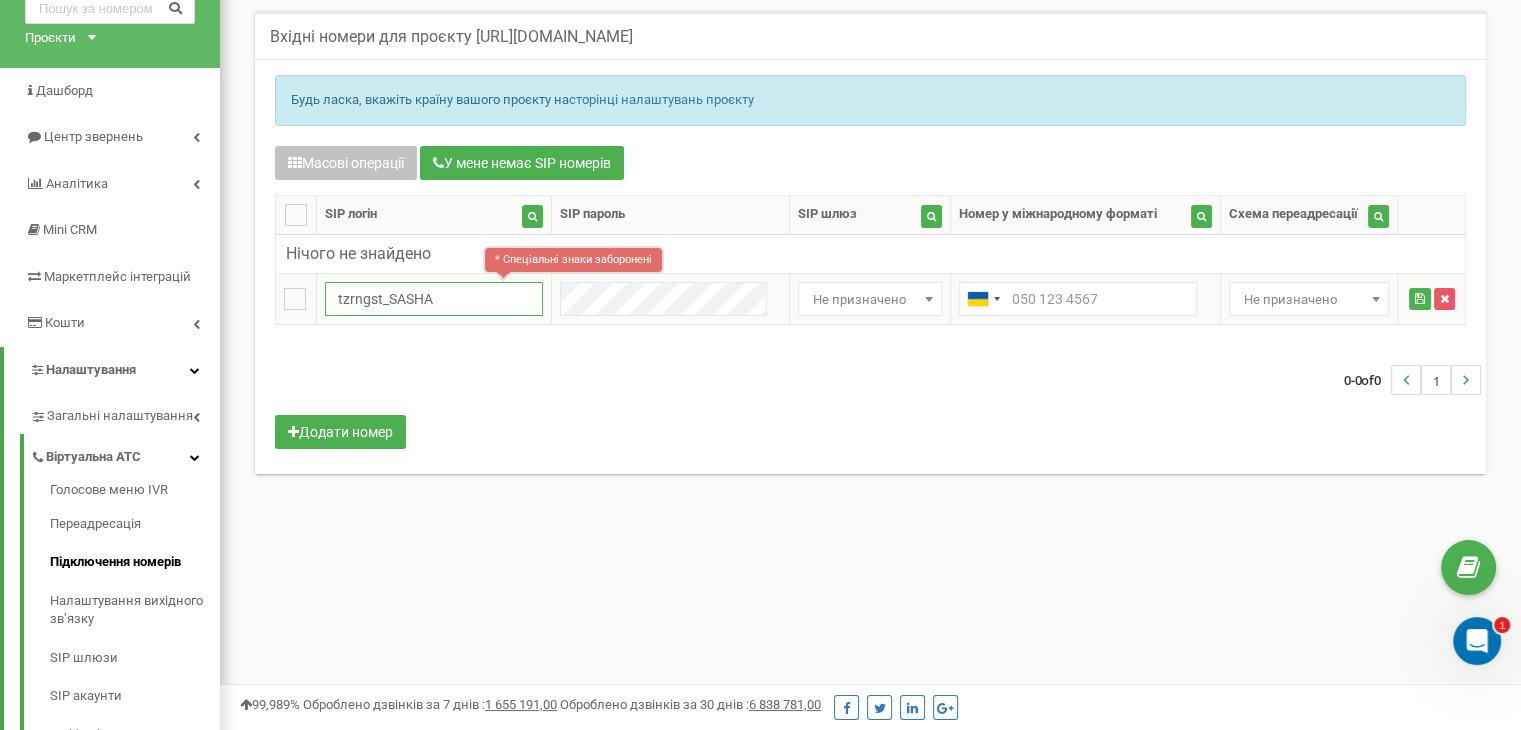 drag, startPoint x: 394, startPoint y: 297, endPoint x: 412, endPoint y: 307, distance: 20.59126 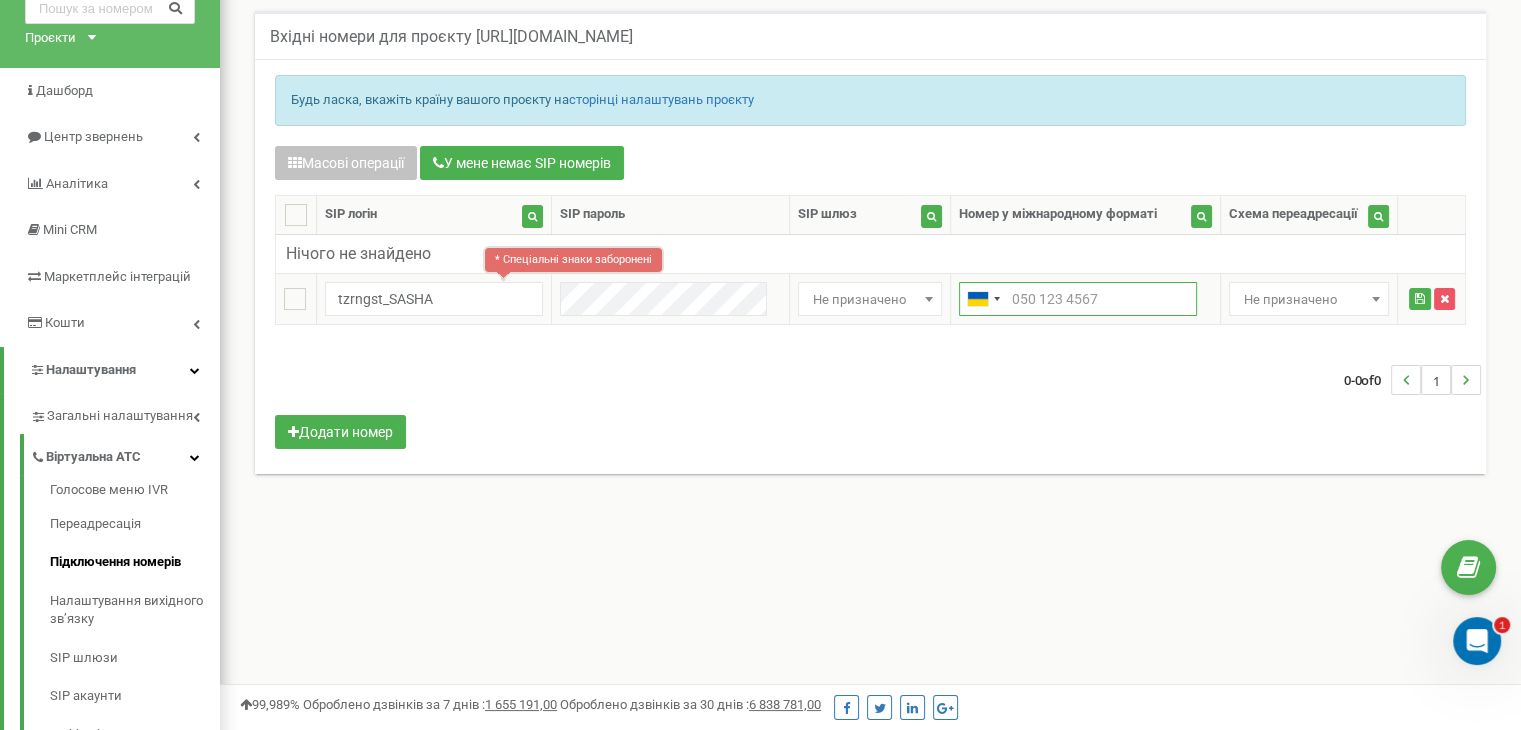 click at bounding box center [1078, 299] 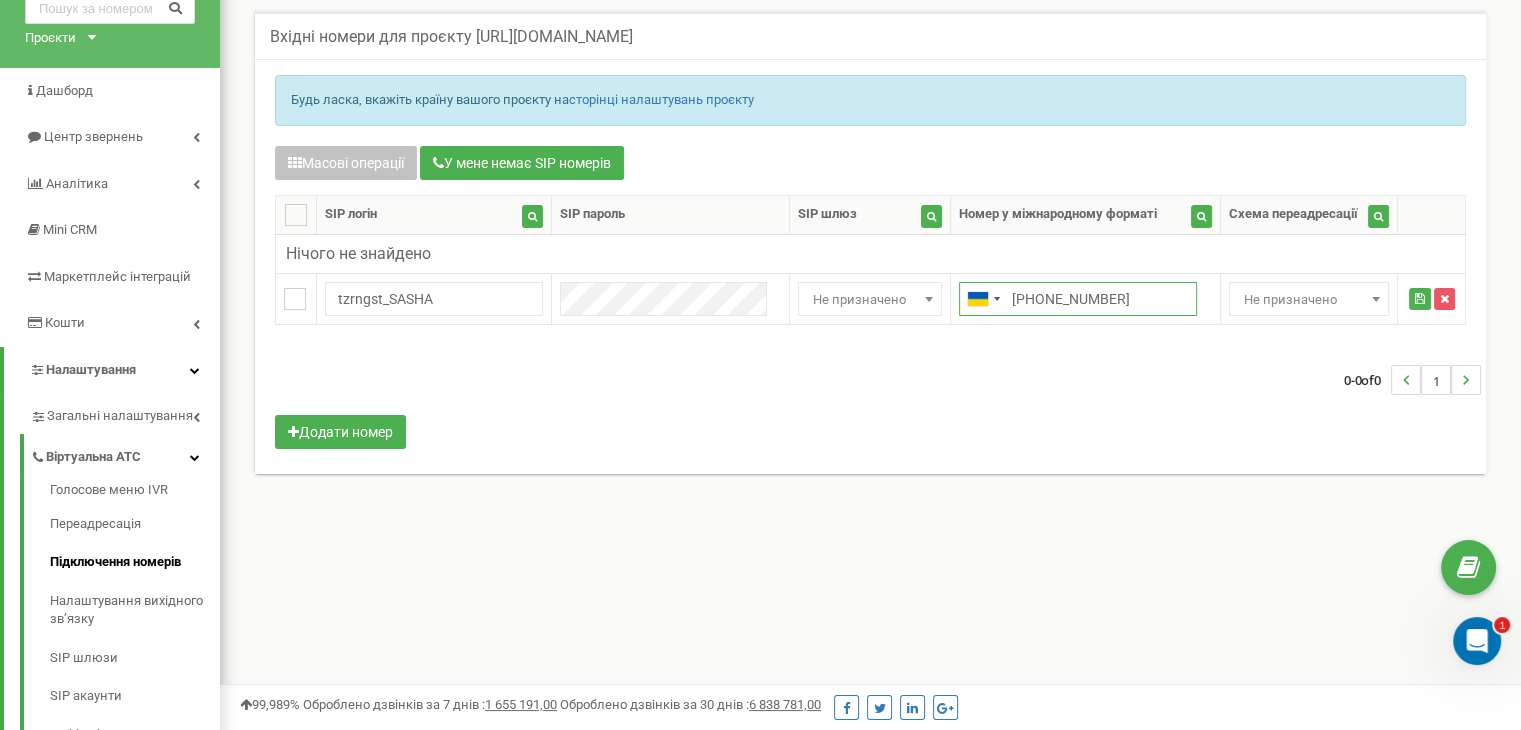 type on "+380978889911" 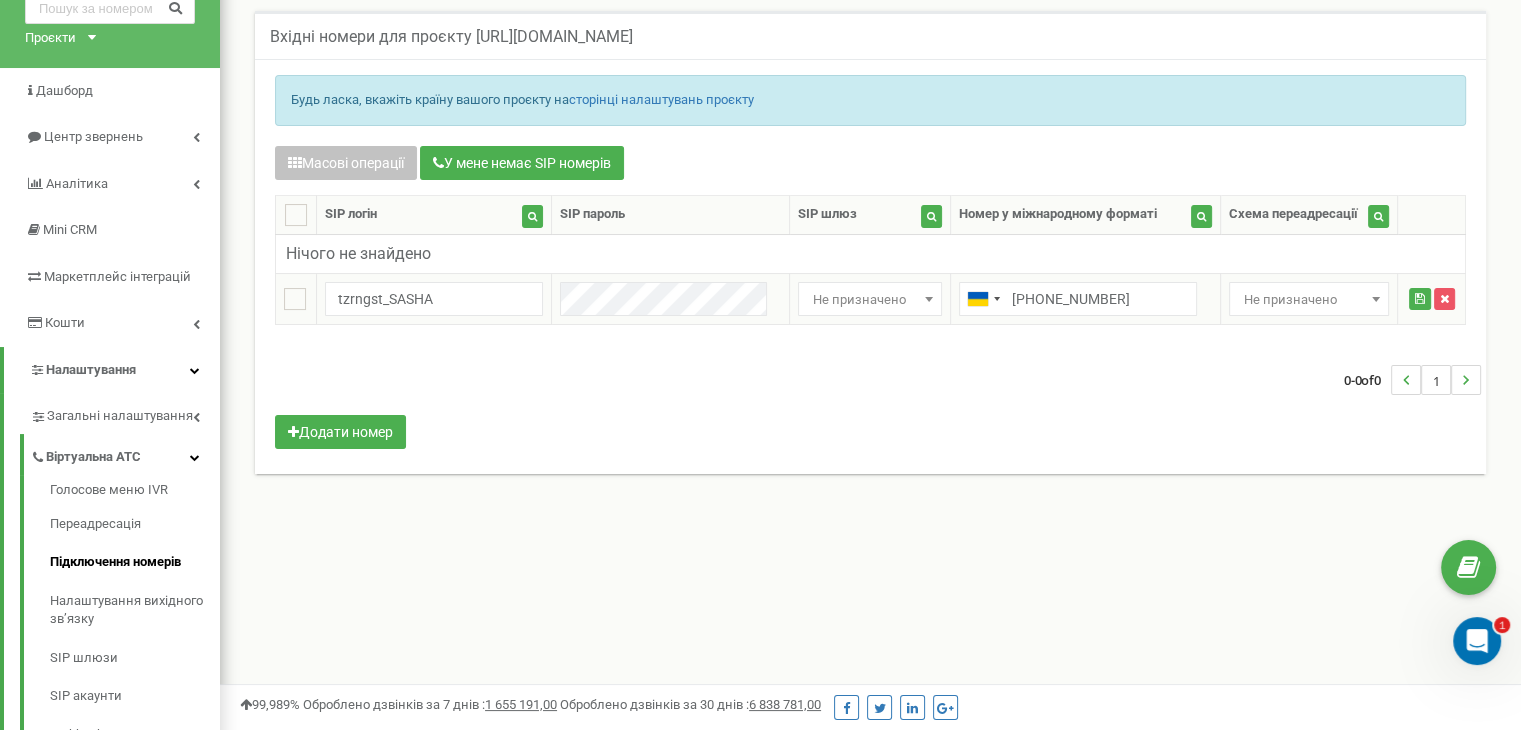 click on "Не призначено" at bounding box center [870, 300] 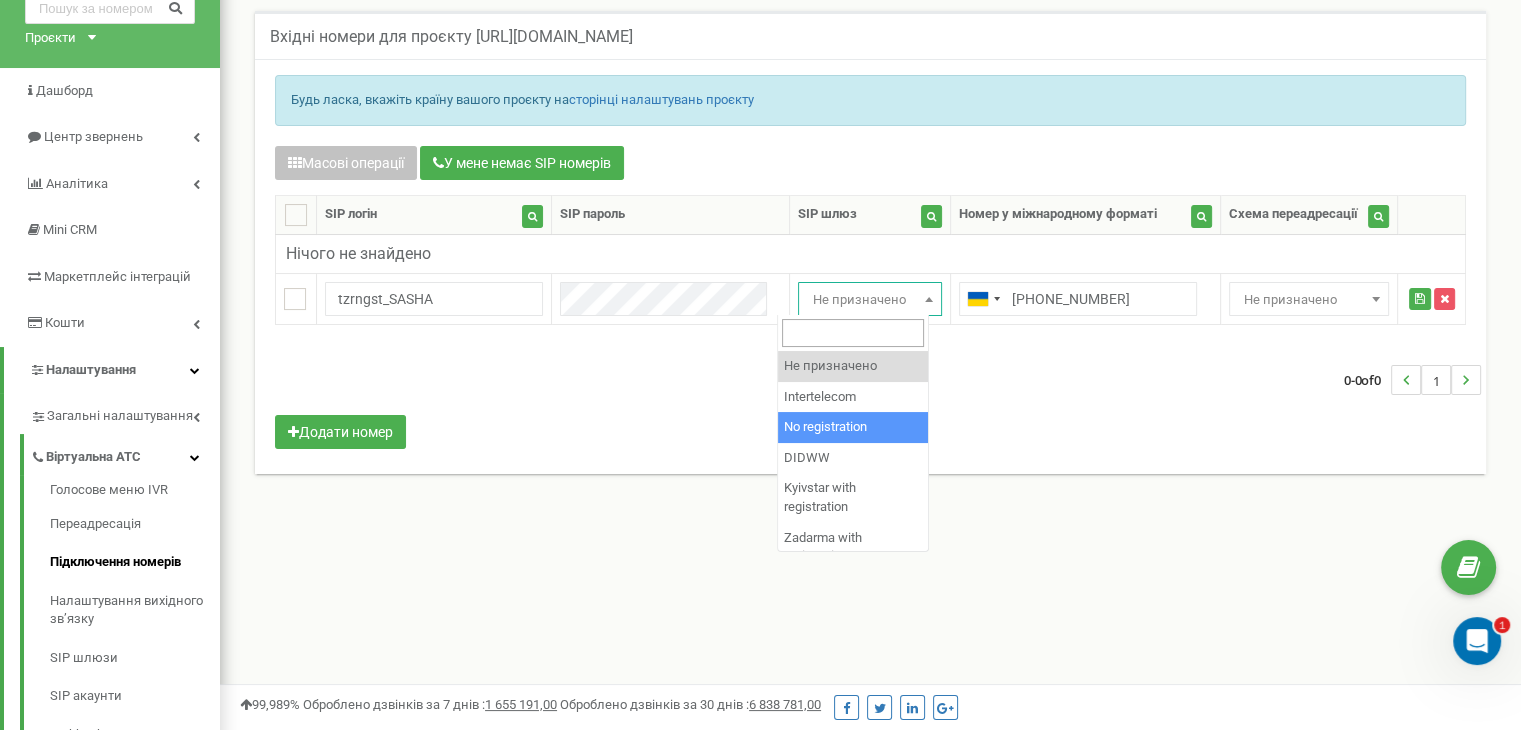 select on "2" 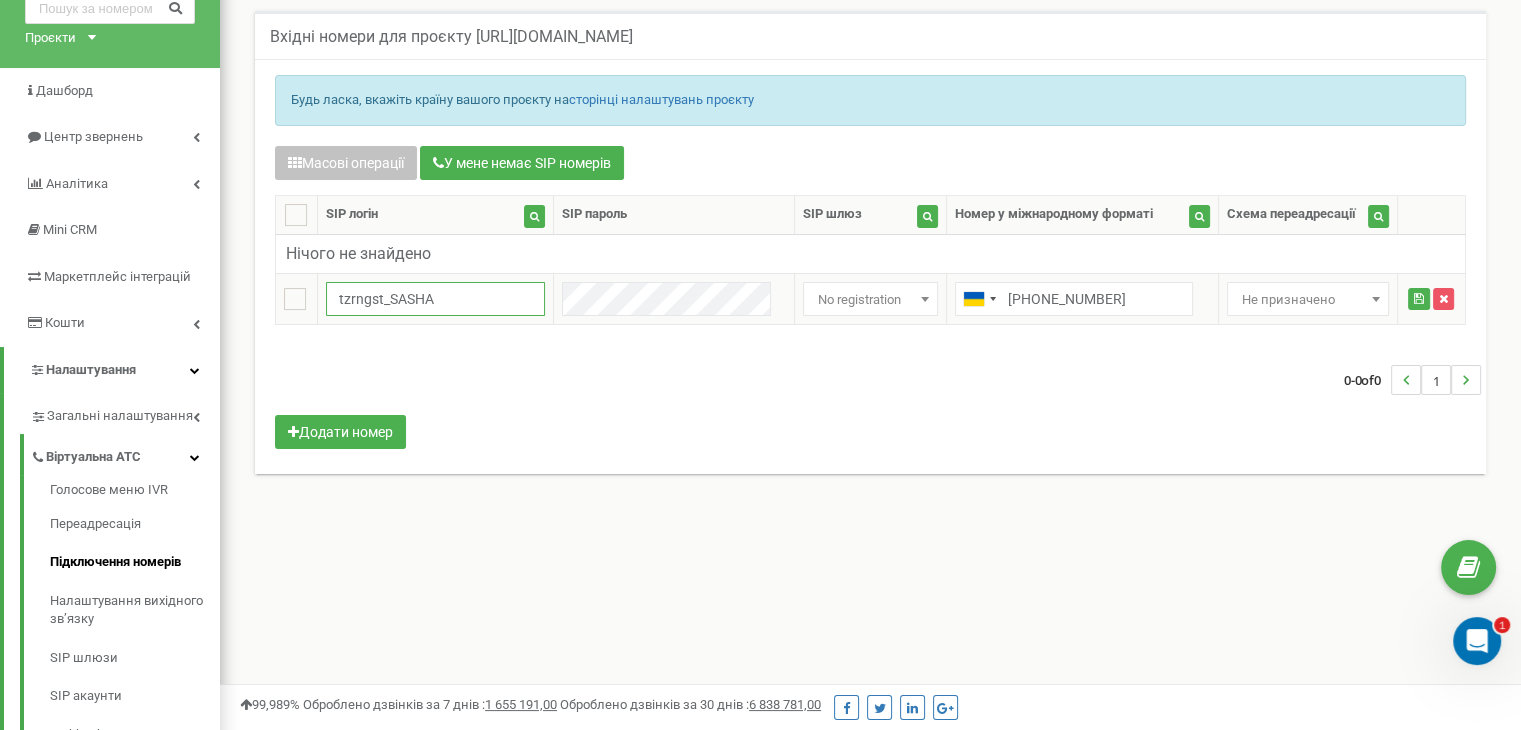 click on "tzrngst_SASHA" at bounding box center [435, 299] 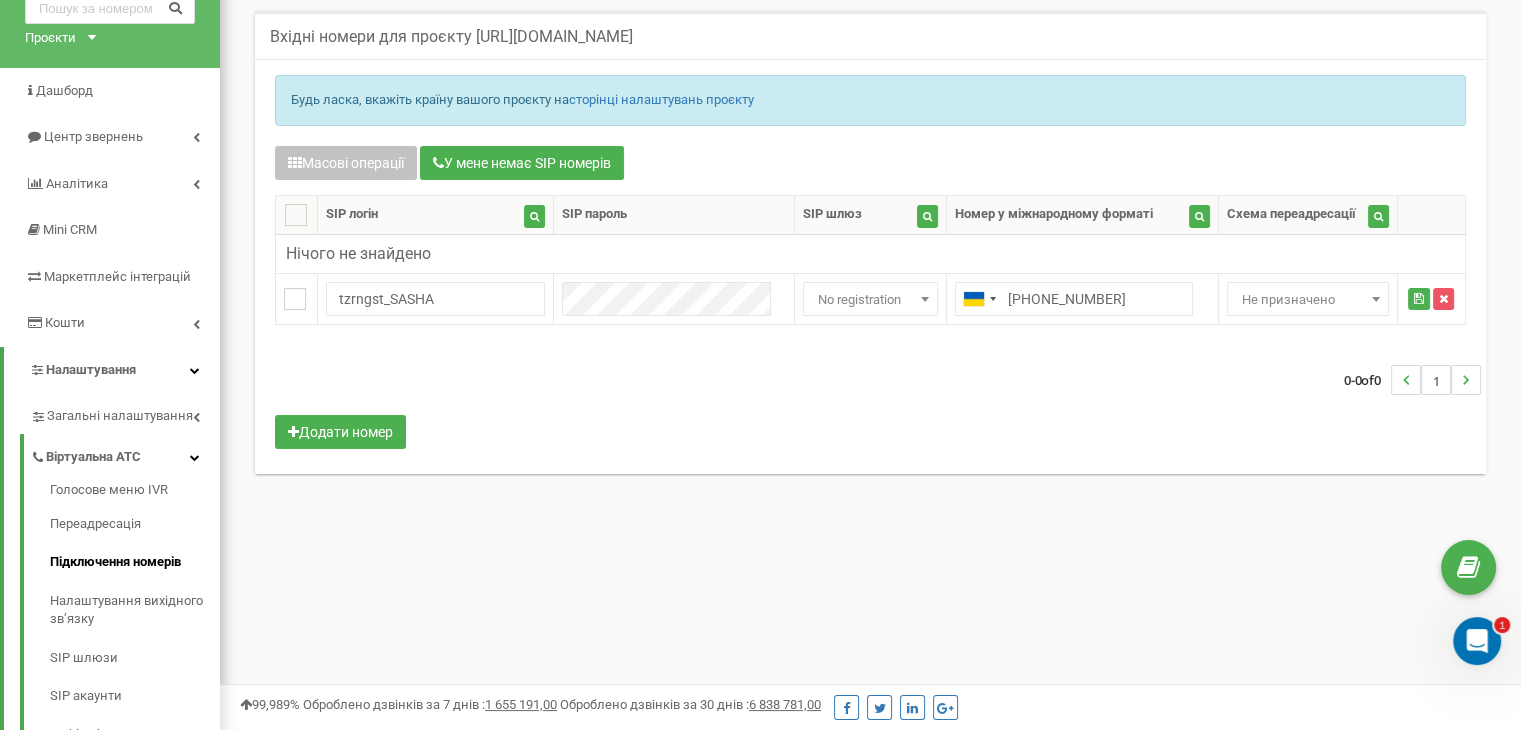 click on "0-0  of  0
1" at bounding box center (870, 380) 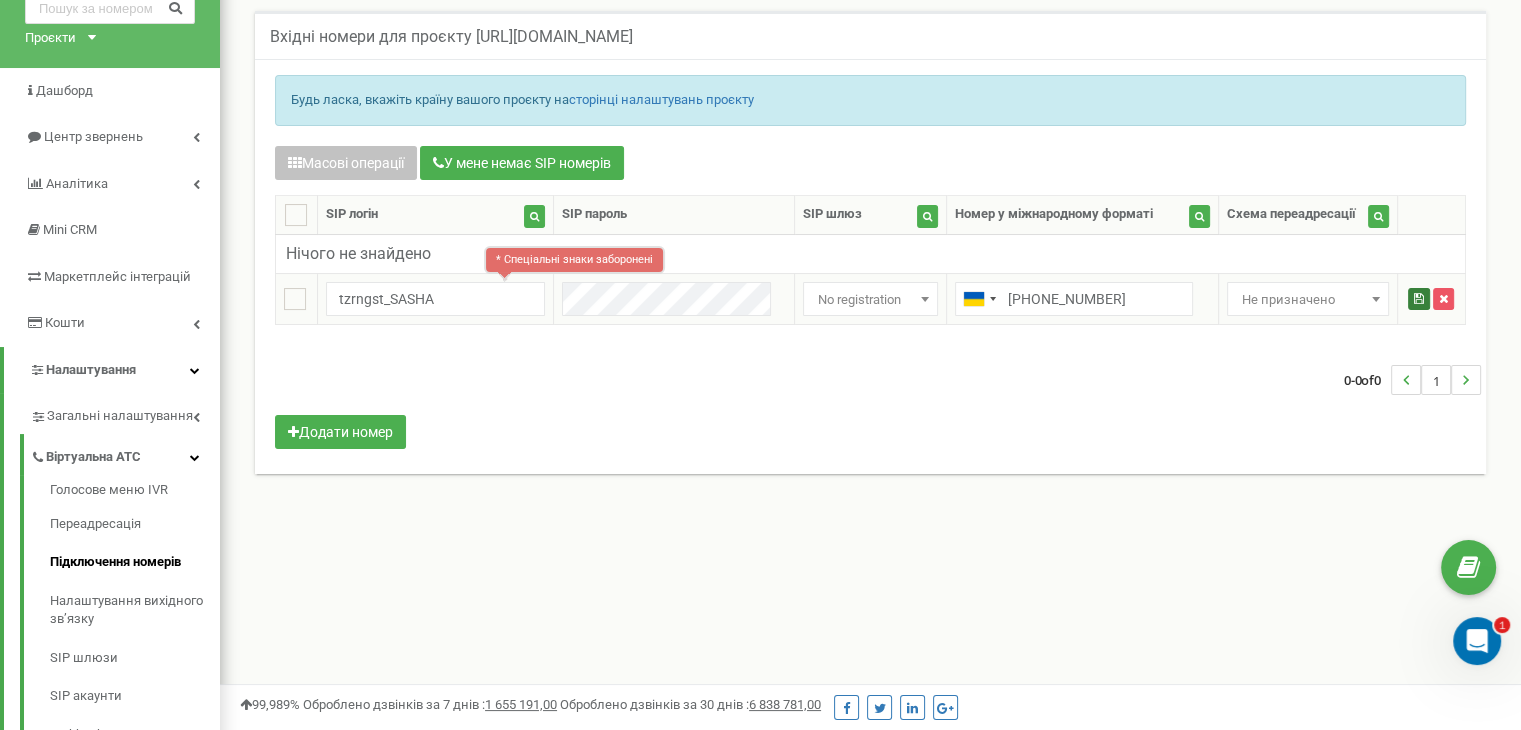 click at bounding box center [1419, 299] 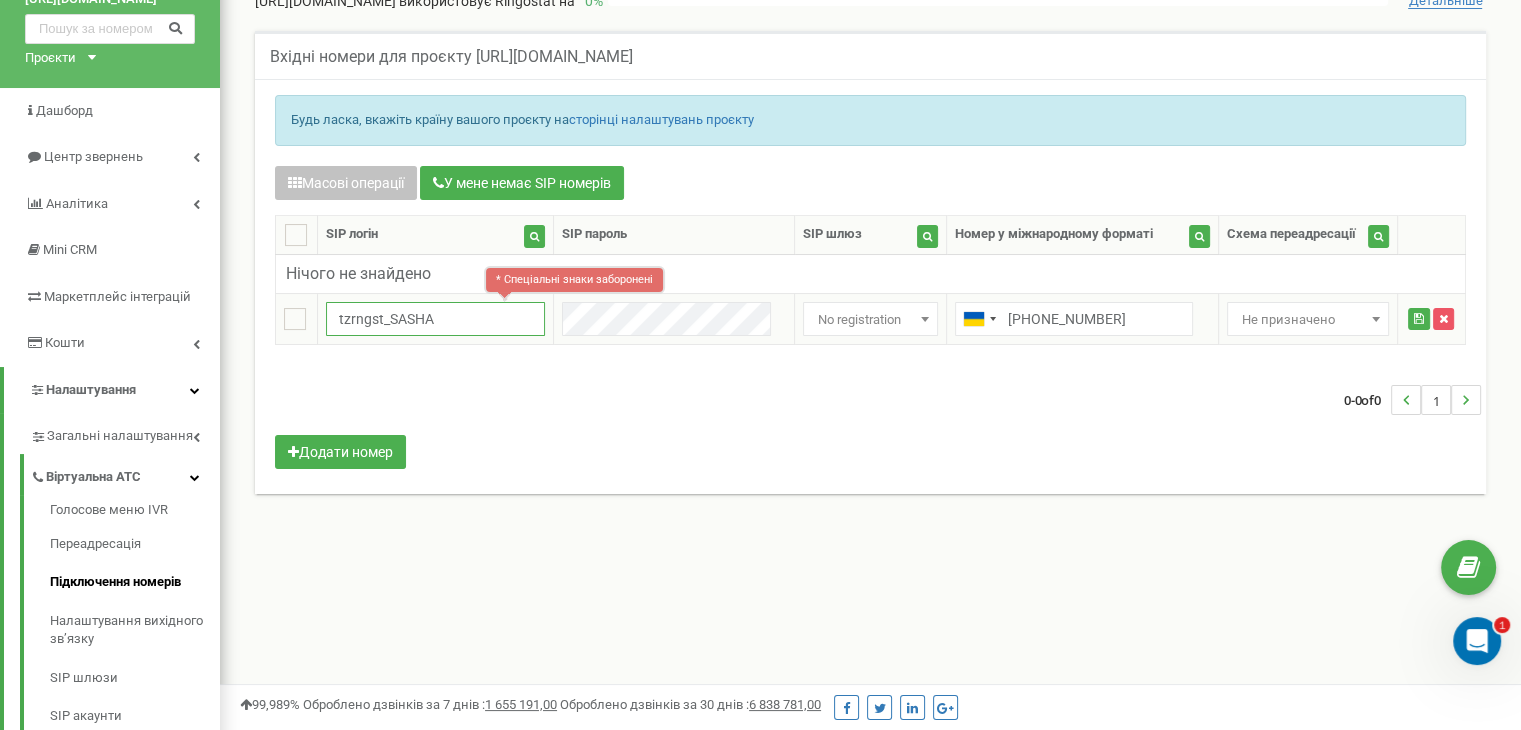scroll, scrollTop: 45, scrollLeft: 0, axis: vertical 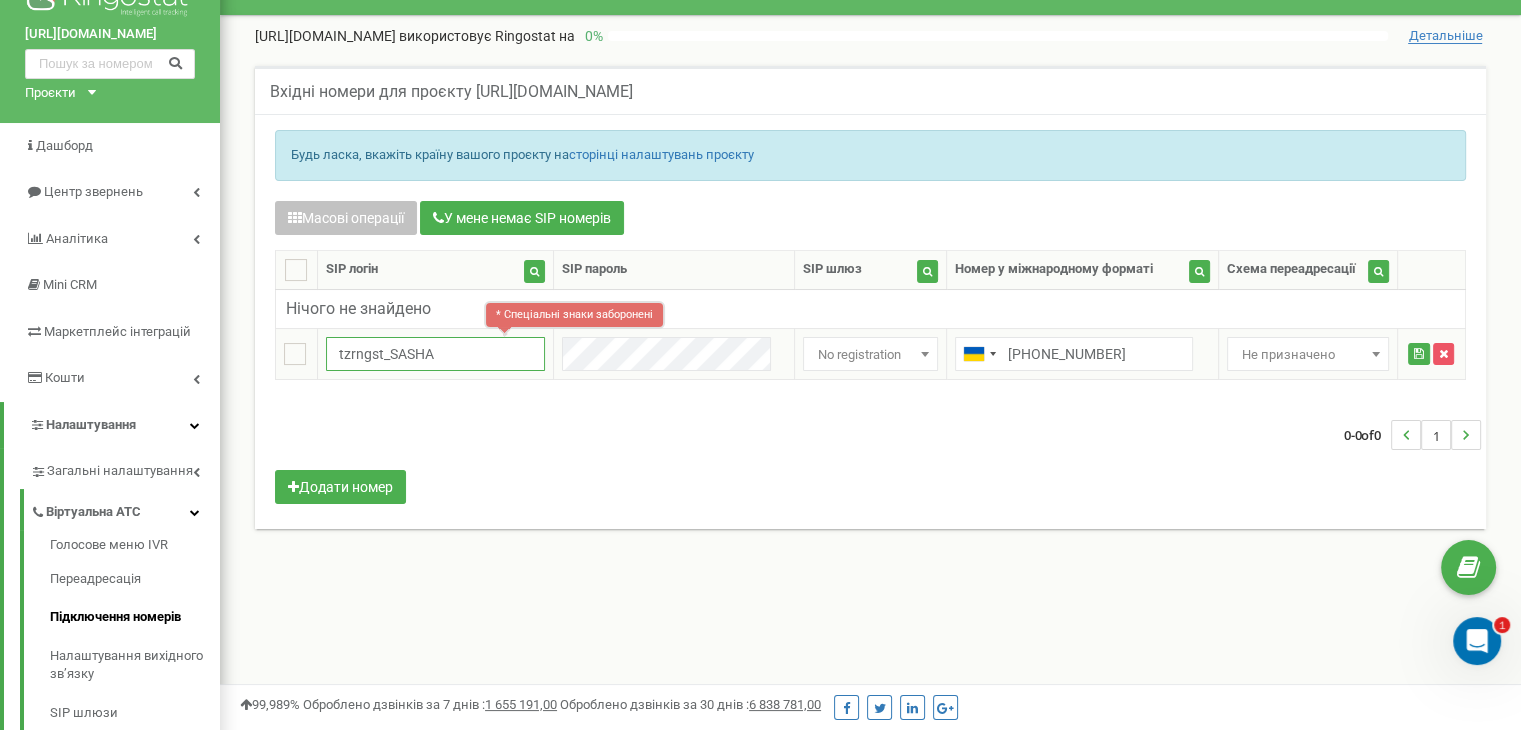 click on "tzrngst_SASHA" at bounding box center (435, 354) 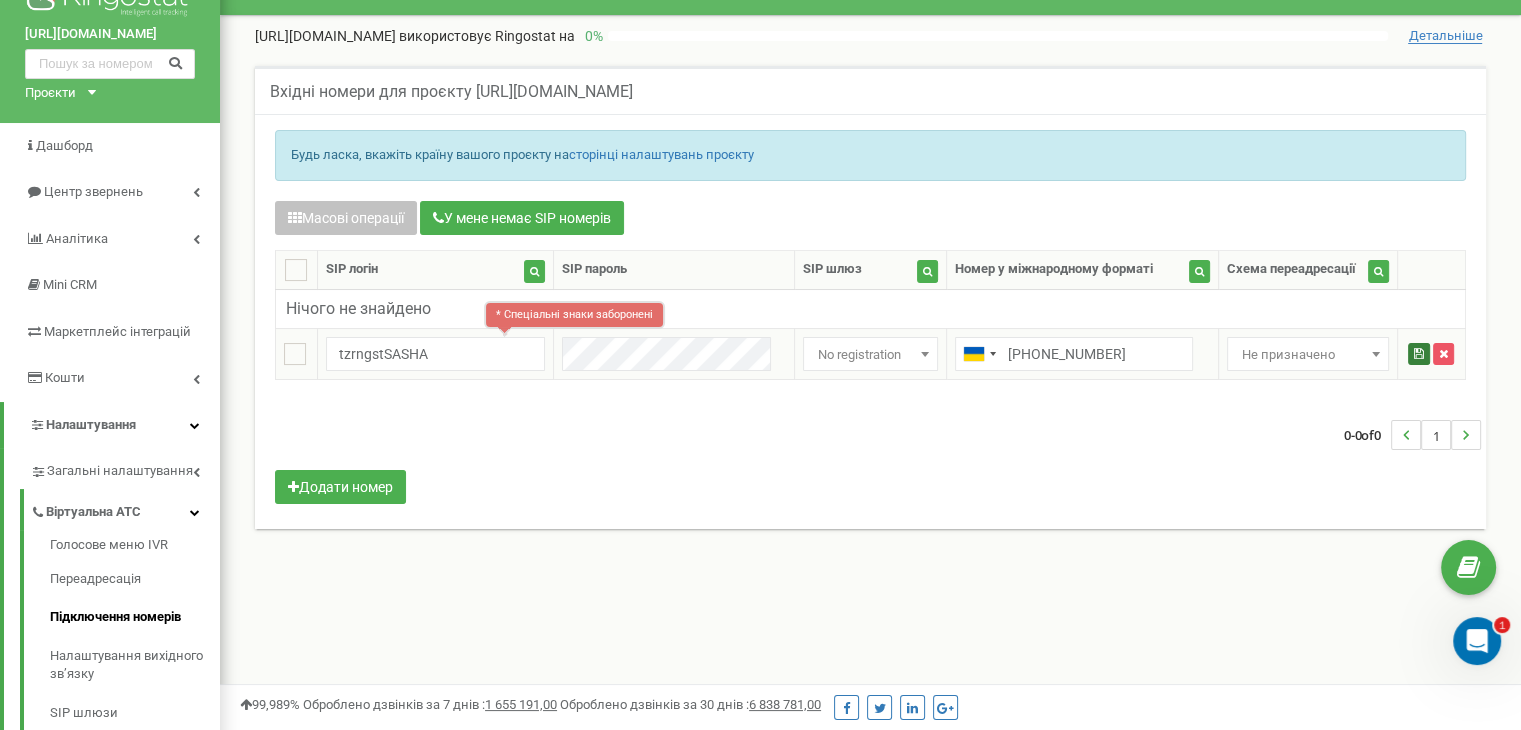 click at bounding box center [1419, 354] 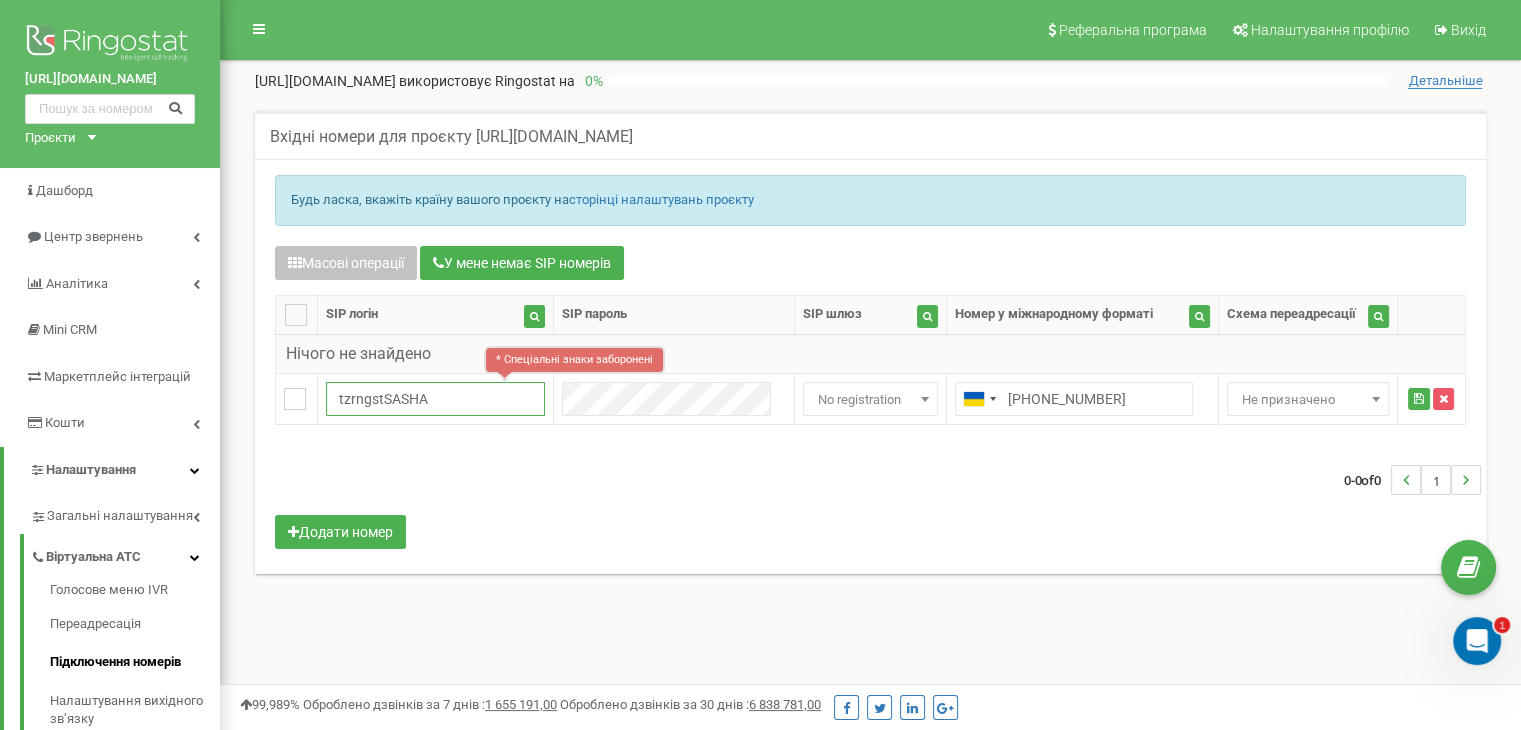 scroll, scrollTop: 0, scrollLeft: 0, axis: both 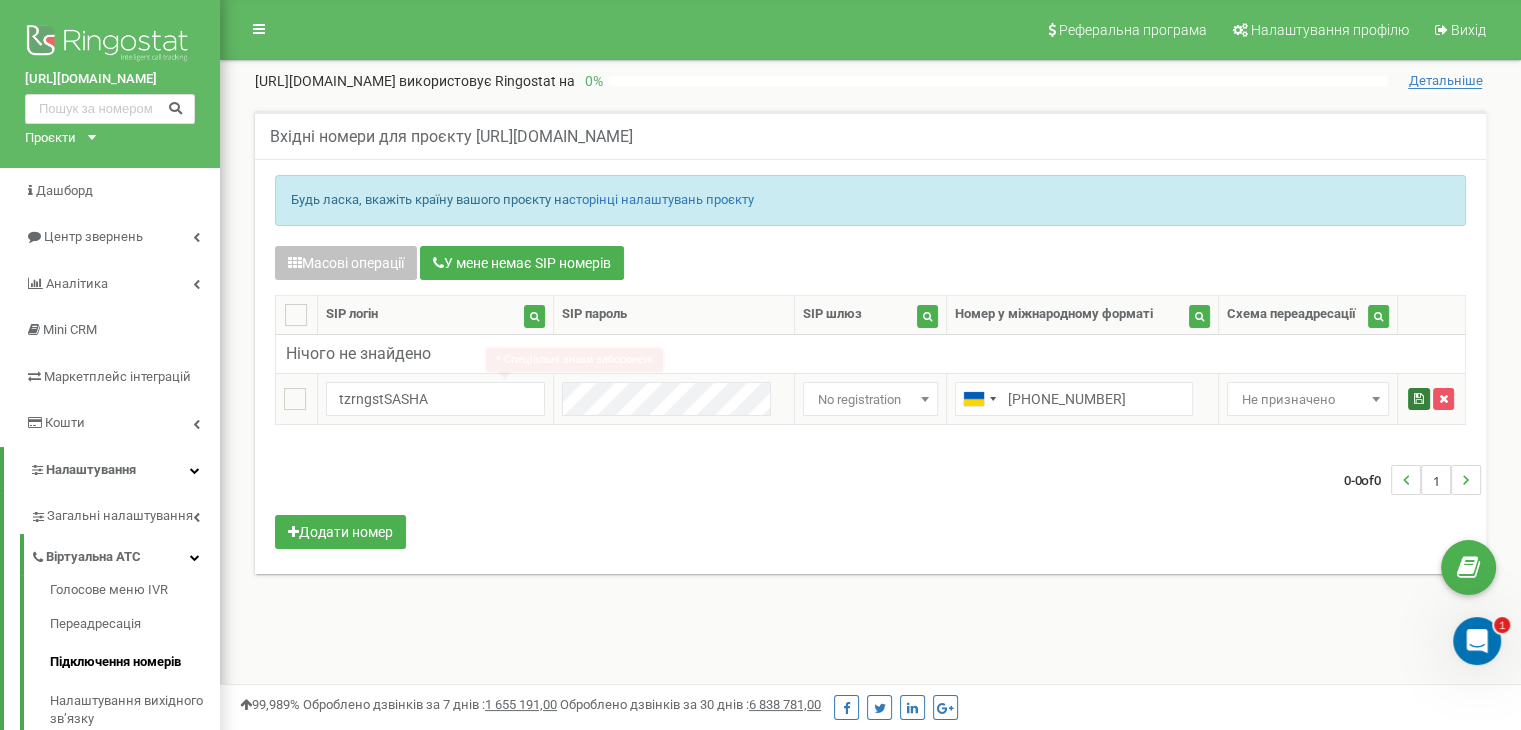 click at bounding box center (1419, 399) 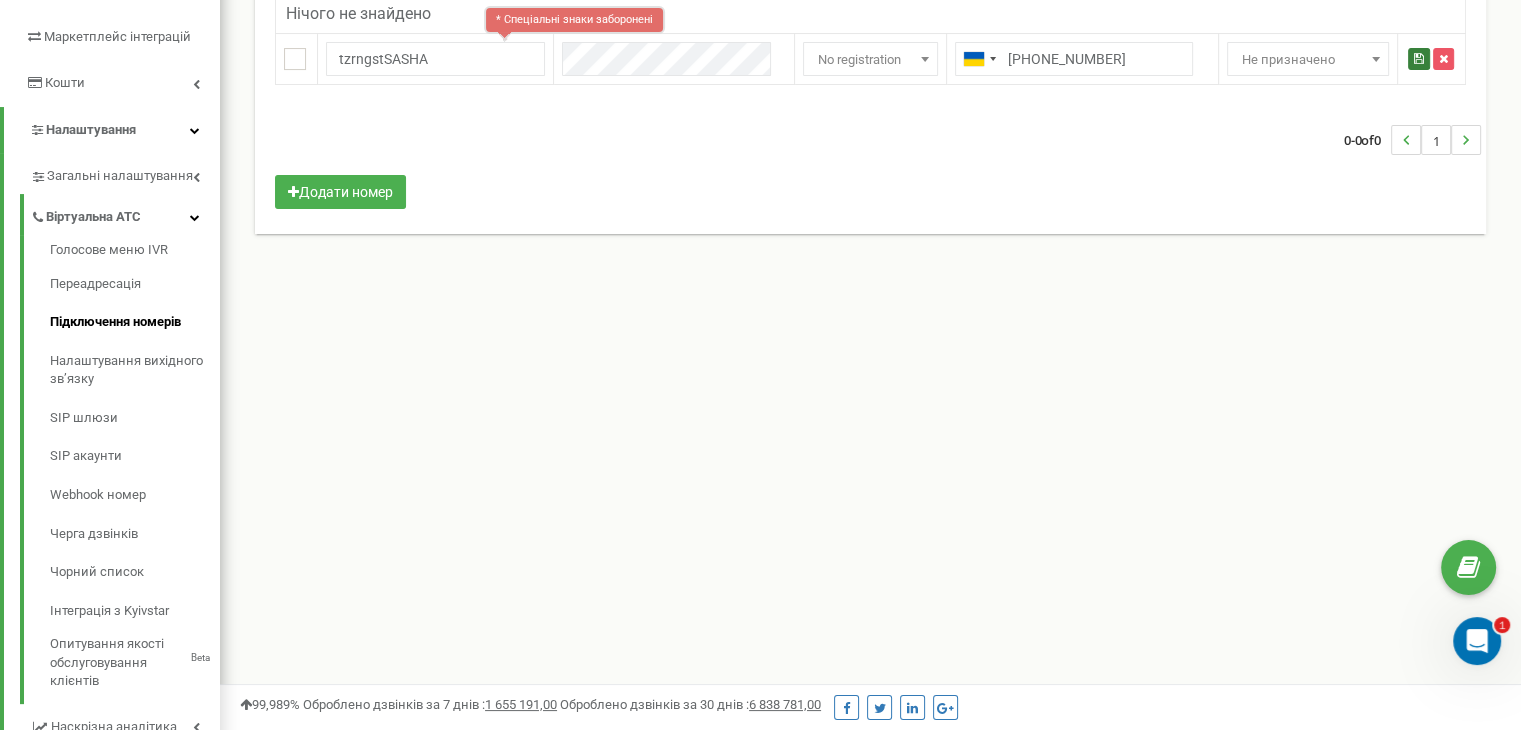 scroll, scrollTop: 345, scrollLeft: 0, axis: vertical 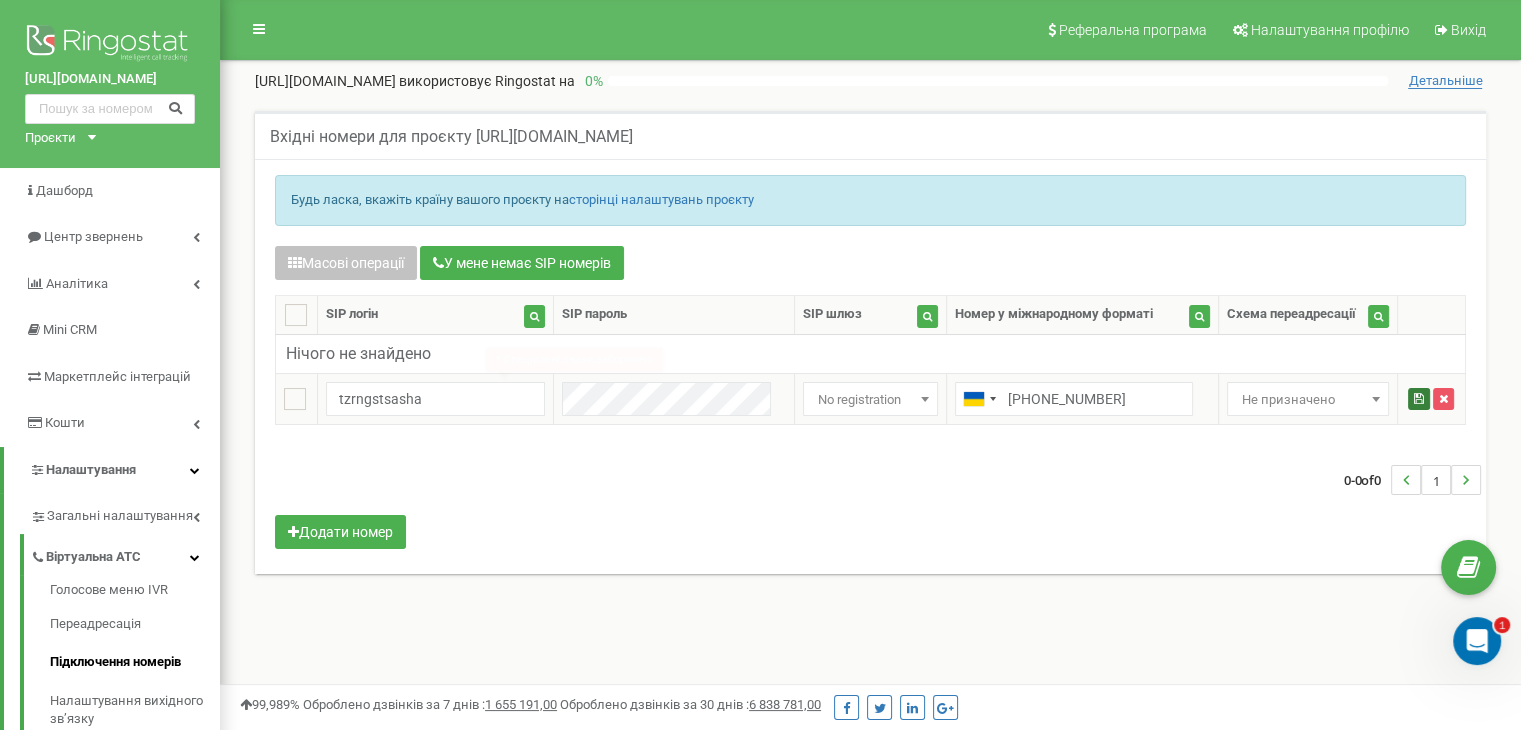 click at bounding box center [1419, 399] 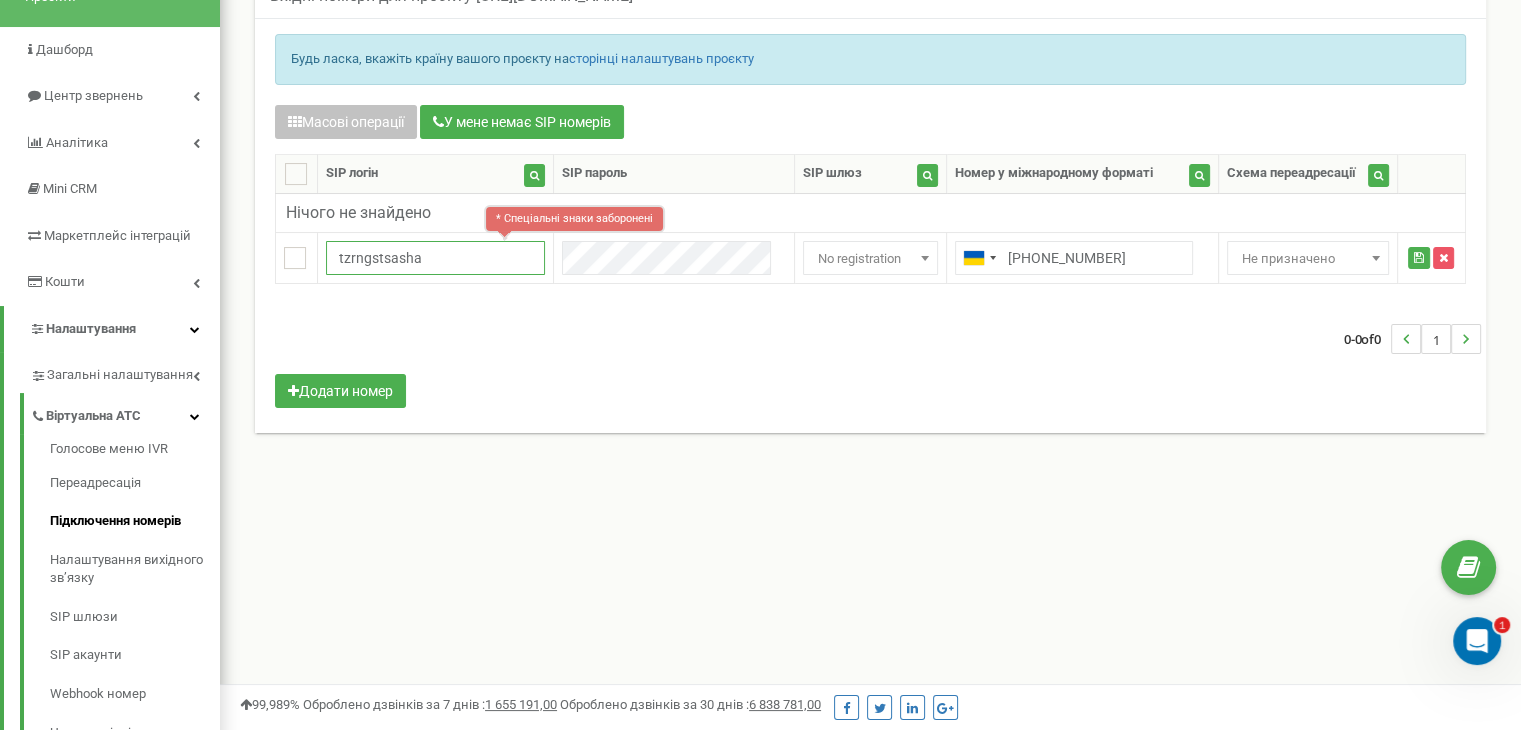 scroll, scrollTop: 0, scrollLeft: 0, axis: both 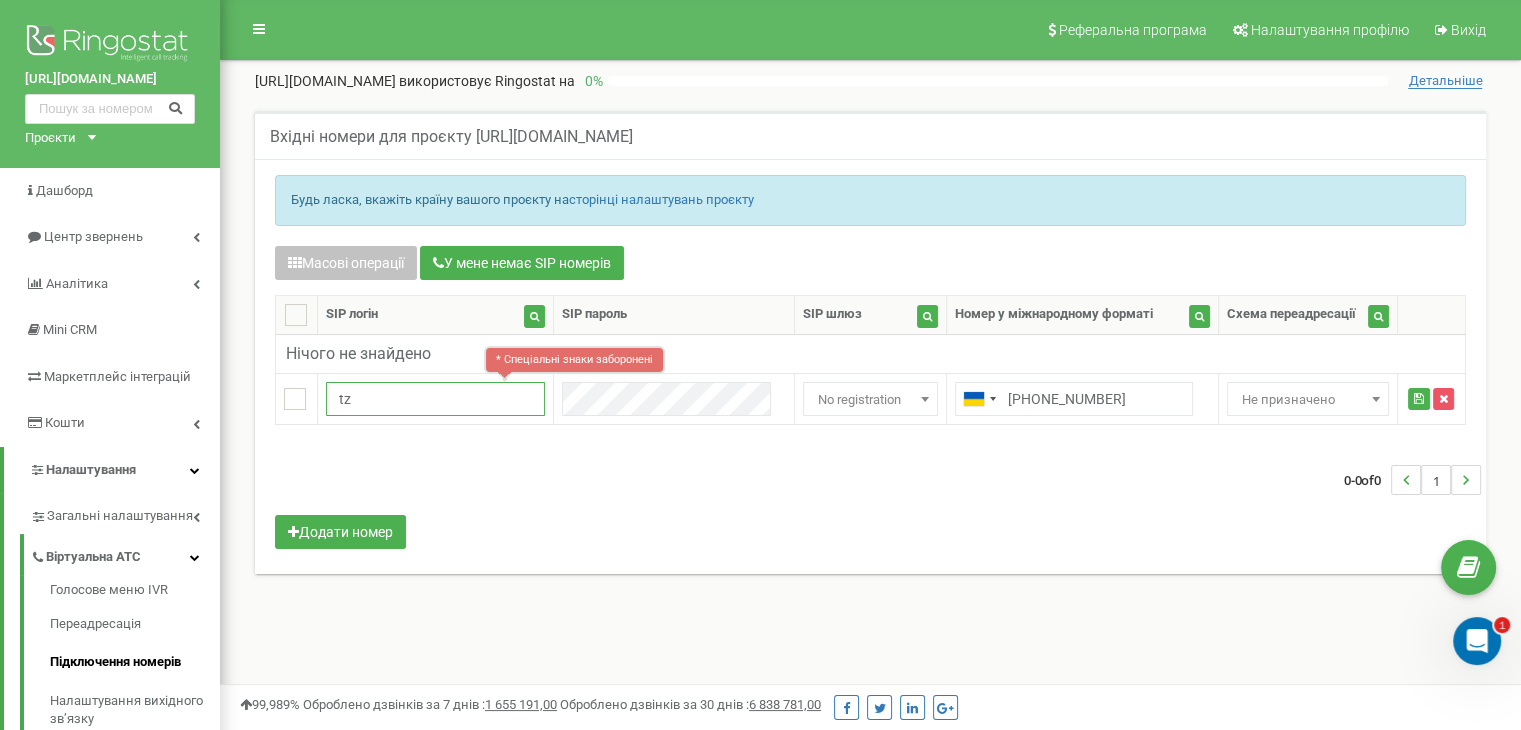 type on "t" 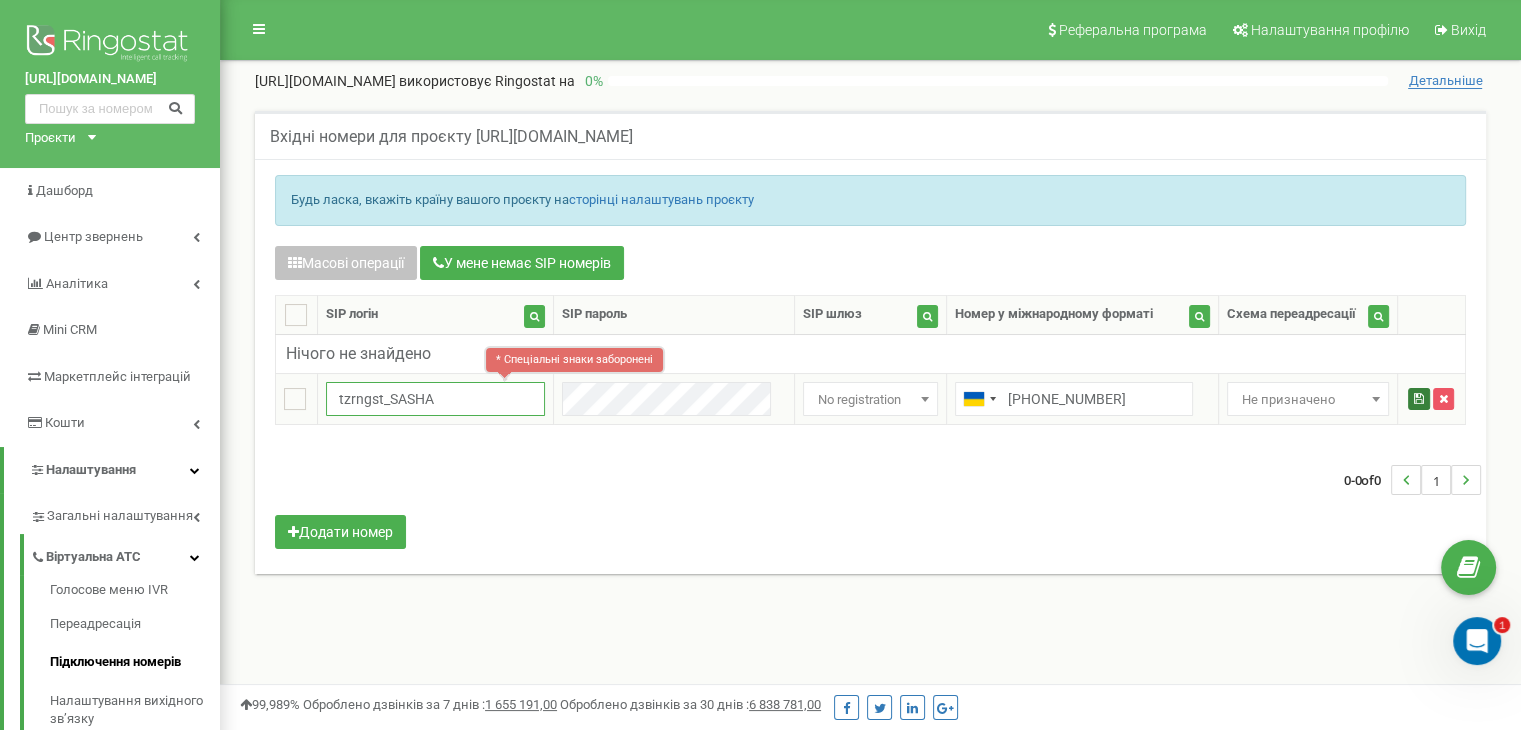 type on "tzrngst_SASHA" 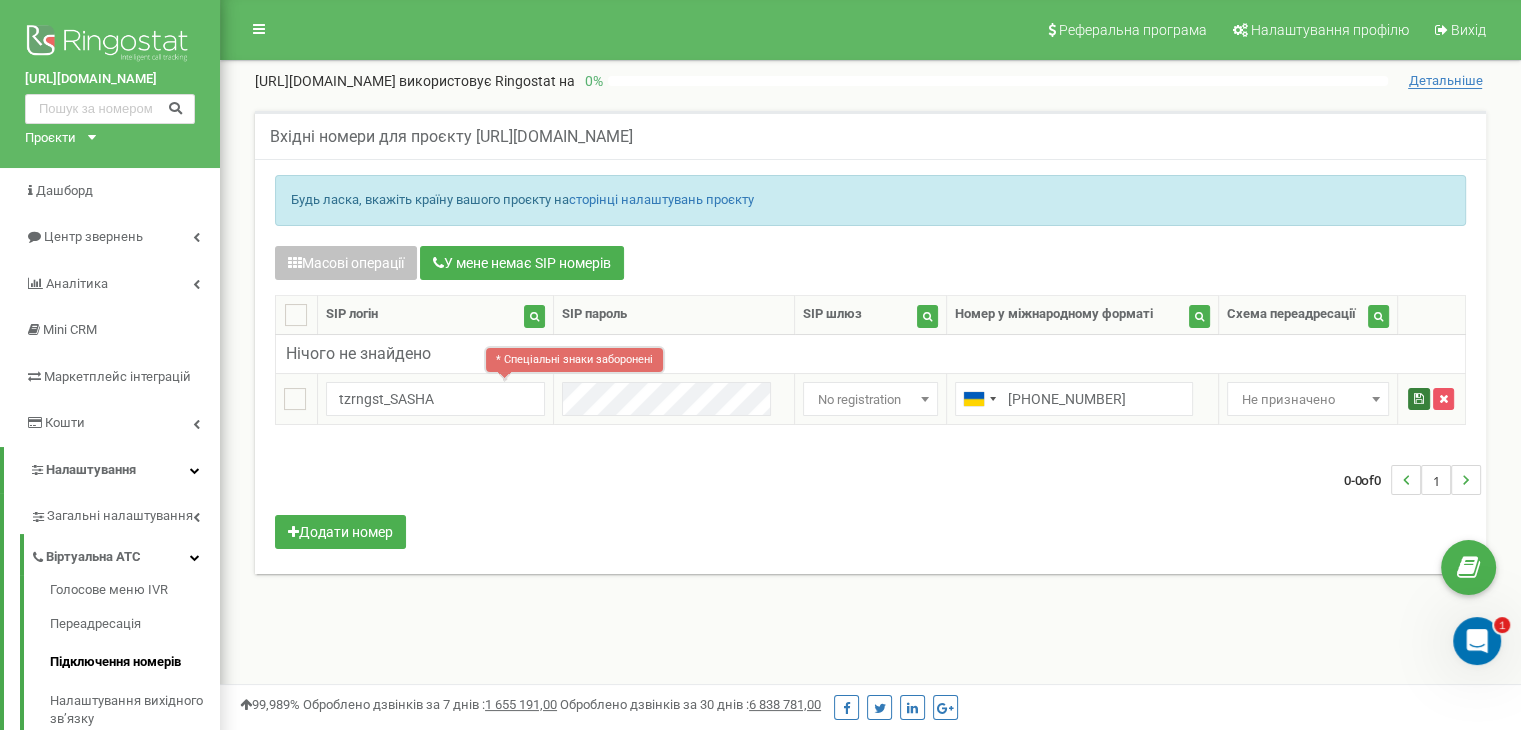 click at bounding box center (1419, 399) 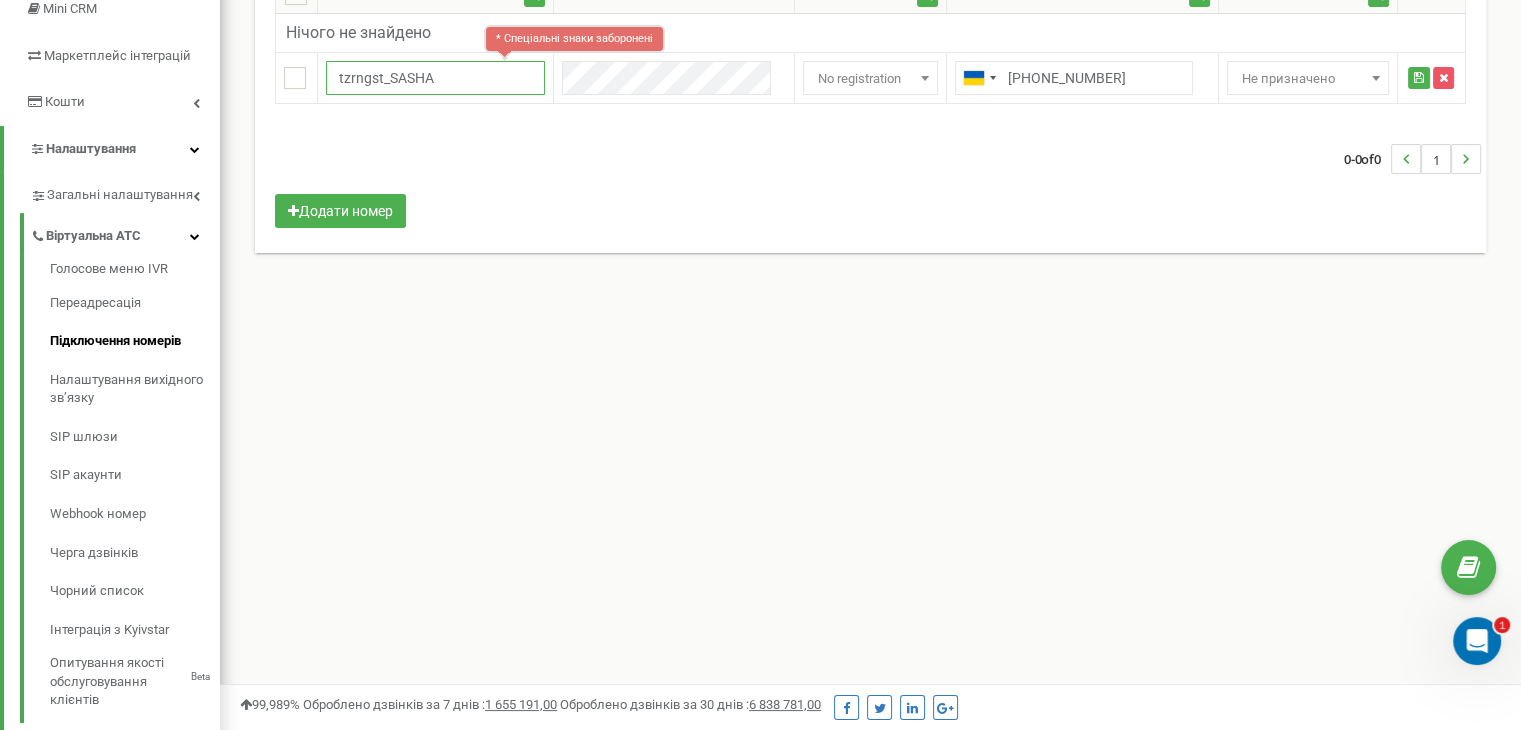 scroll, scrollTop: 23, scrollLeft: 0, axis: vertical 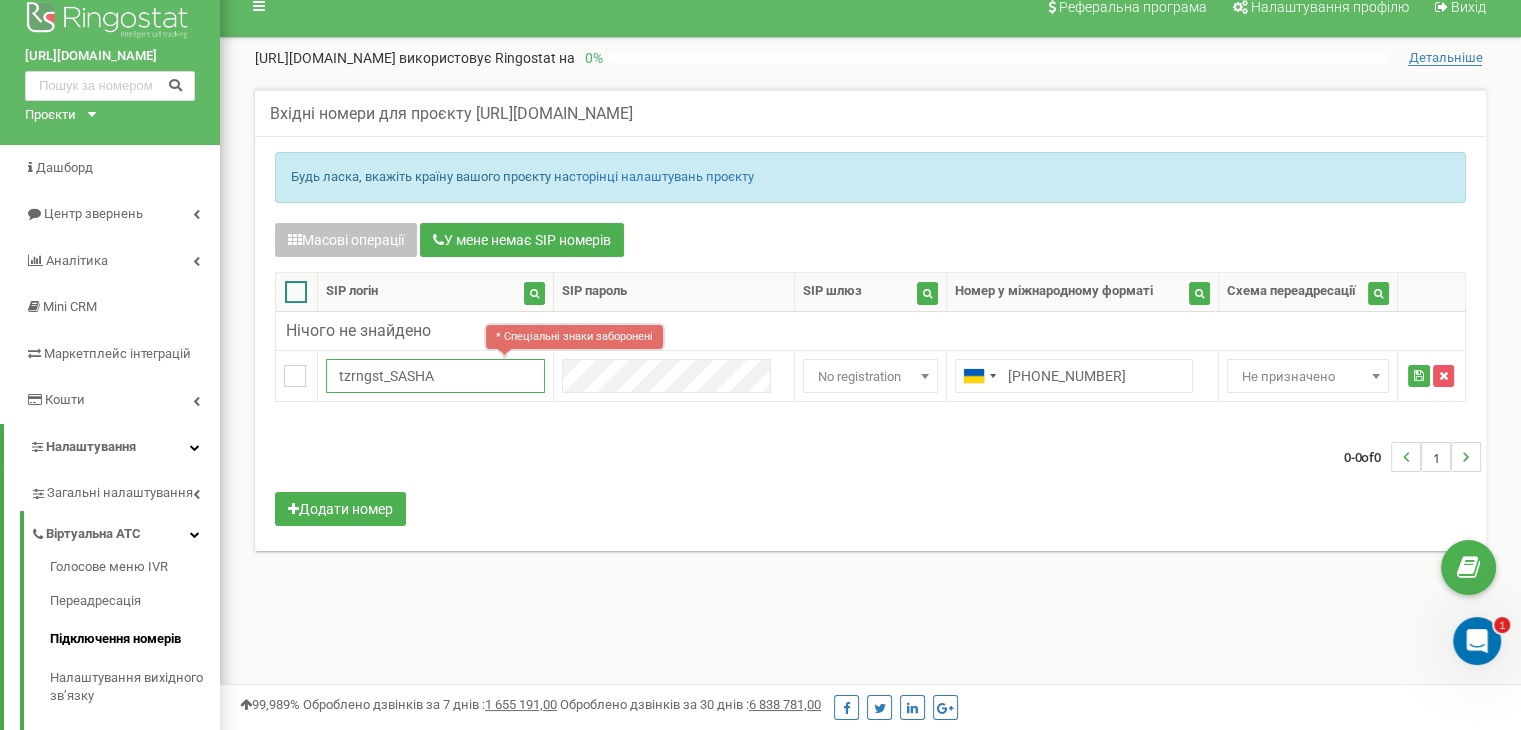 click at bounding box center (296, 292) 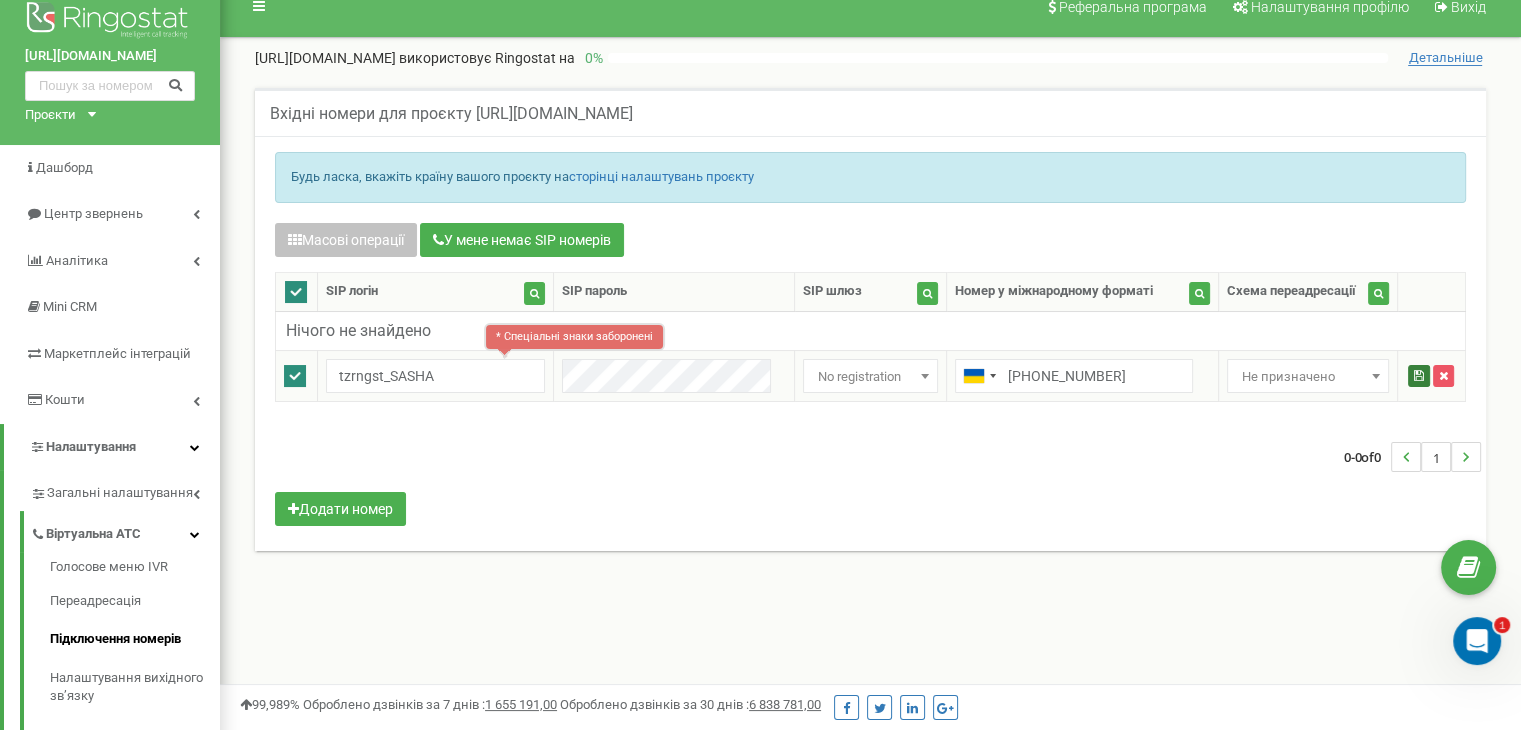 click at bounding box center (1419, 376) 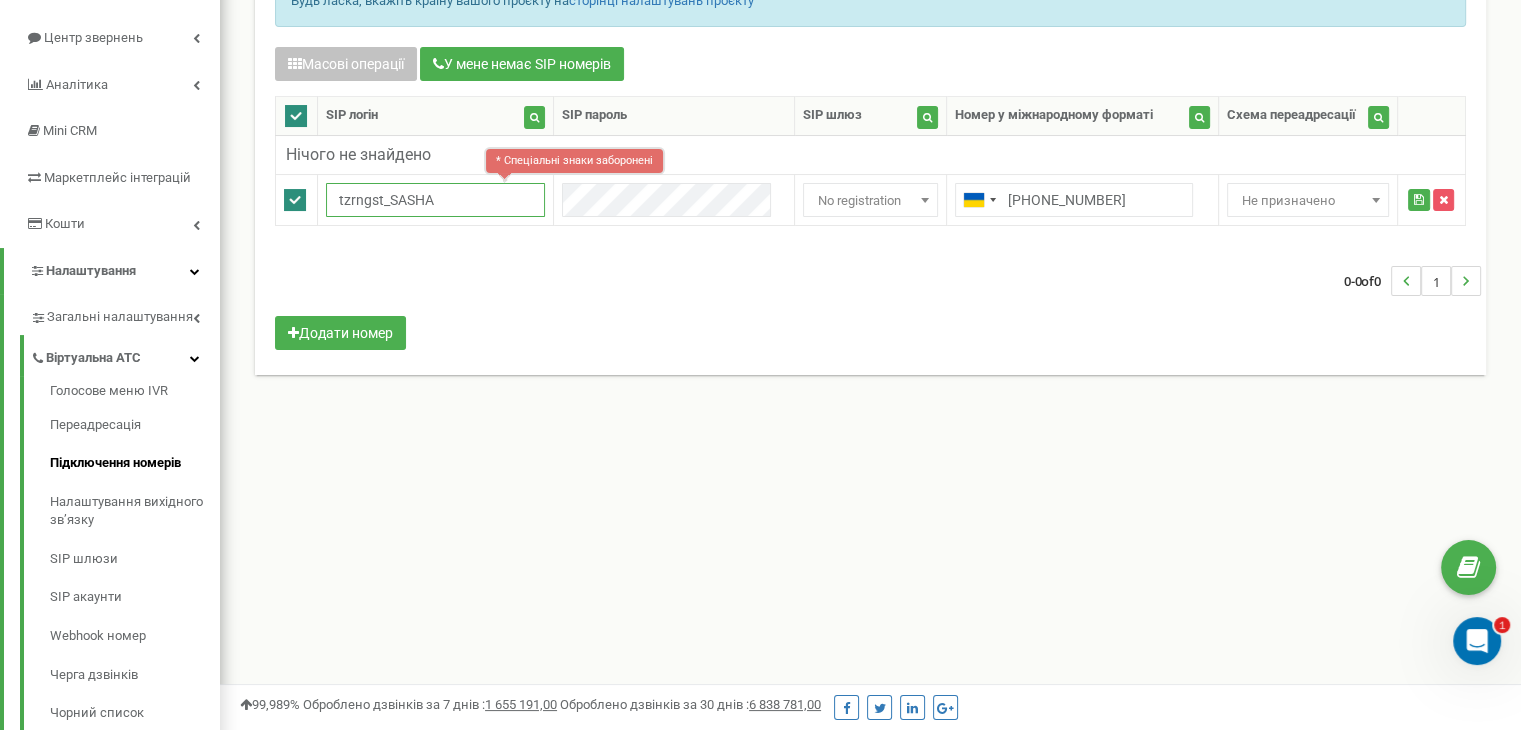 scroll, scrollTop: 45, scrollLeft: 0, axis: vertical 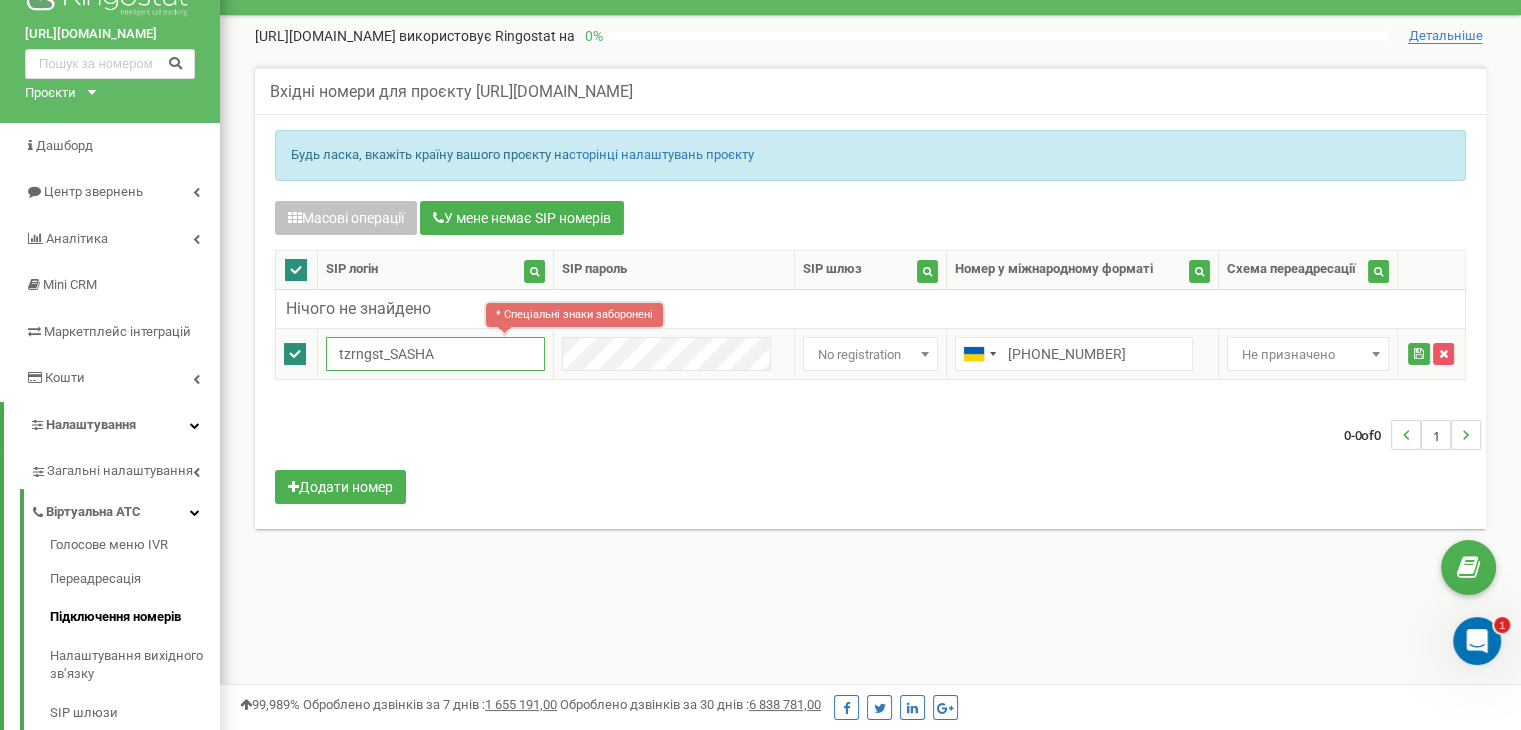 click at bounding box center [295, 354] 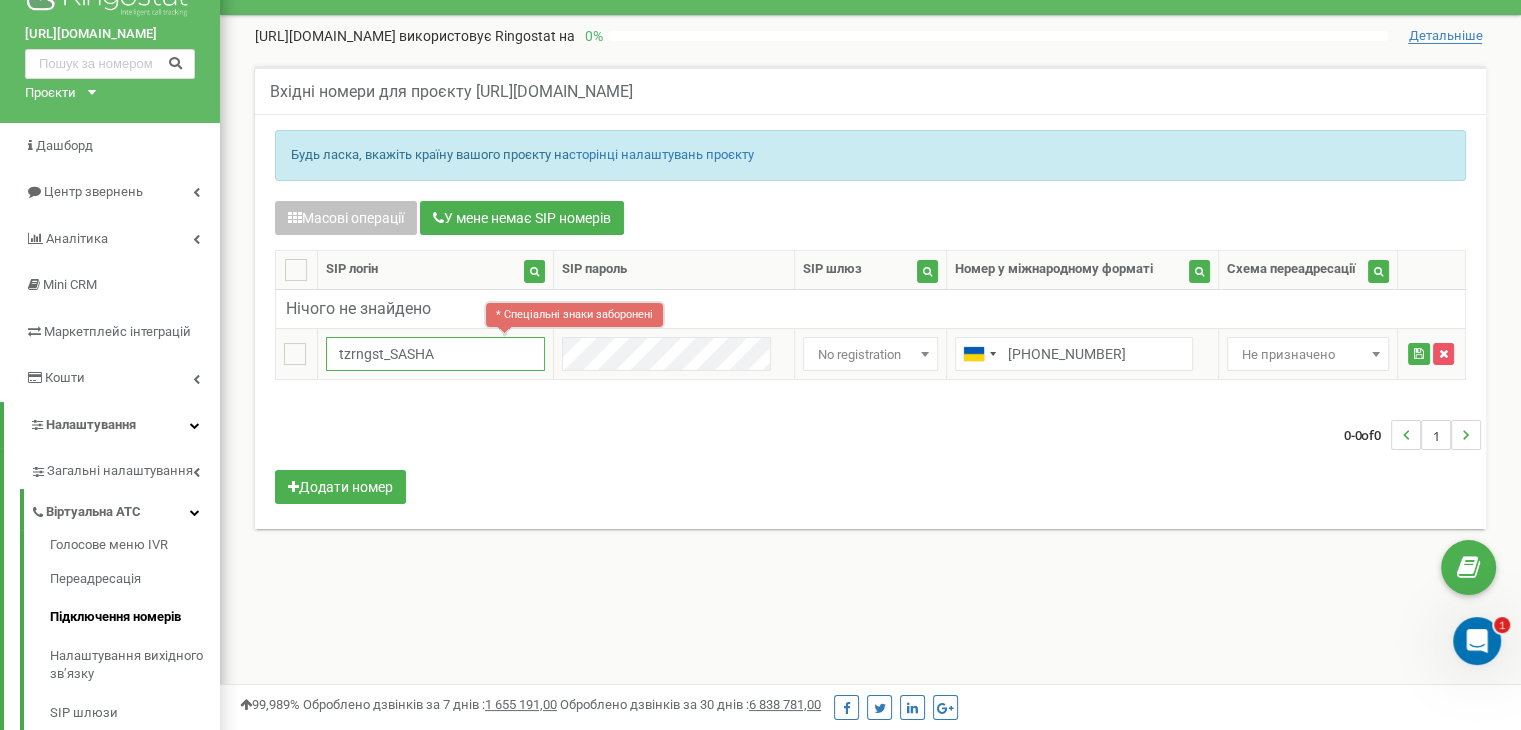 click on "tzrngst_SASHA" at bounding box center (435, 354) 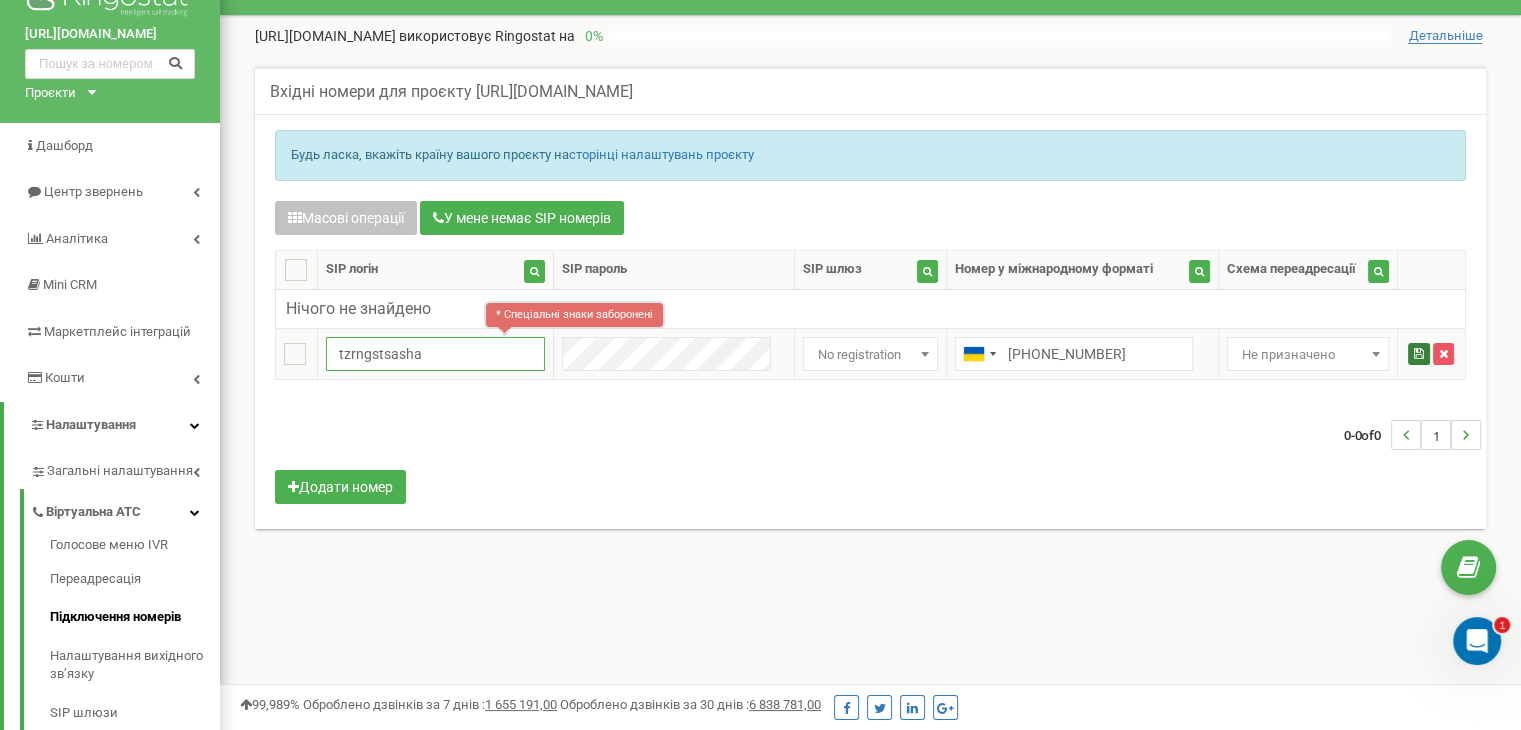 type on "tzrngstsasha" 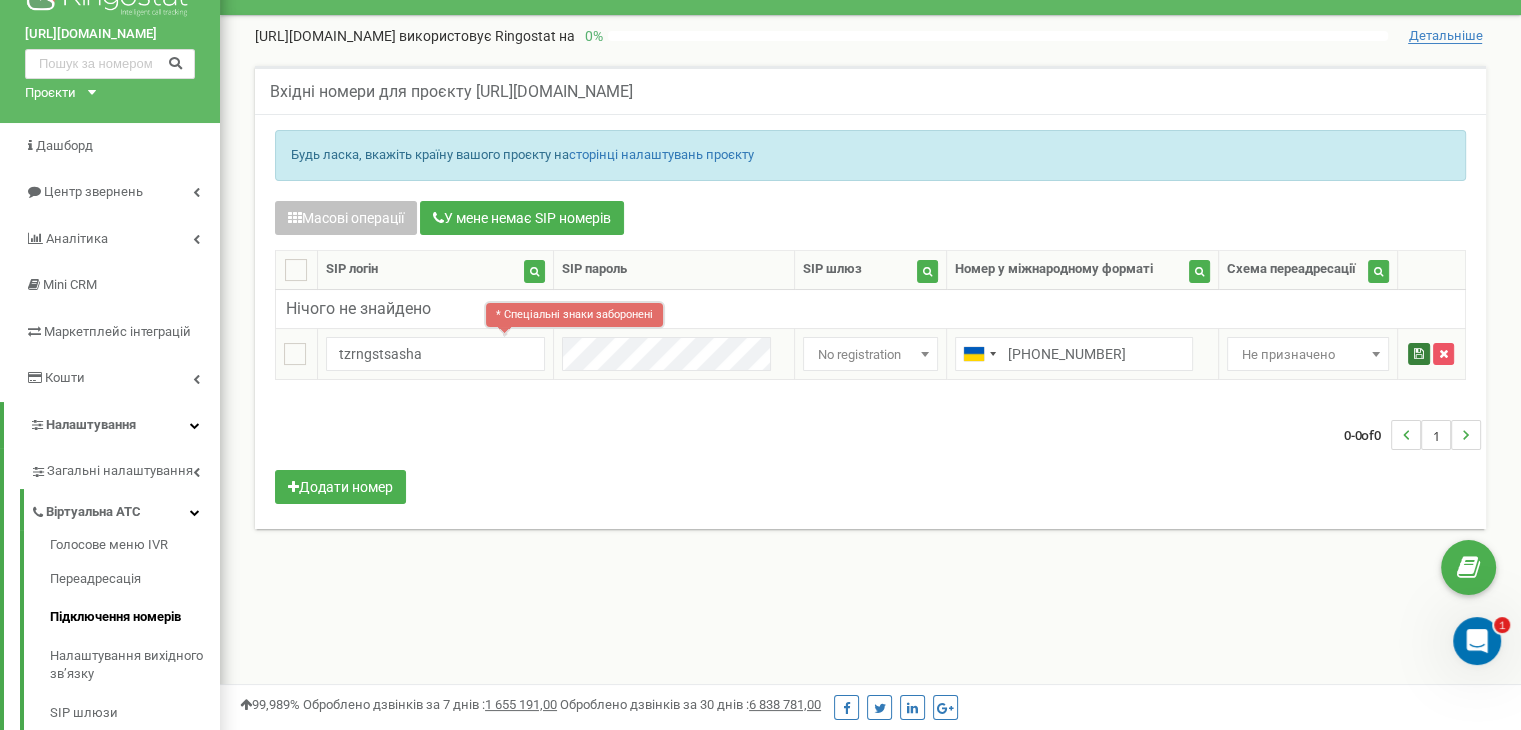 click at bounding box center (1419, 354) 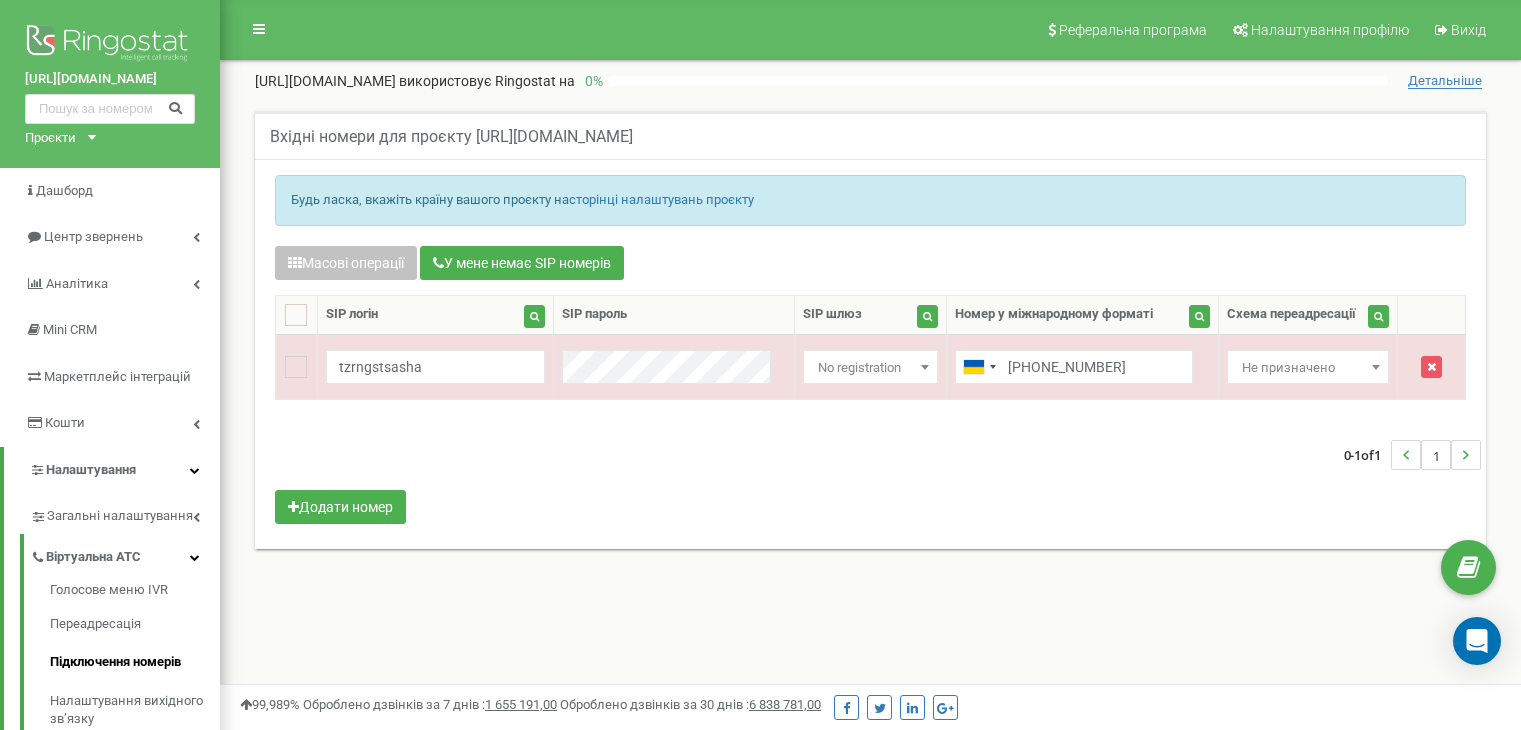 scroll, scrollTop: 0, scrollLeft: 0, axis: both 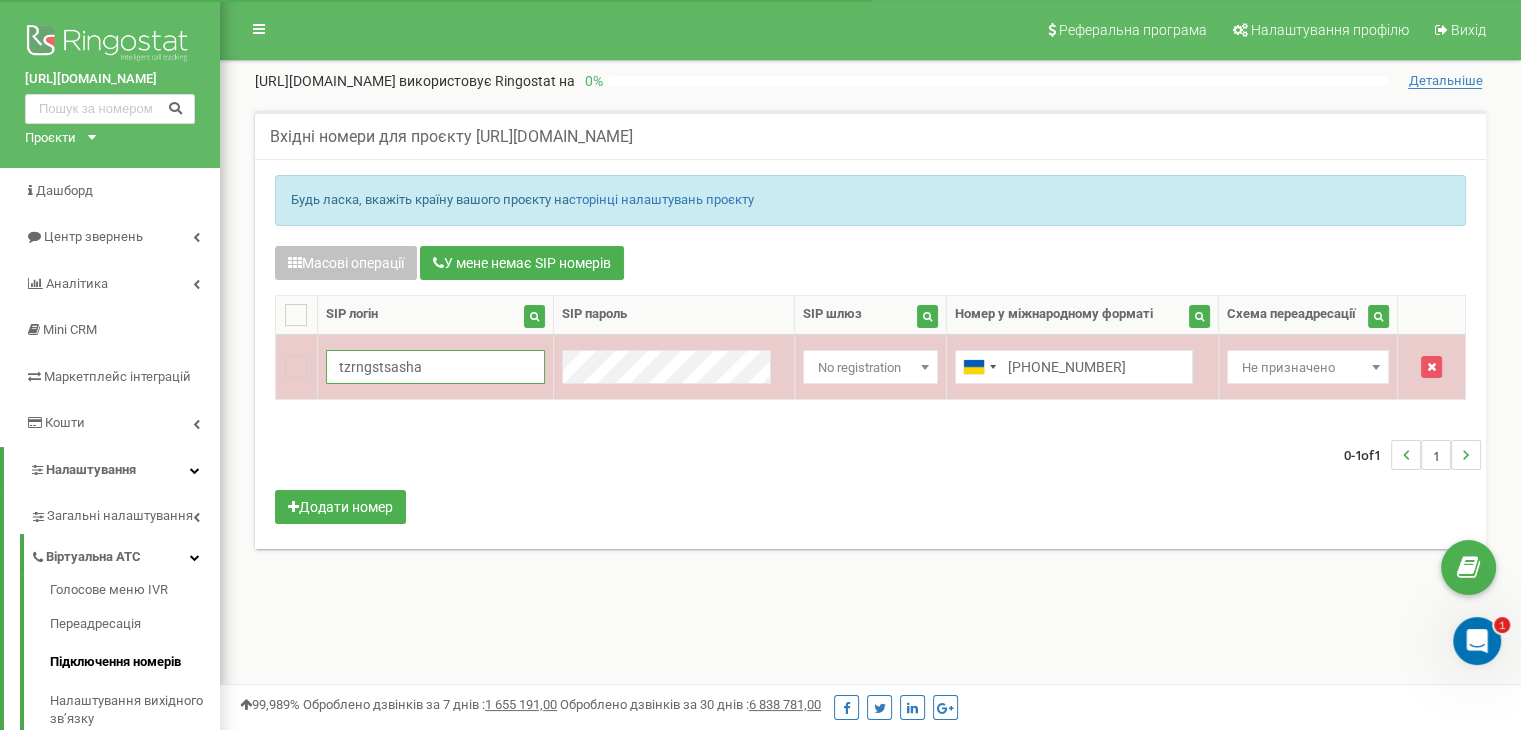 click on "tzrngstsasha" at bounding box center [435, 367] 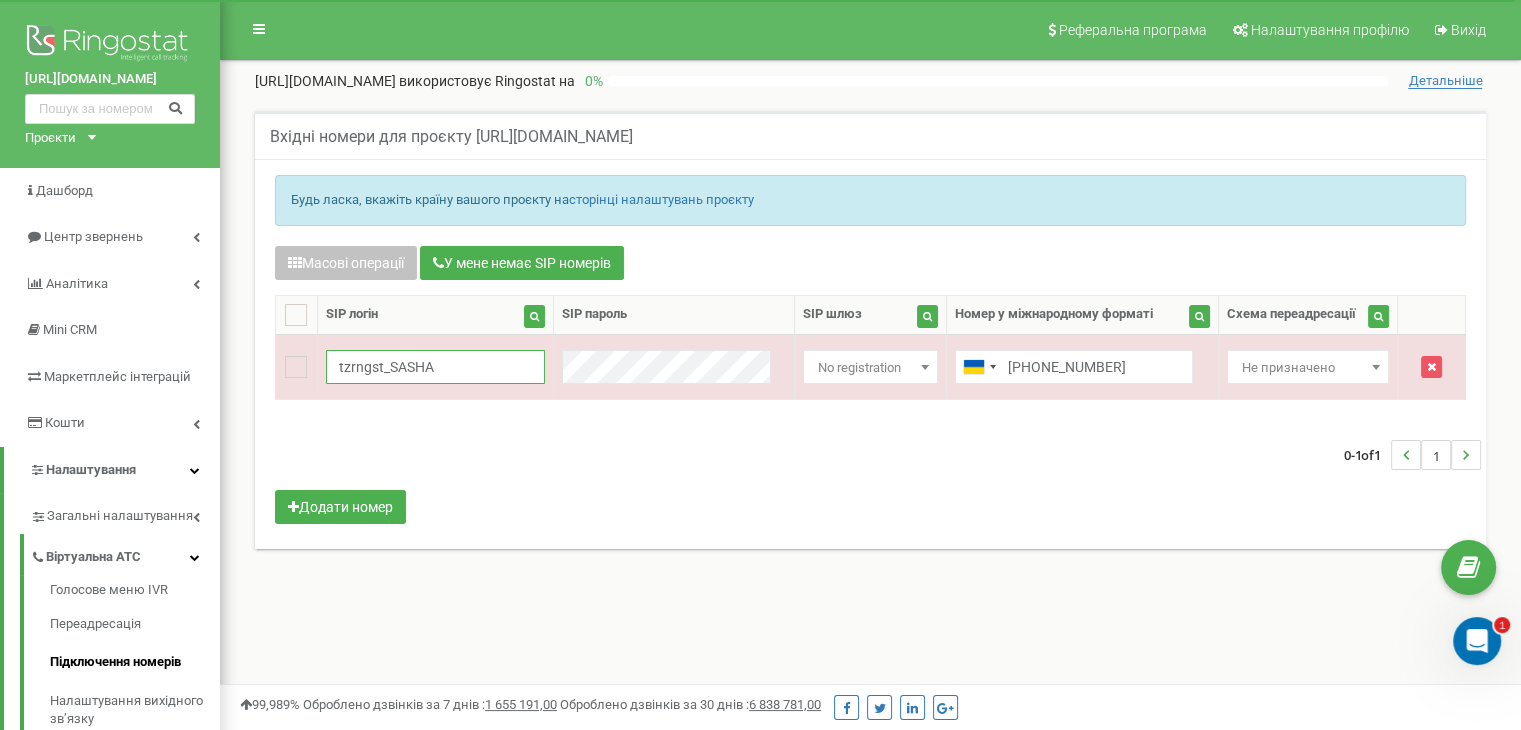 type on "tzrngst_SASHA" 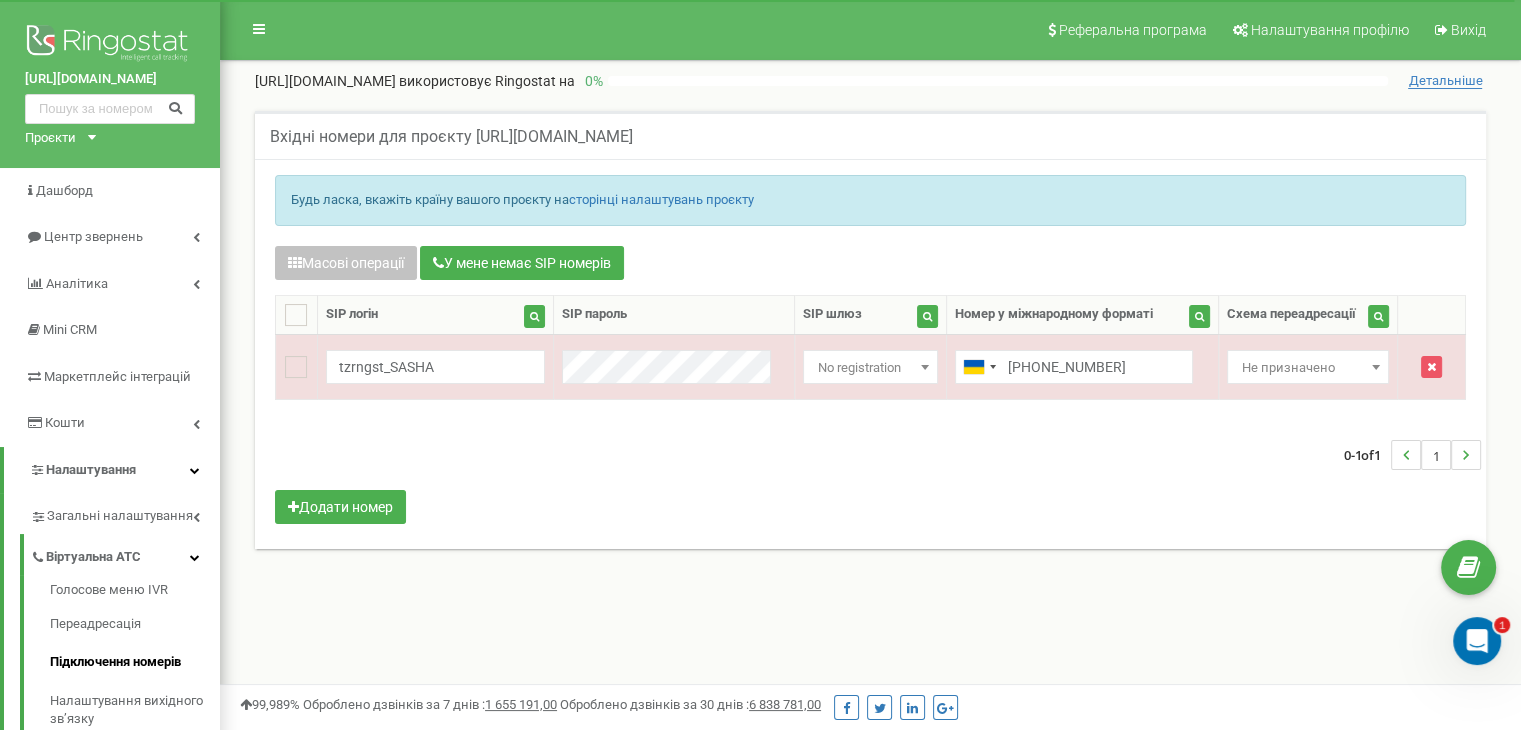 click on "0-1  of  1
1" at bounding box center [870, 455] 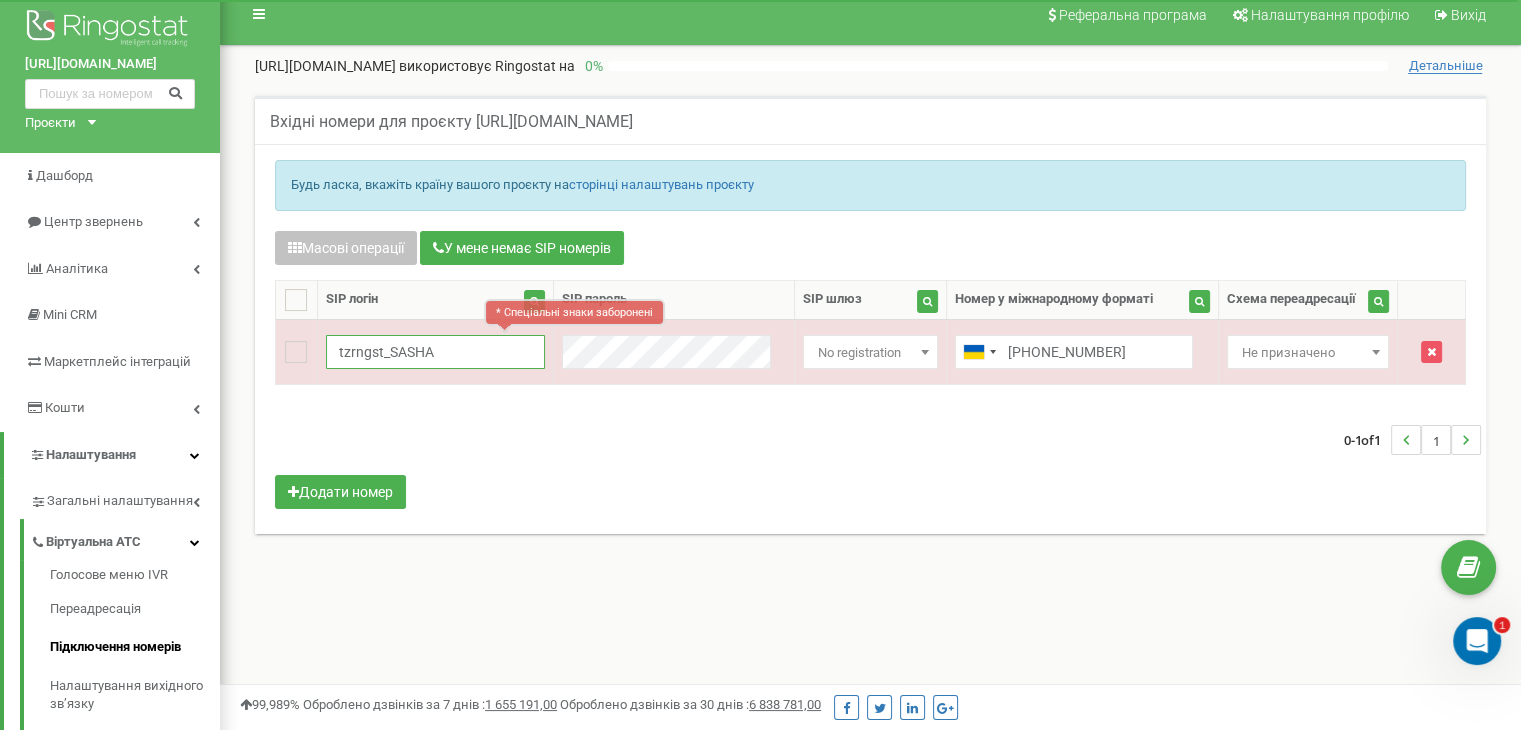 scroll, scrollTop: 0, scrollLeft: 0, axis: both 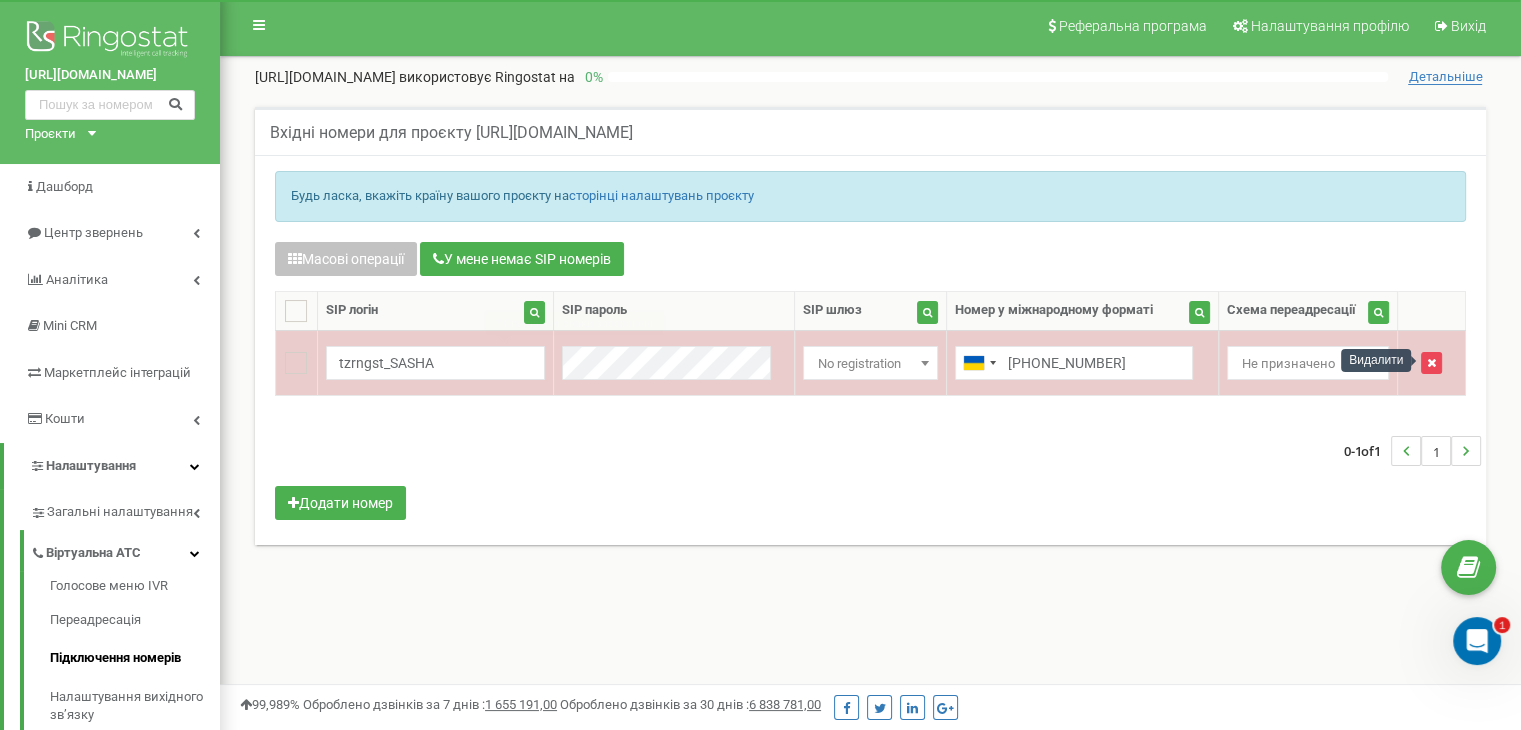 click at bounding box center (1431, 363) 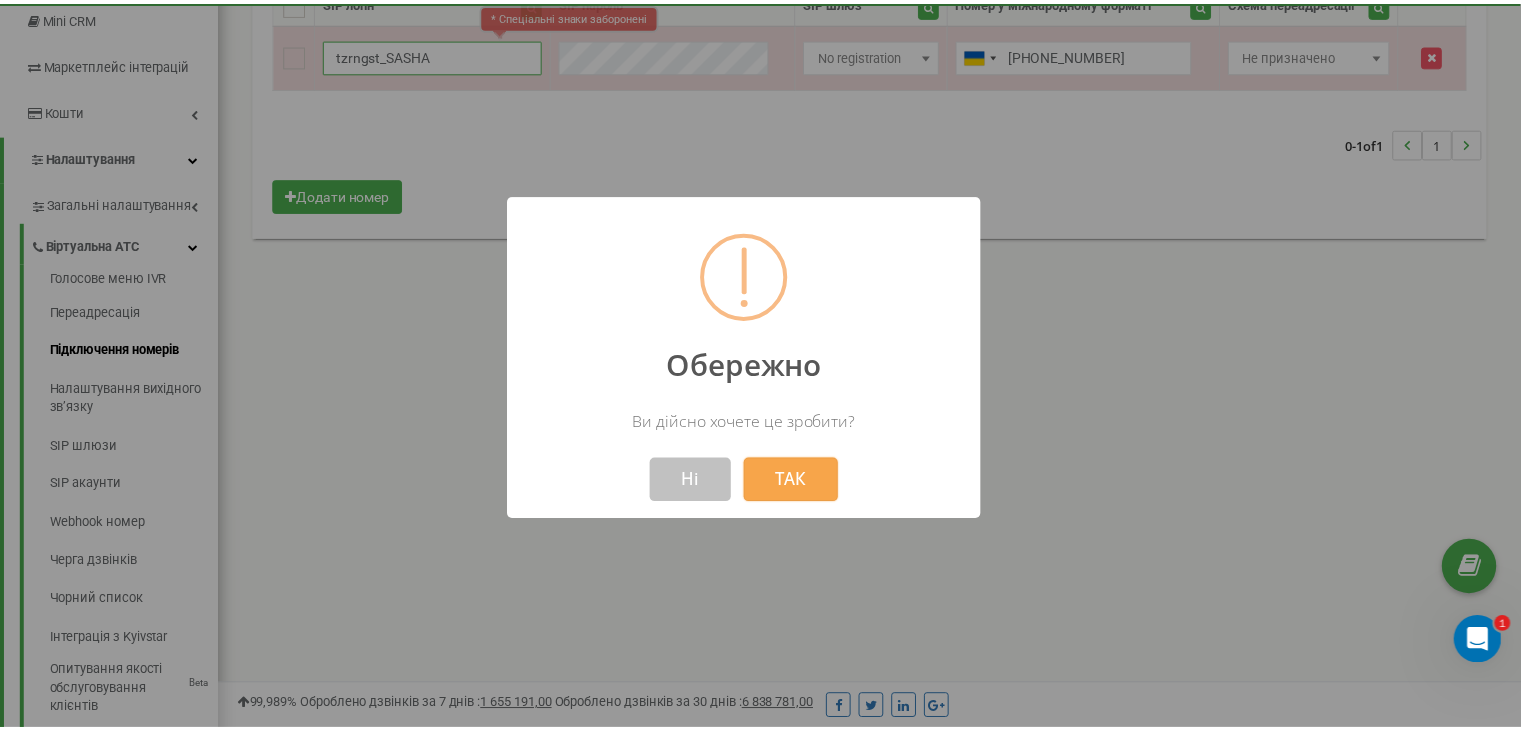 scroll, scrollTop: 312, scrollLeft: 0, axis: vertical 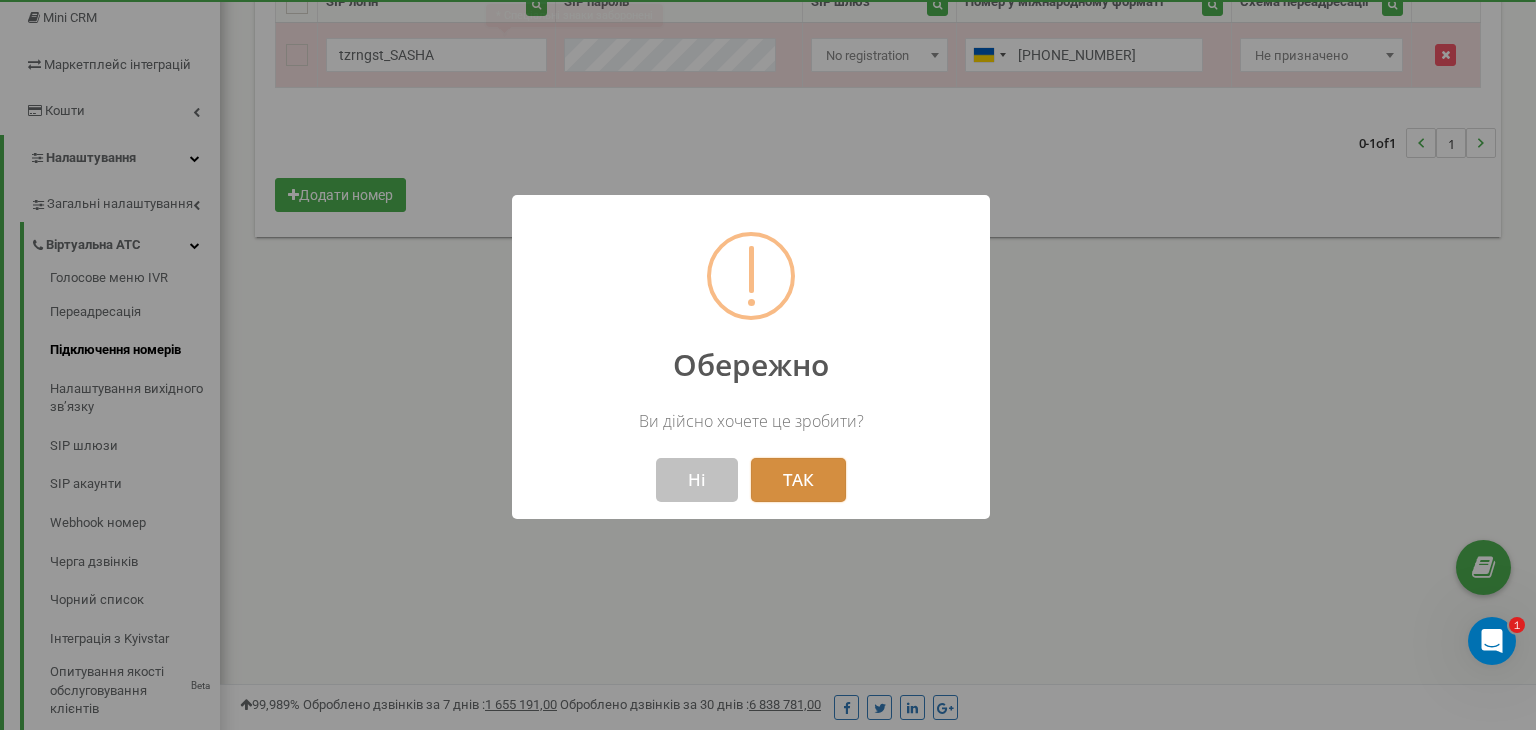 click on "ТАК" at bounding box center [798, 480] 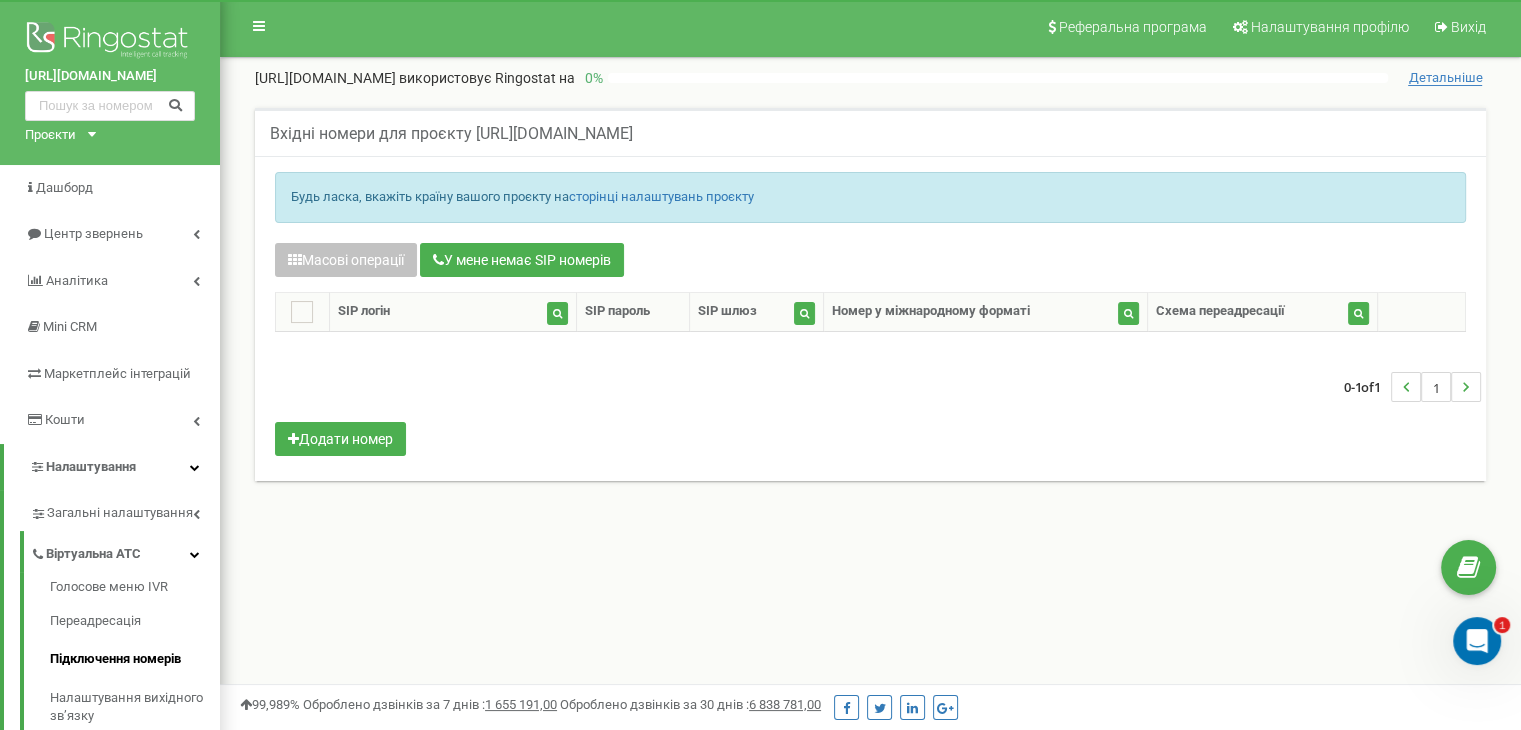 scroll, scrollTop: 0, scrollLeft: 0, axis: both 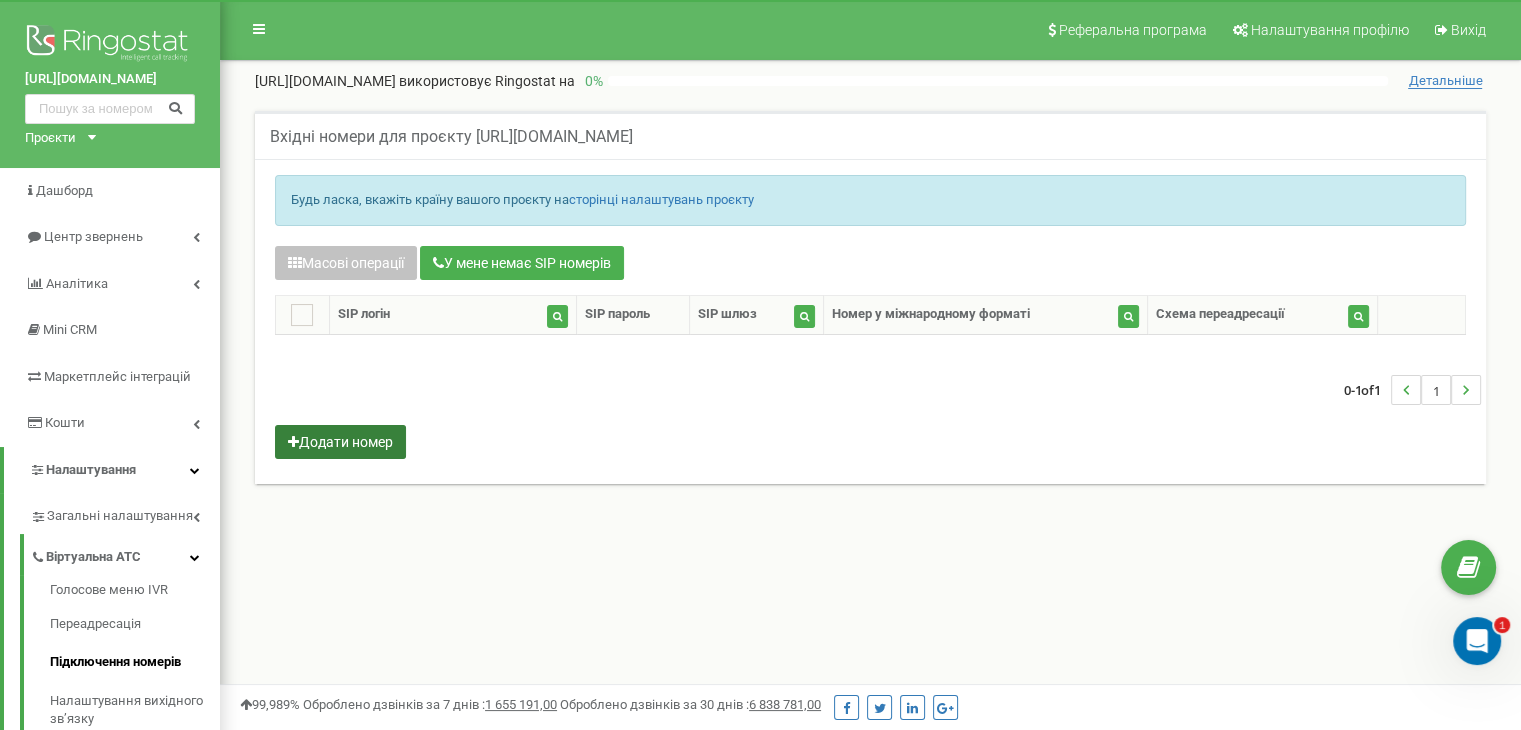 click on "Додати номер" at bounding box center (340, 442) 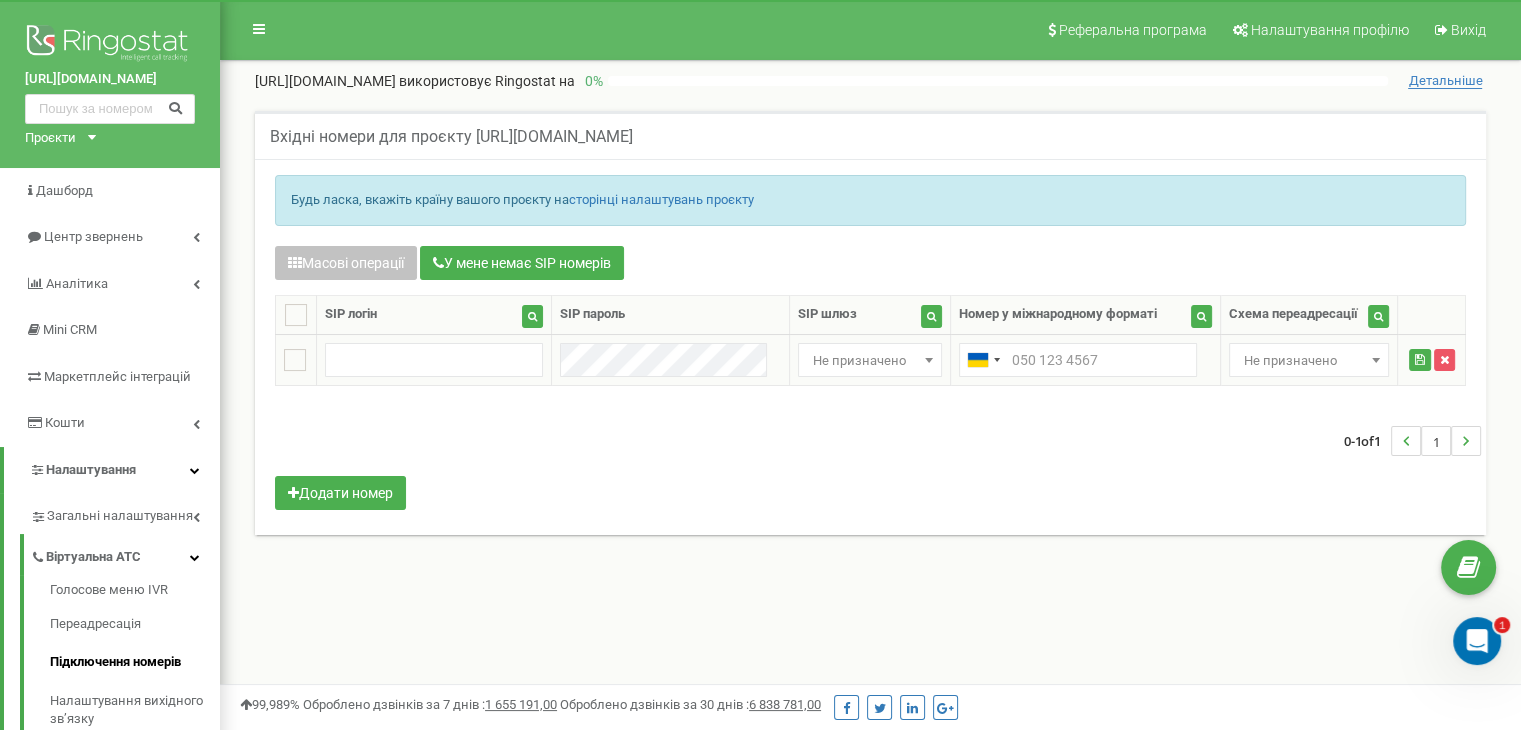 click on "Не призначено" at bounding box center (870, 361) 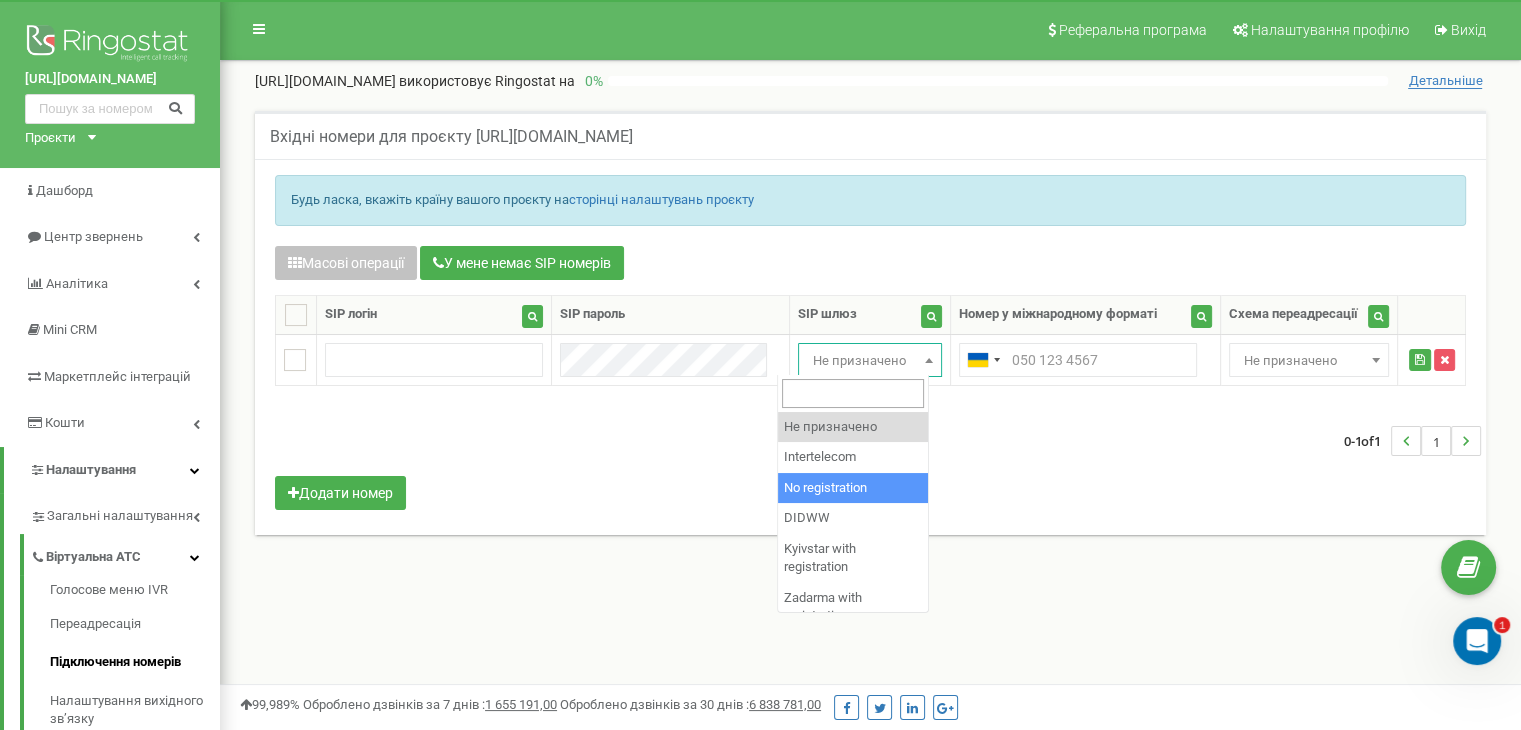 select on "2" 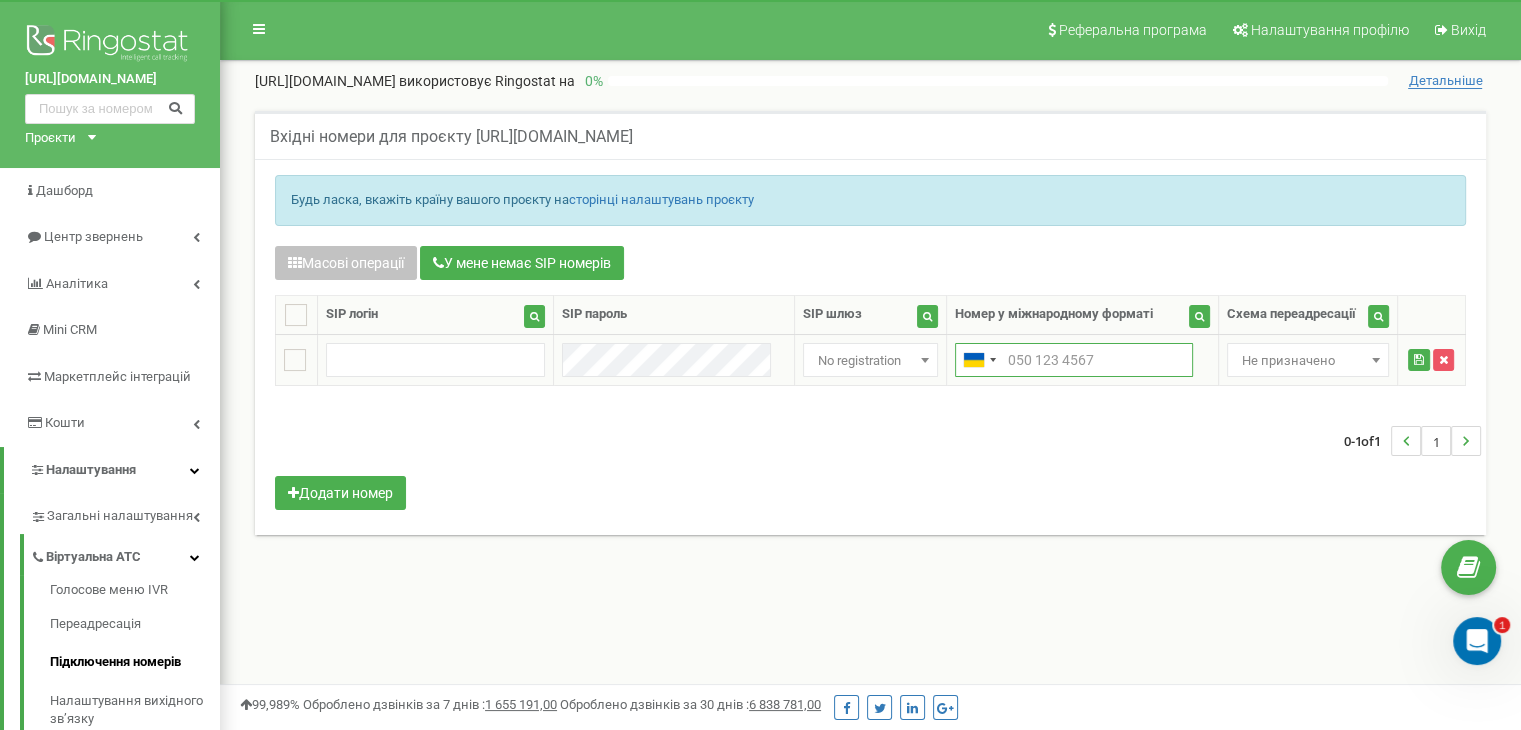 click at bounding box center [1074, 360] 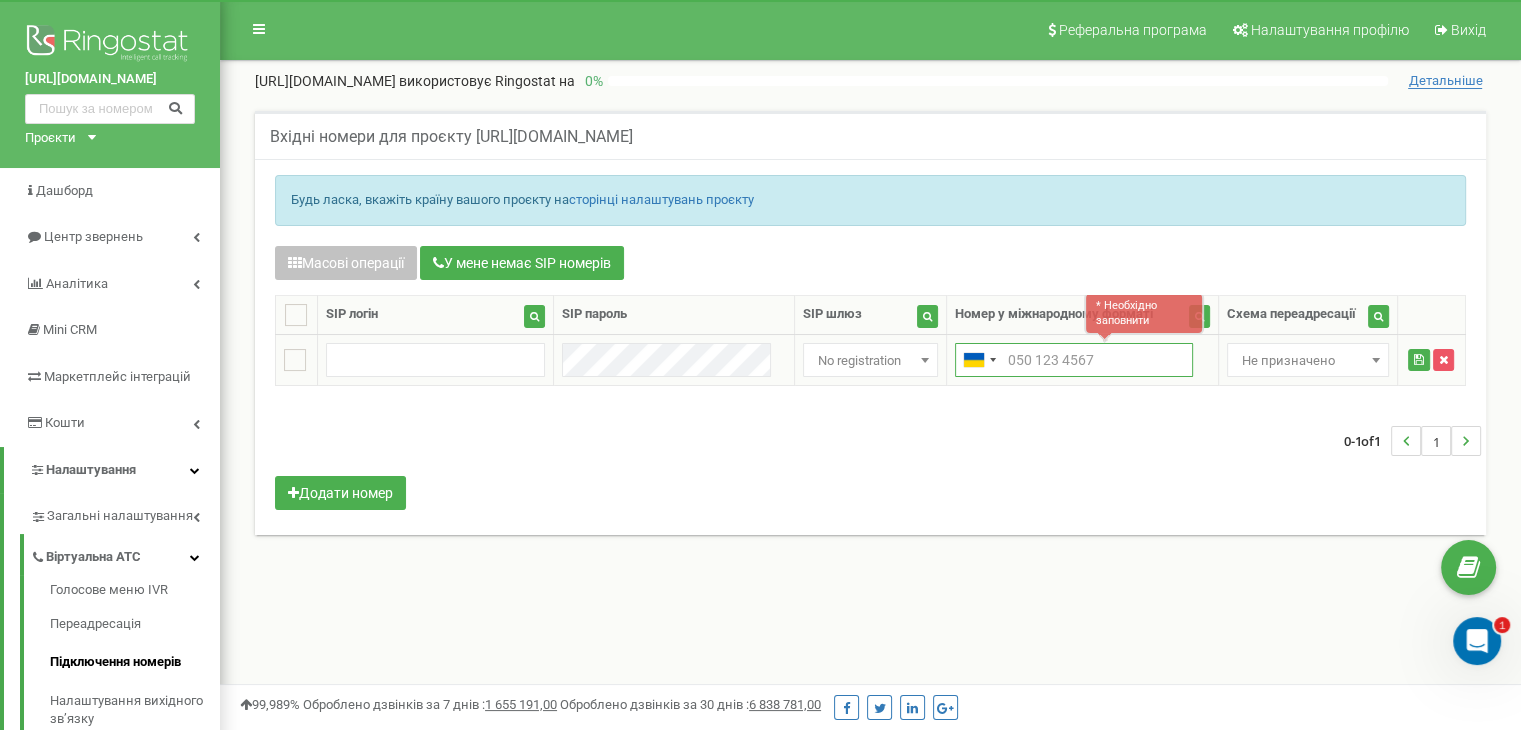 paste on "+380978889911" 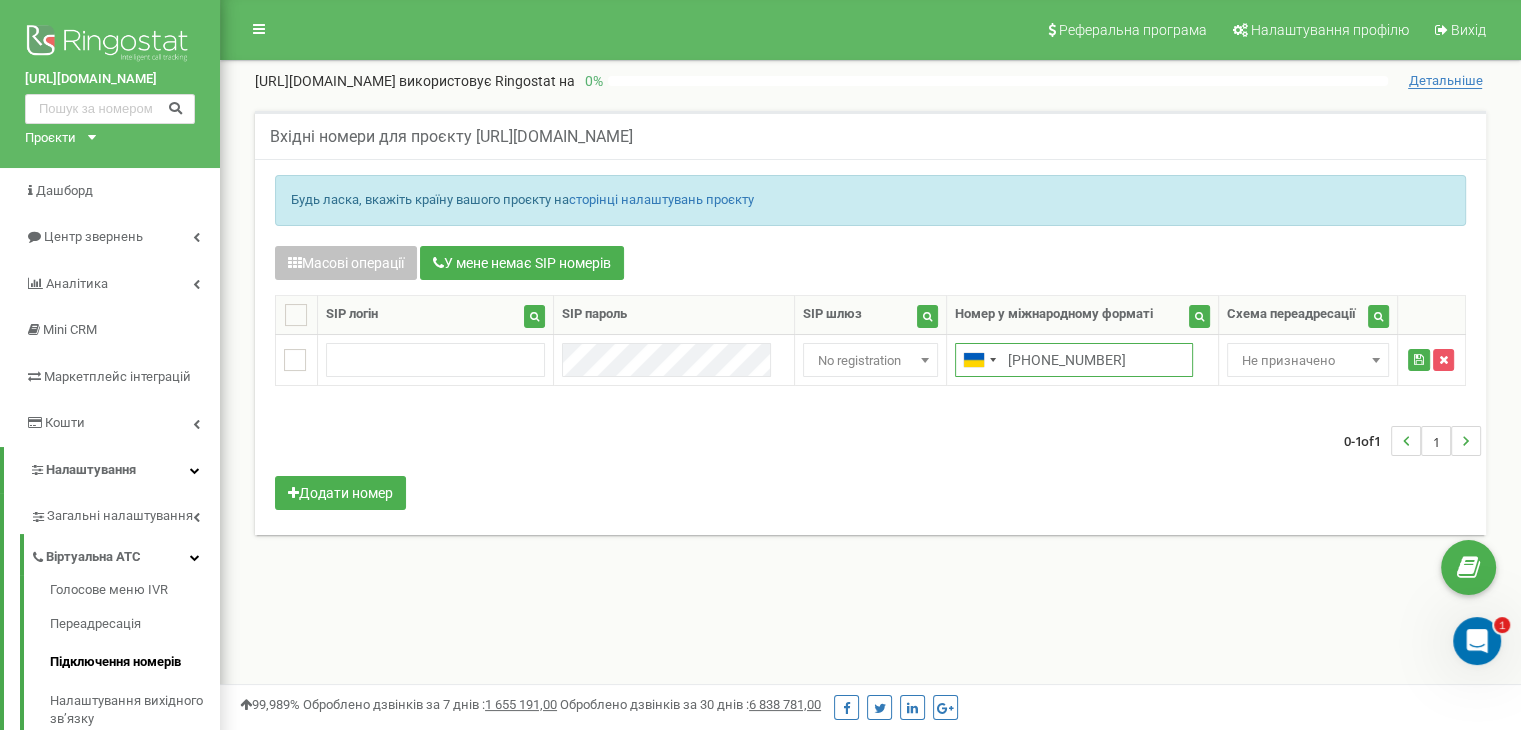 type on "+380978889911" 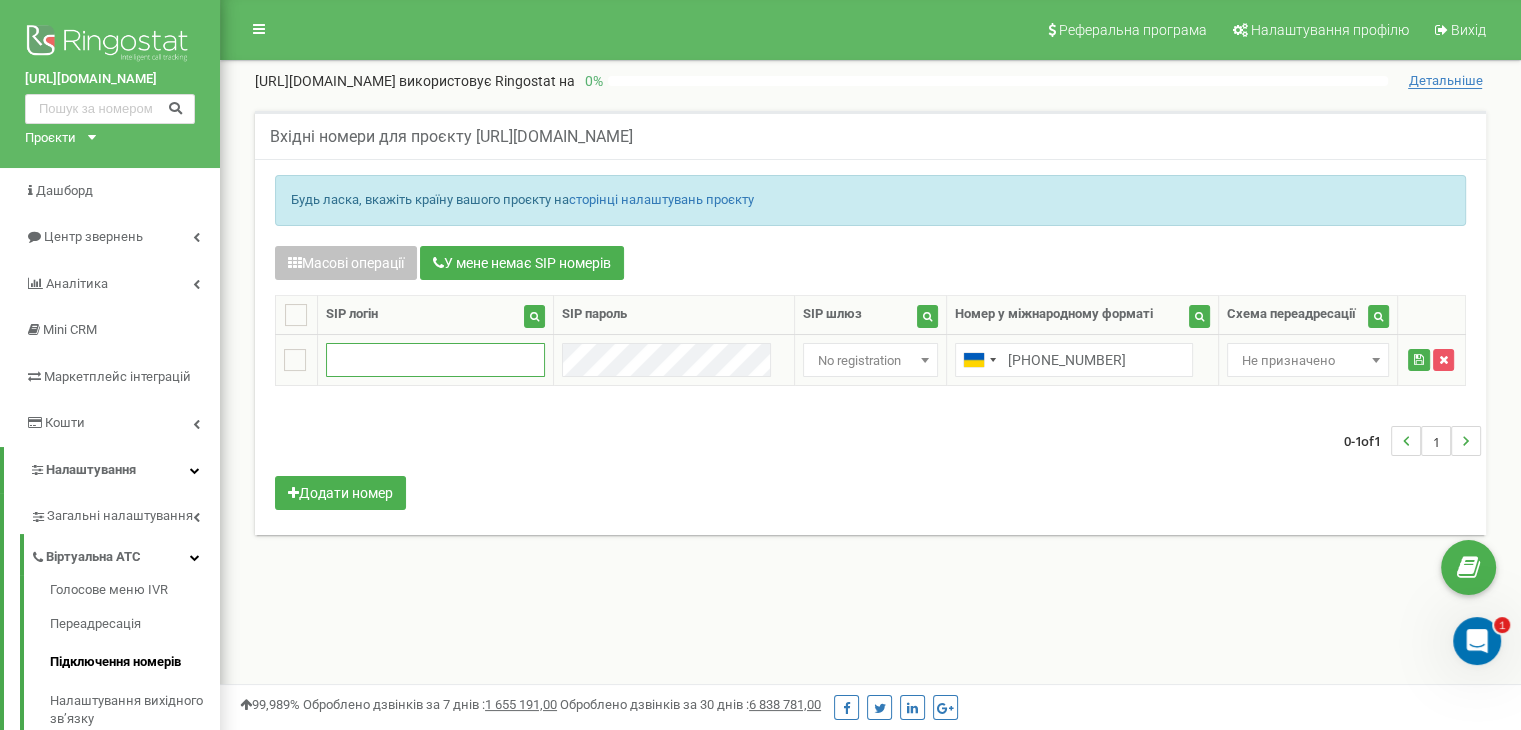 click at bounding box center (435, 360) 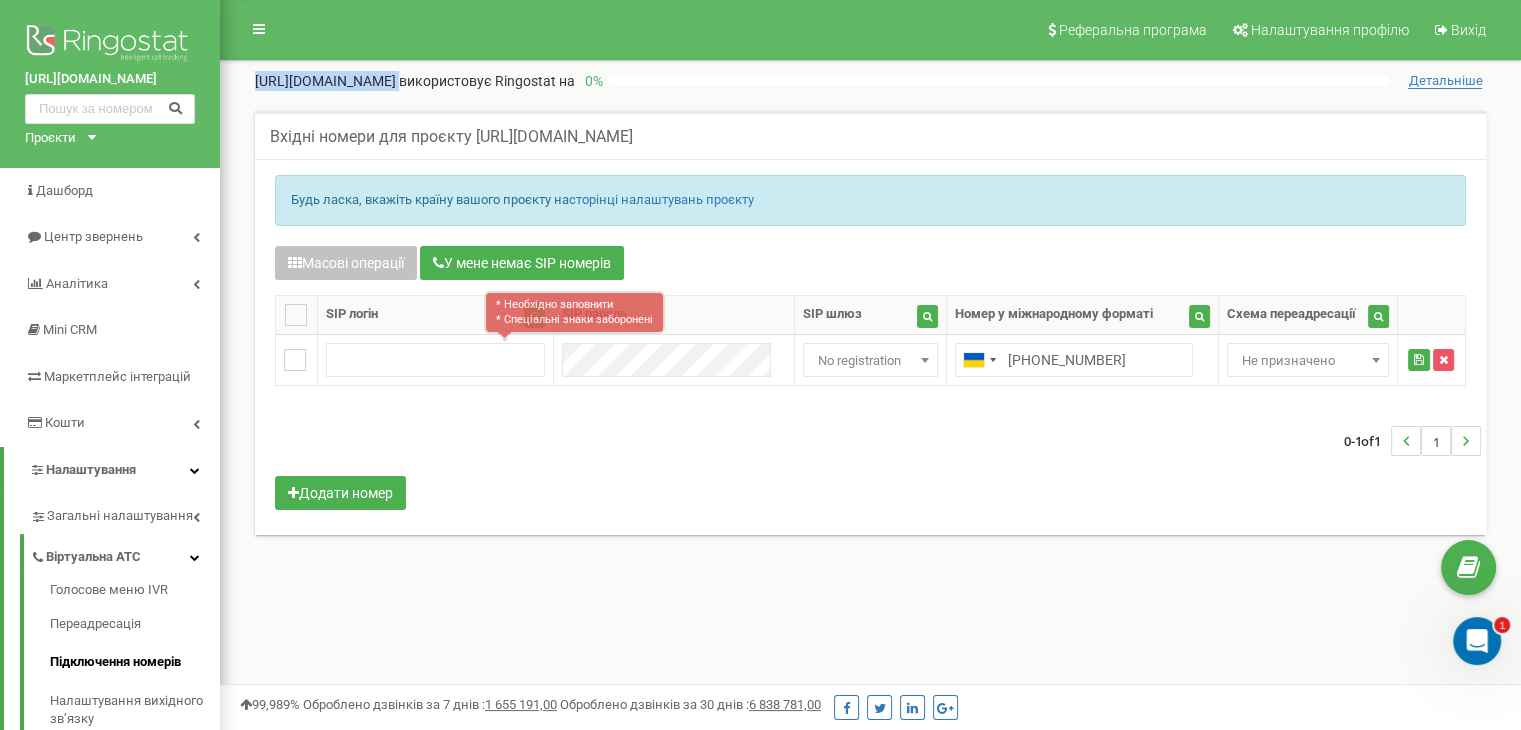 drag, startPoint x: 255, startPoint y: 81, endPoint x: 383, endPoint y: 86, distance: 128.09763 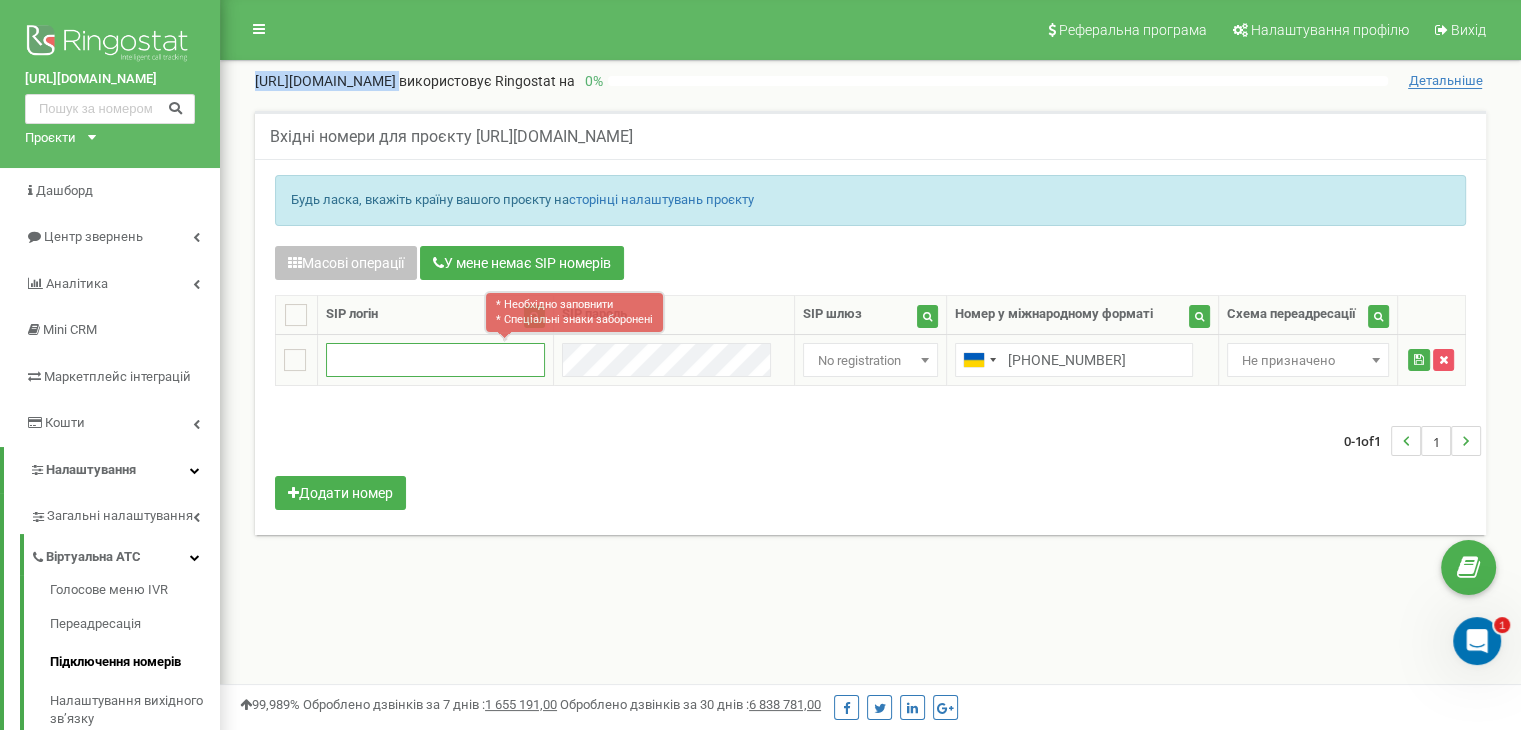 click at bounding box center [435, 360] 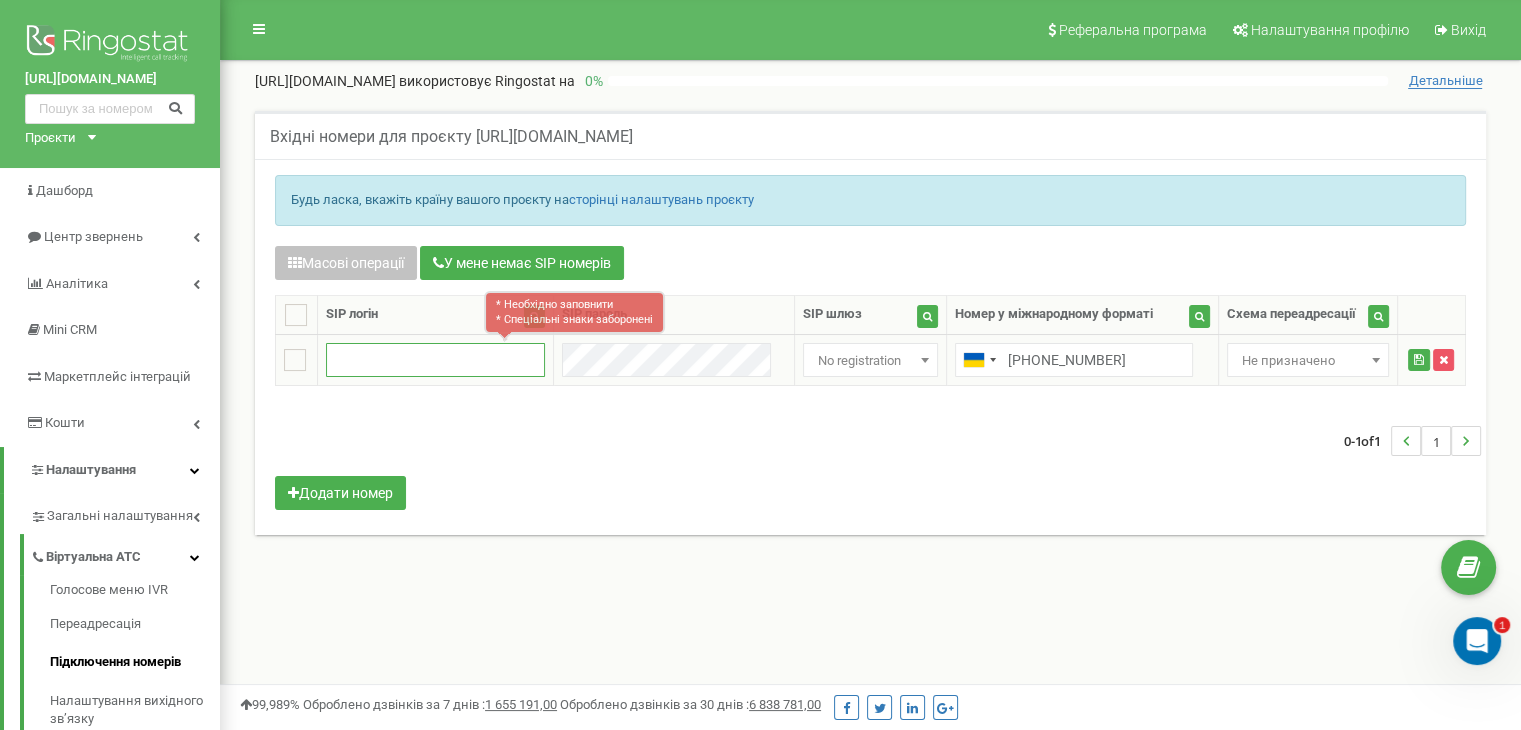 paste on "[URL][DOMAIN_NAME]" 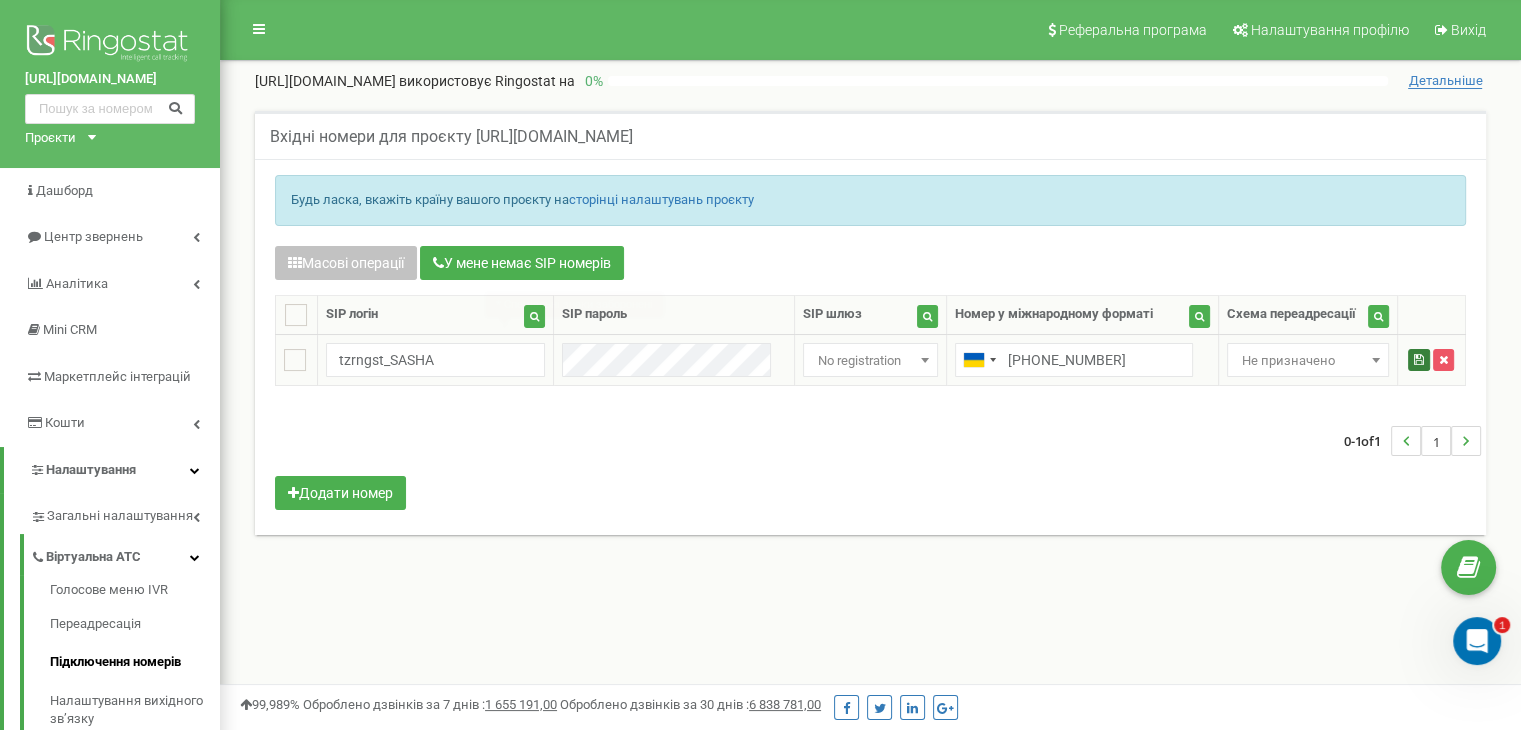 click at bounding box center [1419, 360] 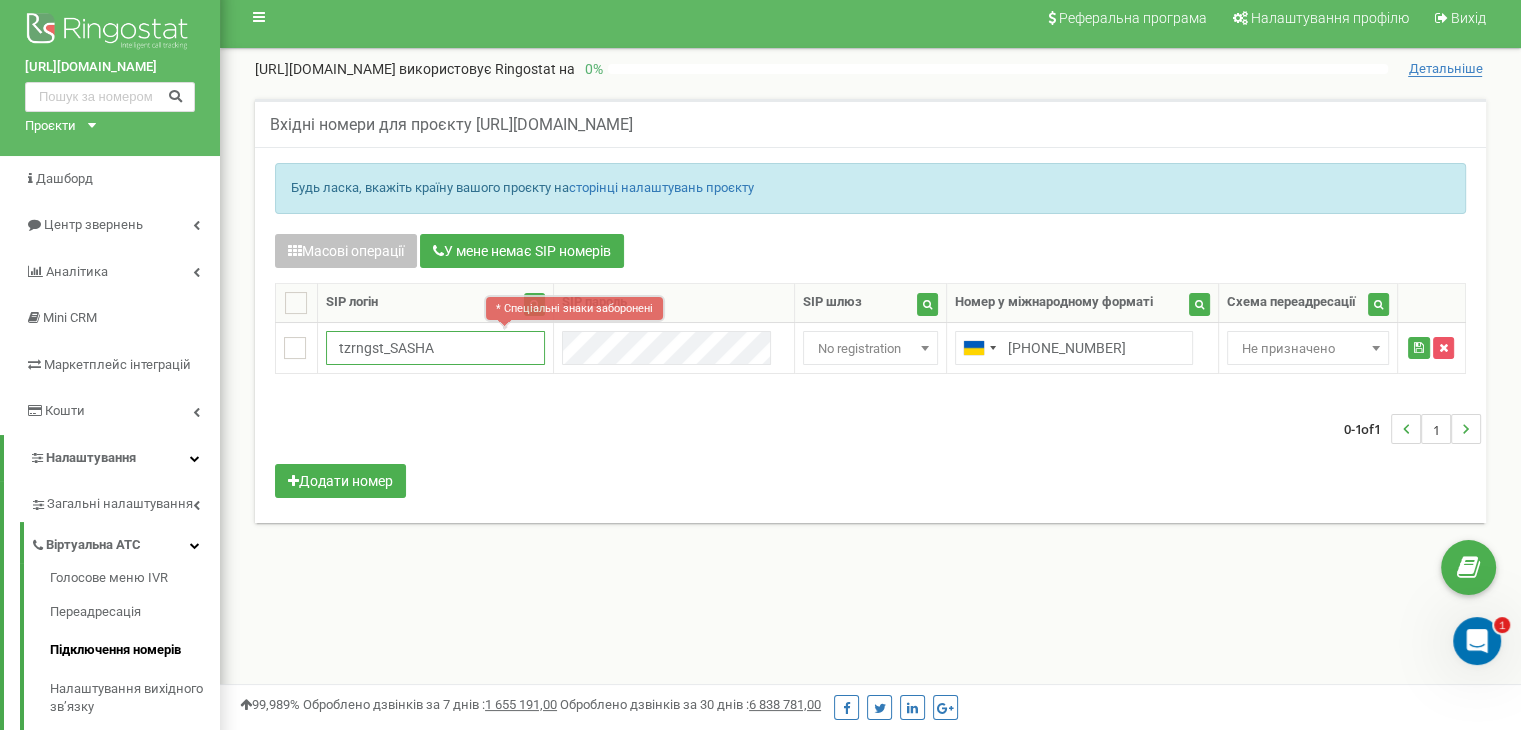 scroll, scrollTop: 0, scrollLeft: 0, axis: both 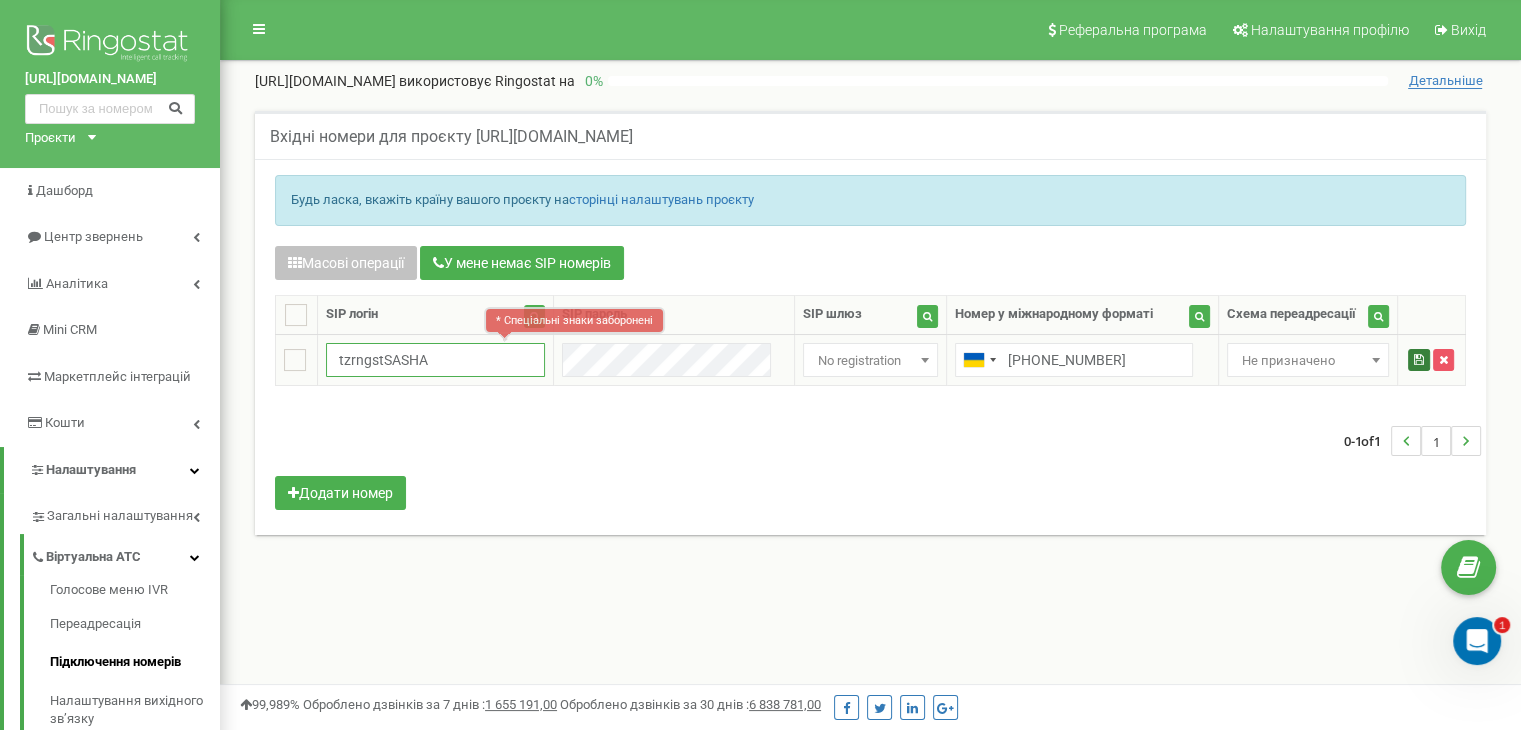 type on "tzrngstSASHA" 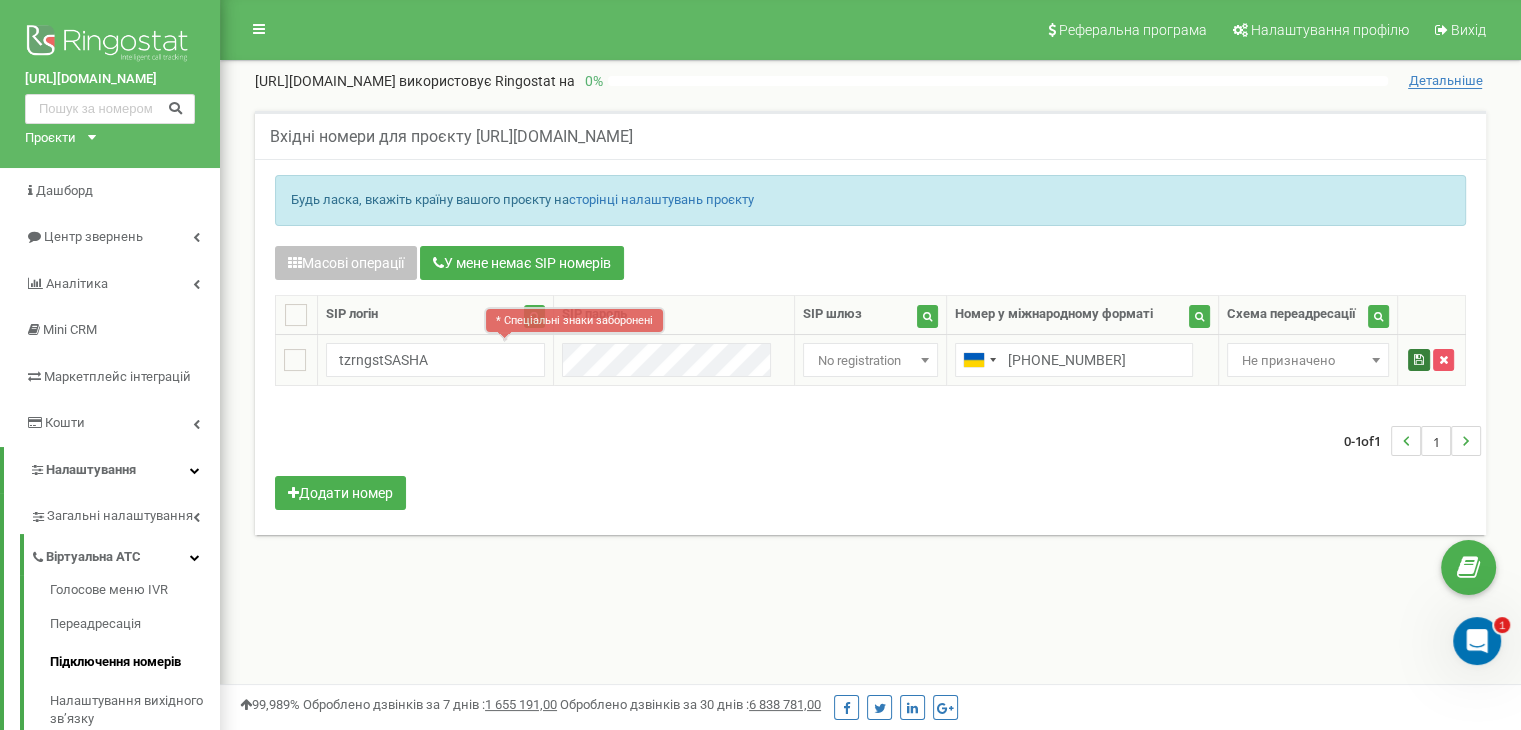 click at bounding box center [1419, 360] 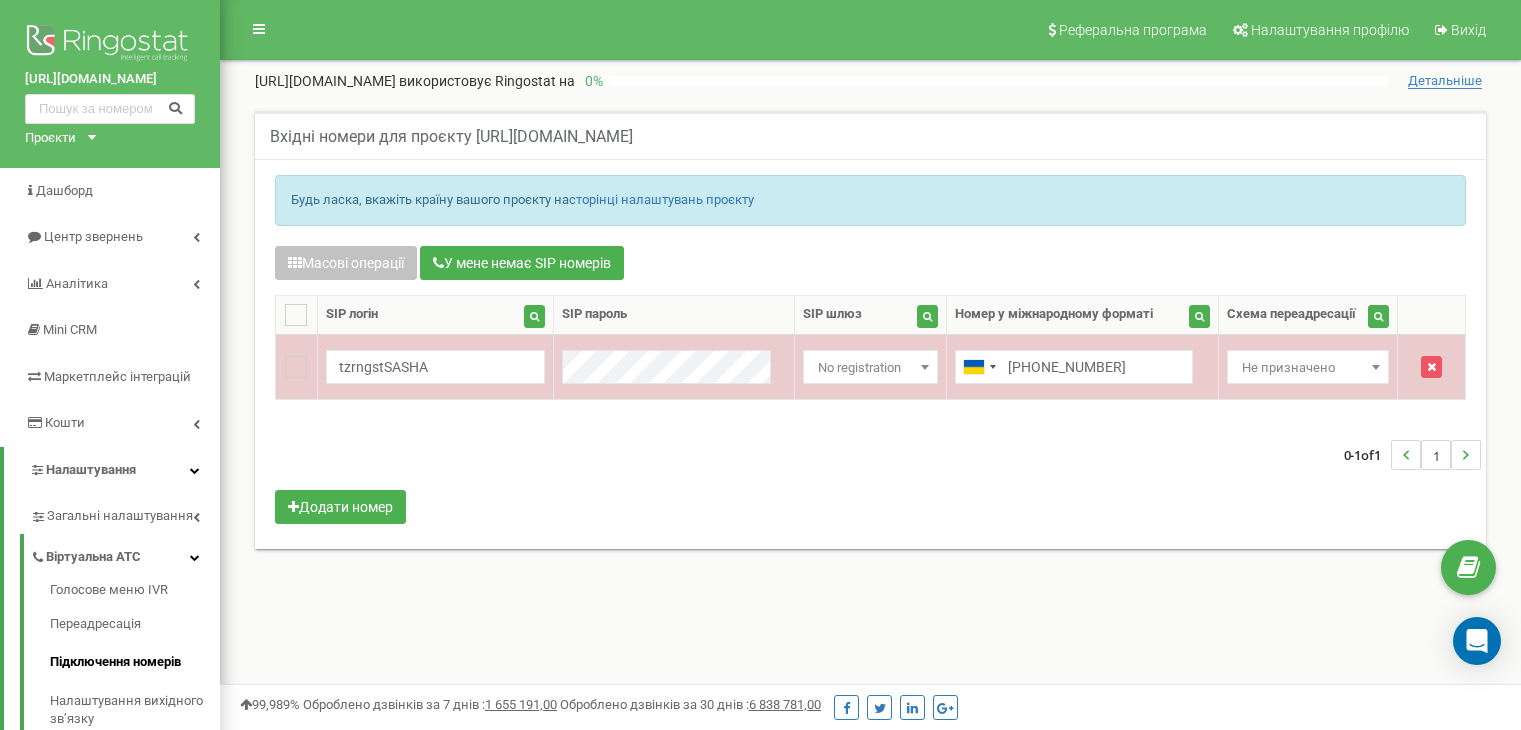 scroll, scrollTop: 0, scrollLeft: 0, axis: both 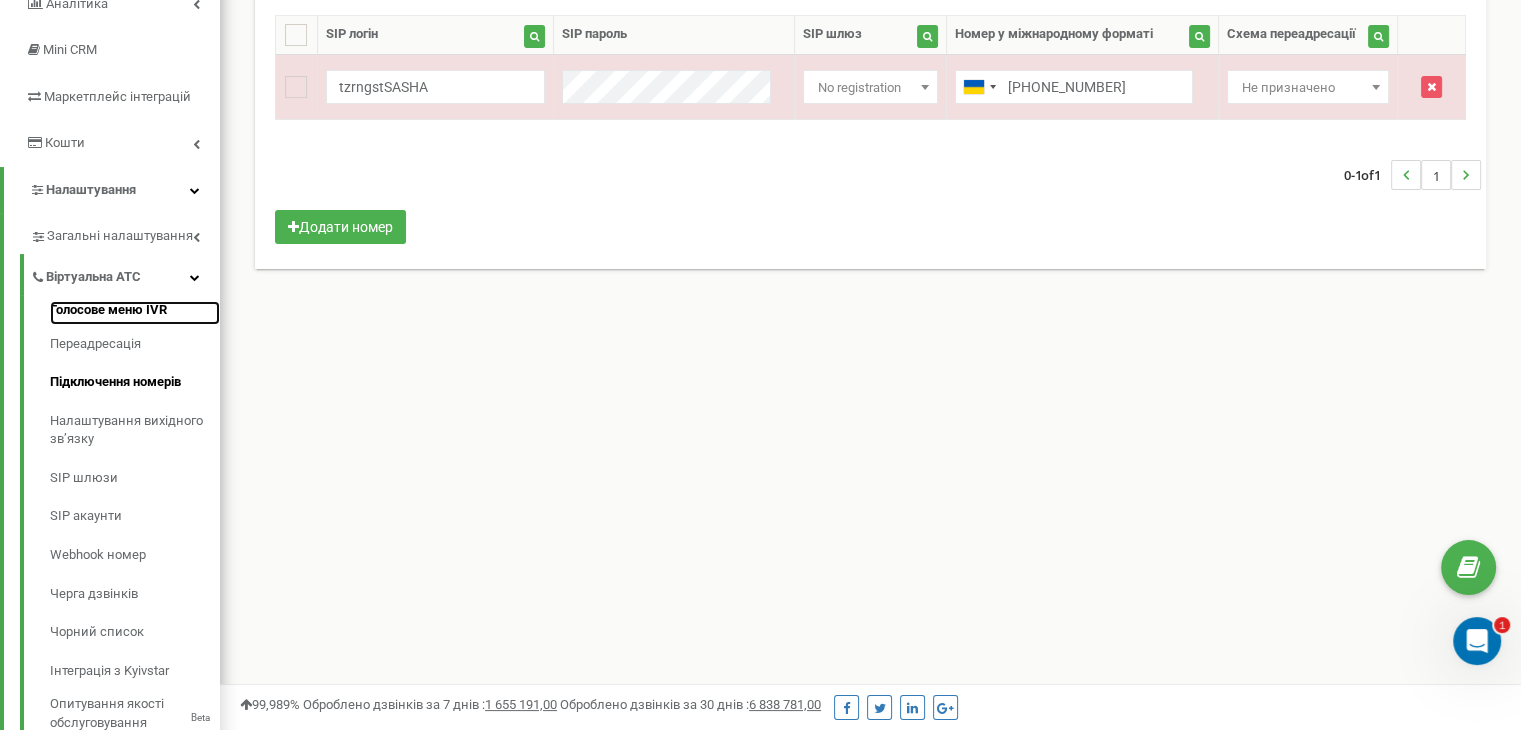 click on "Голосове меню IVR" at bounding box center [135, 313] 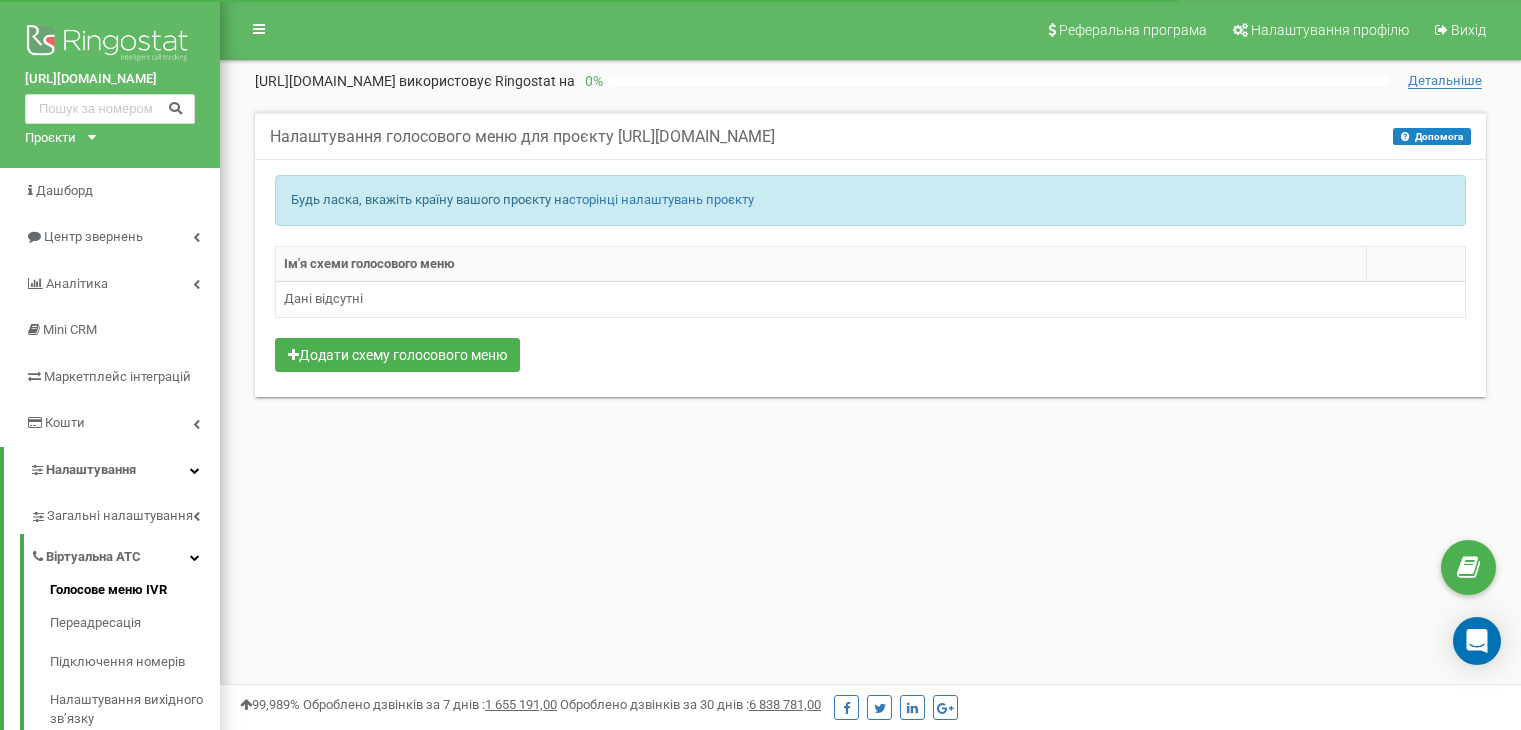 scroll, scrollTop: 0, scrollLeft: 0, axis: both 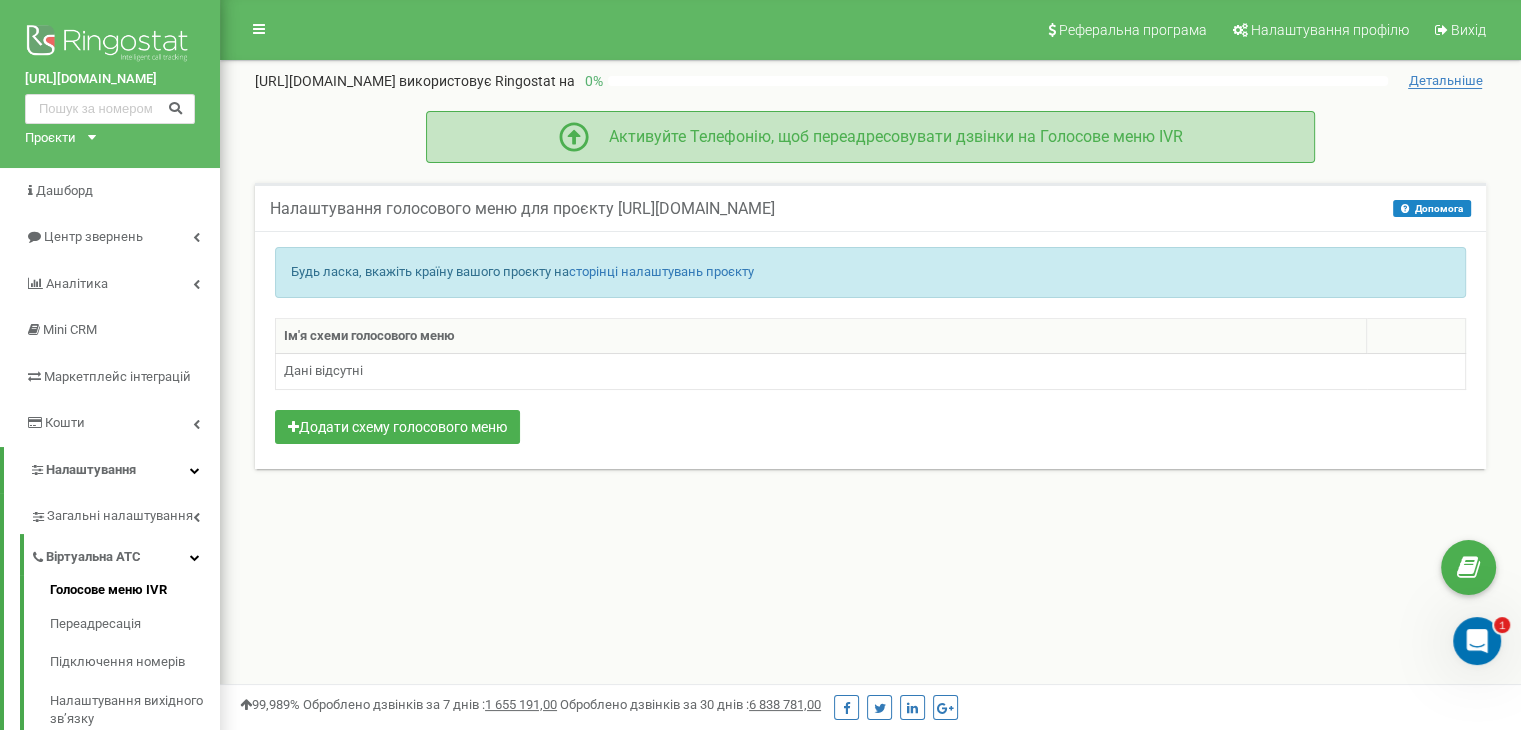 click on "Активуйте Телефонію, щоб переадресовувати дзвінки на Голосове меню IVR" at bounding box center [886, 137] 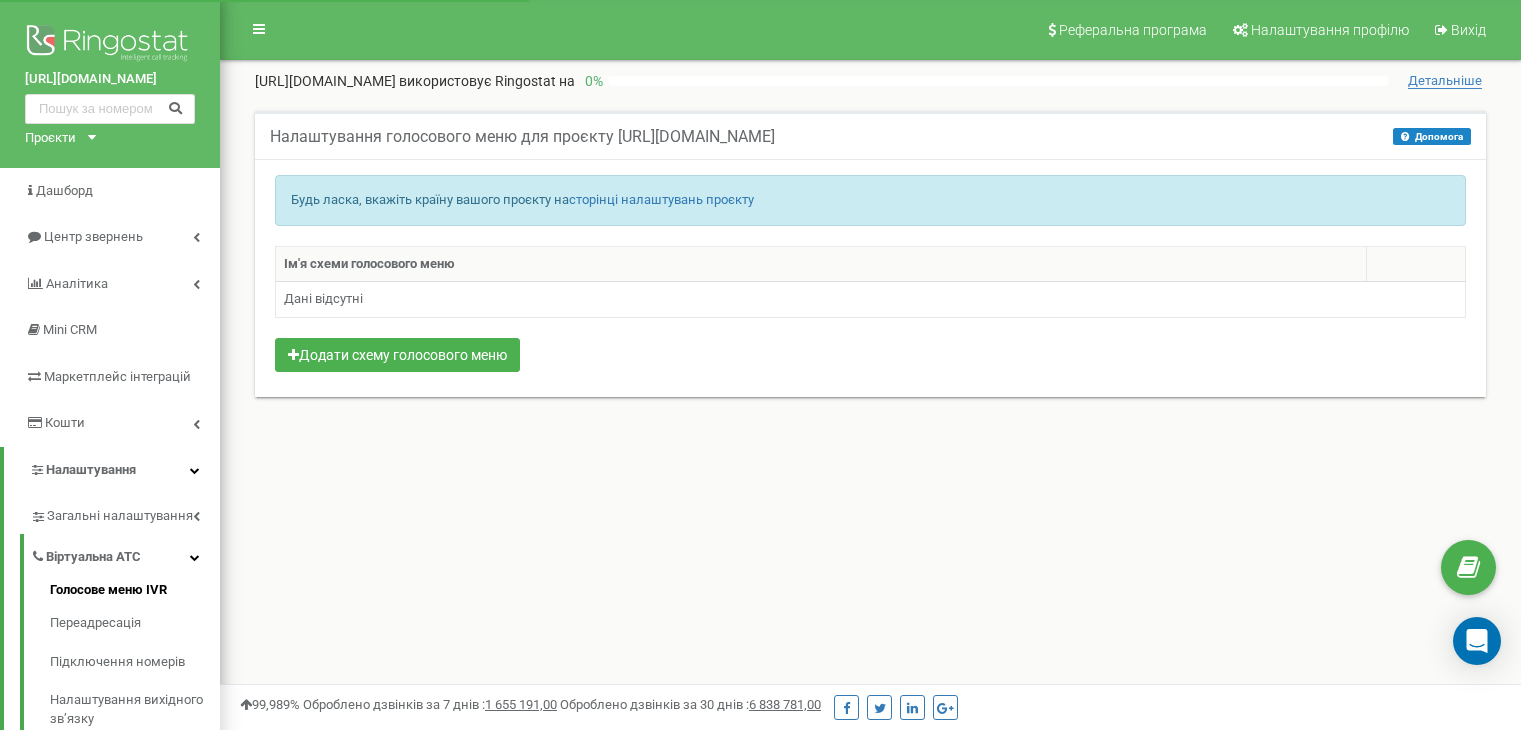 scroll, scrollTop: 0, scrollLeft: 0, axis: both 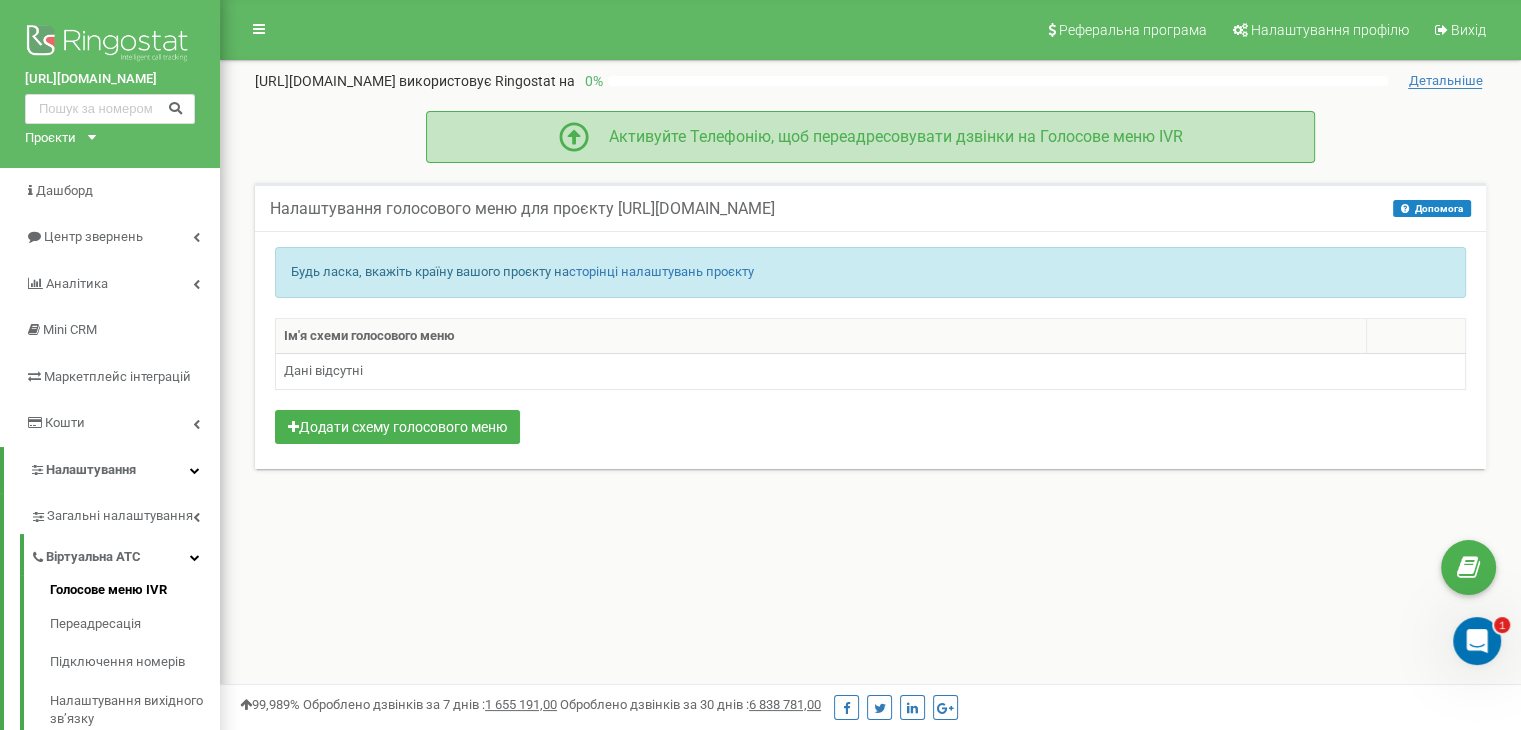 click on "Активуйте Телефонію, щоб переадресовувати дзвінки на Голосове меню IVR" at bounding box center [871, 137] 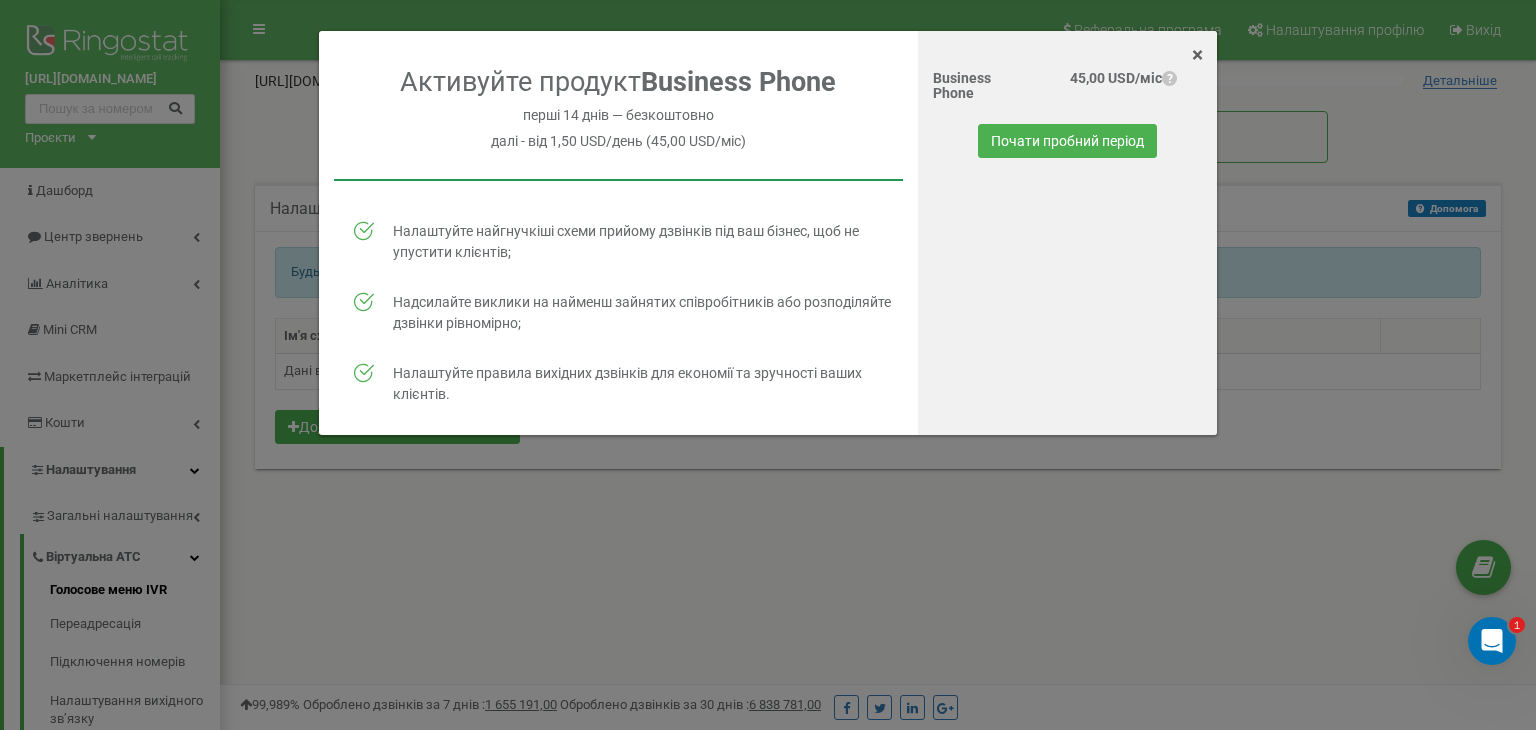 click on "×" at bounding box center (1197, 55) 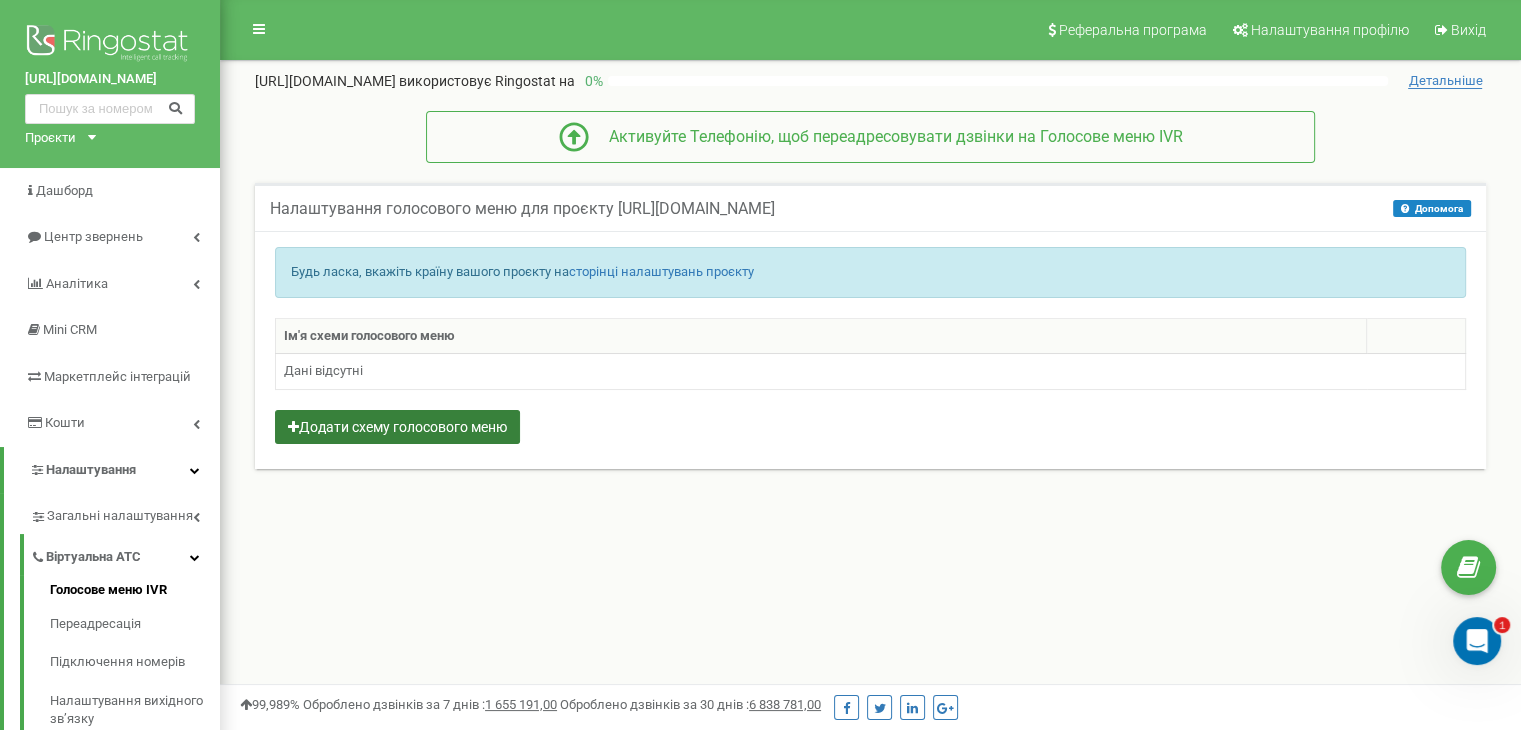 click on "Додати схему голосового меню" at bounding box center (397, 427) 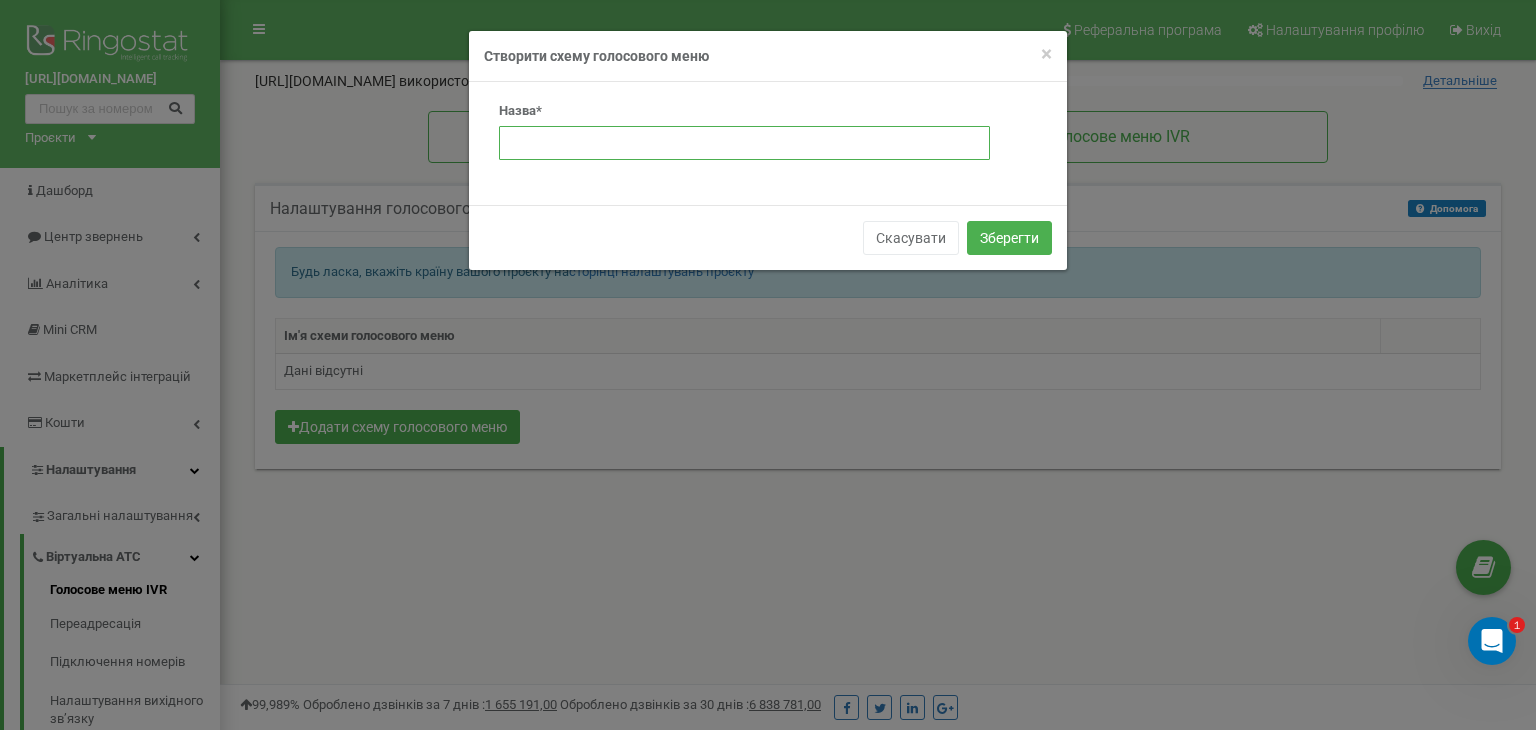click at bounding box center (744, 143) 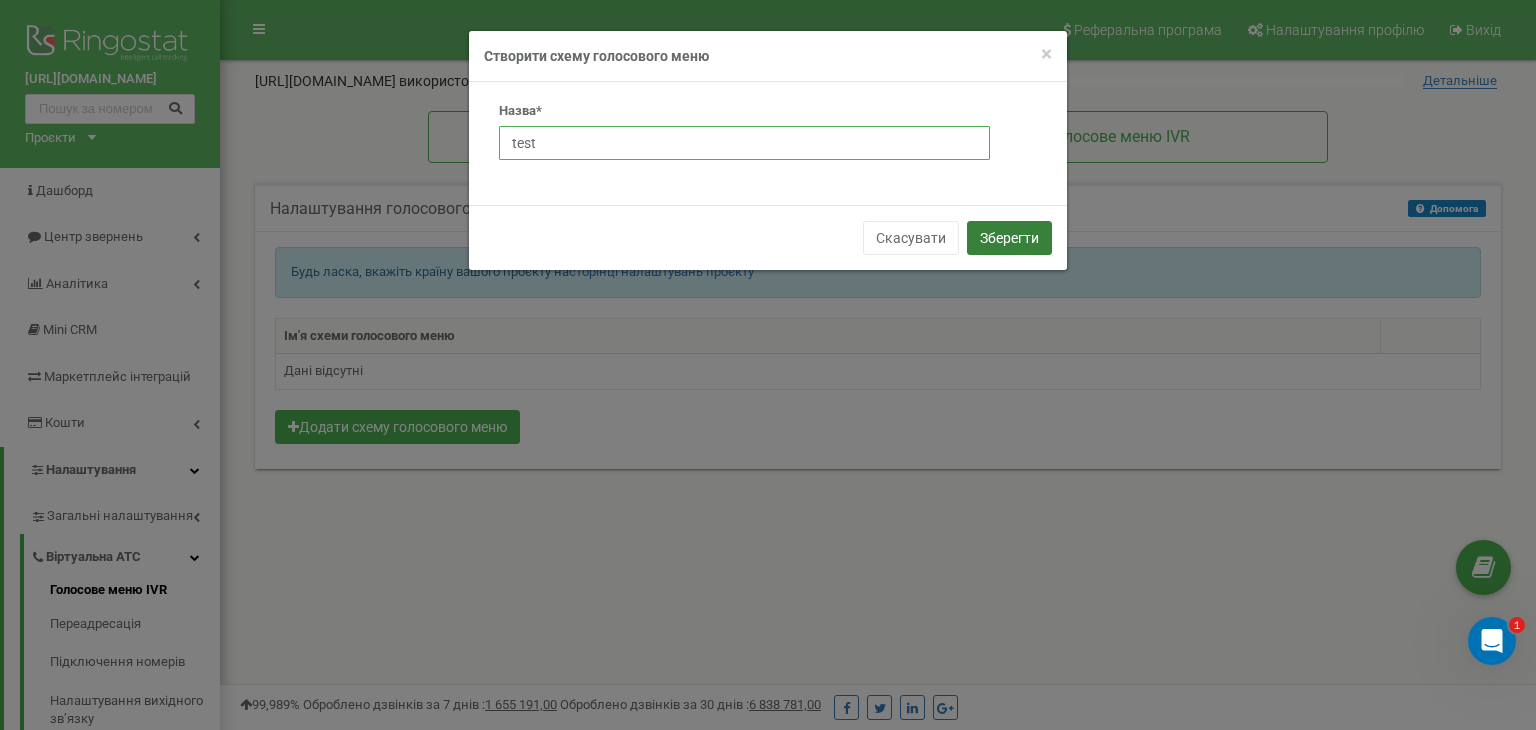 type on "test" 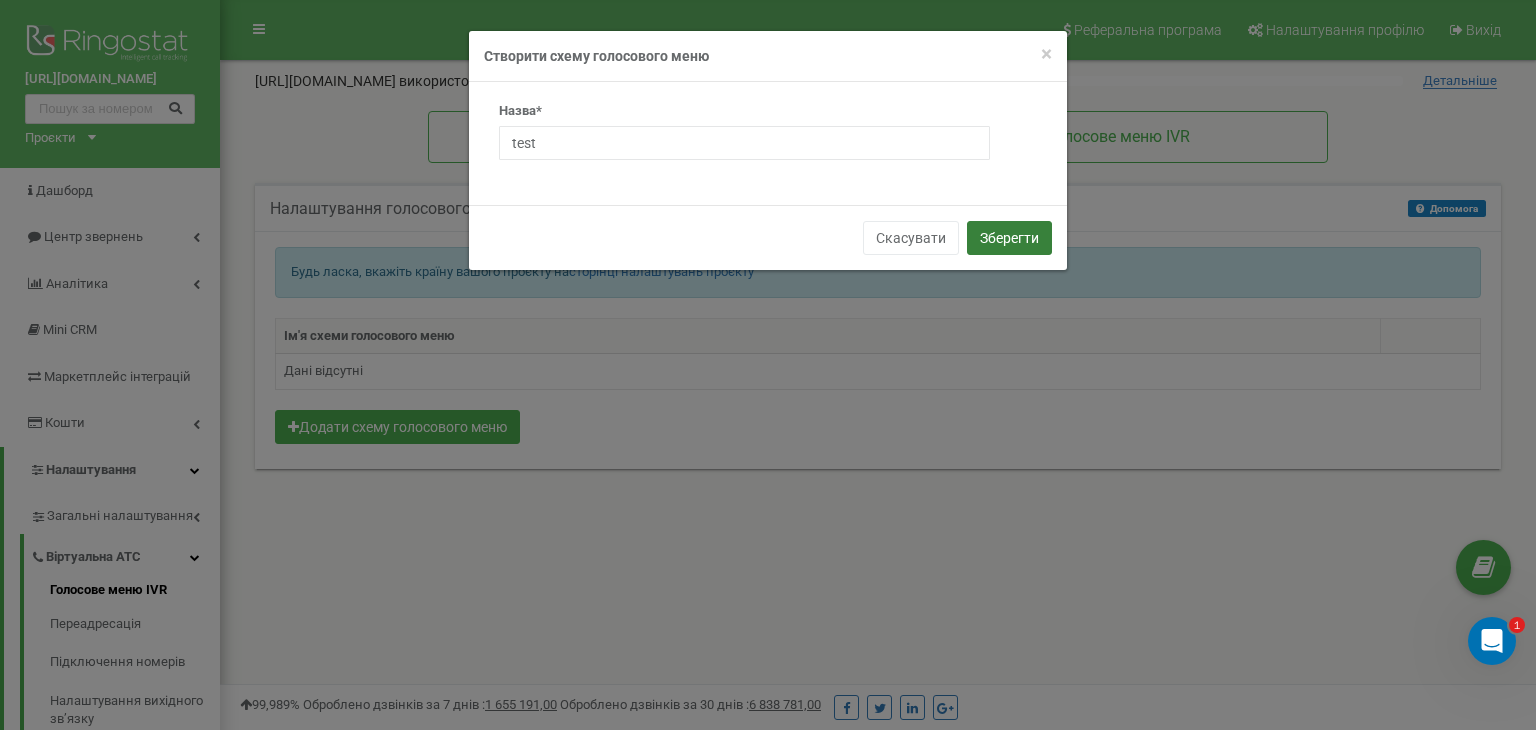 click on "Зберегти" at bounding box center (1009, 238) 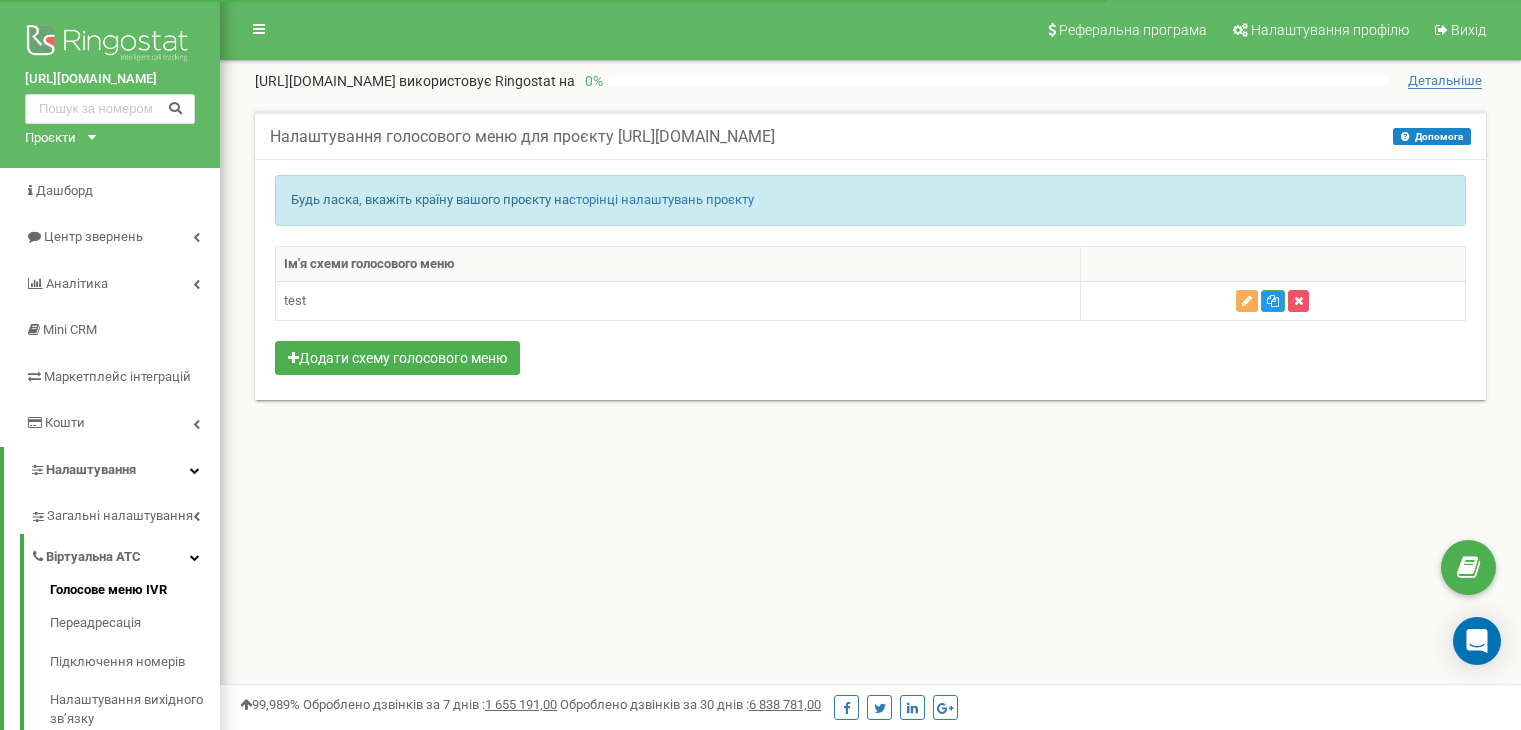 scroll, scrollTop: 0, scrollLeft: 0, axis: both 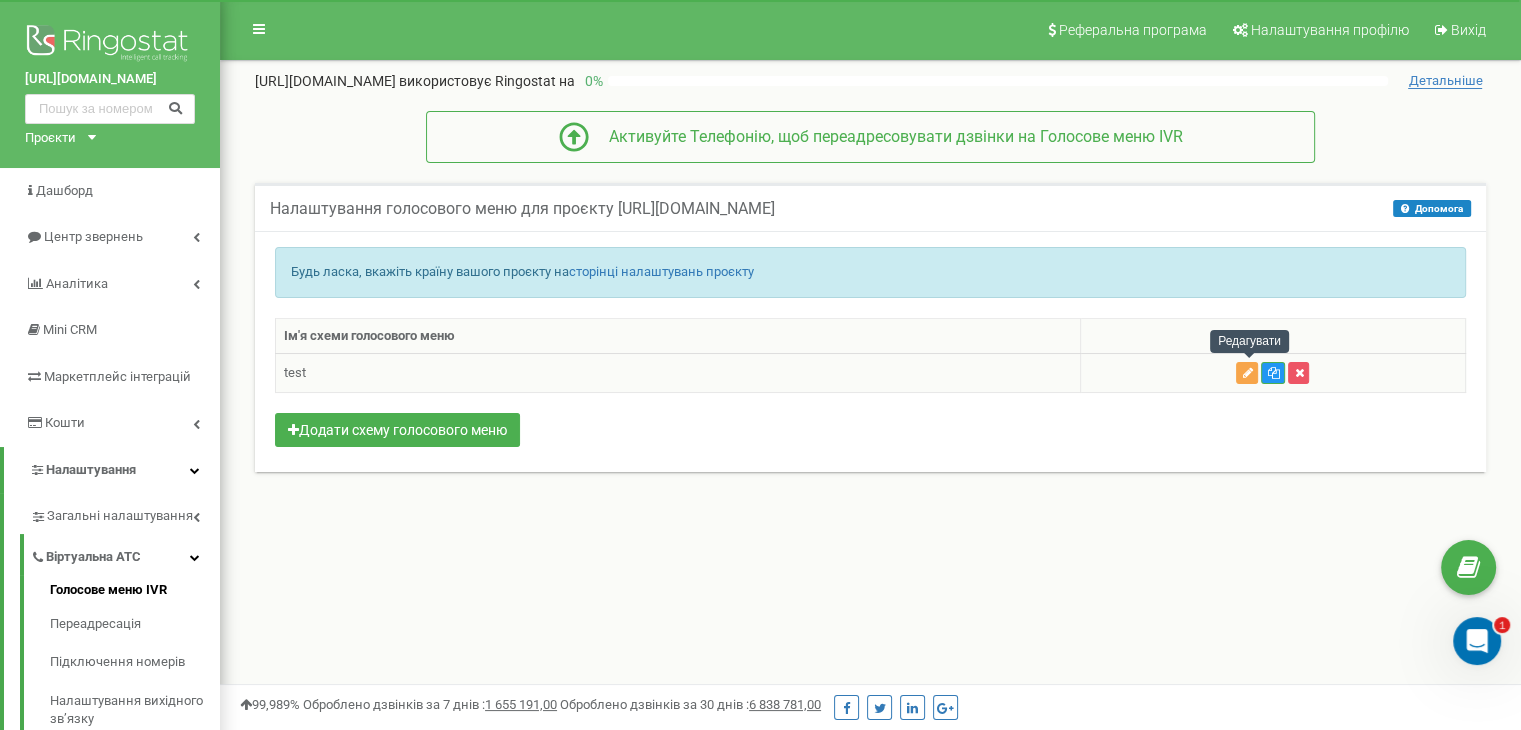 click at bounding box center [1247, 373] 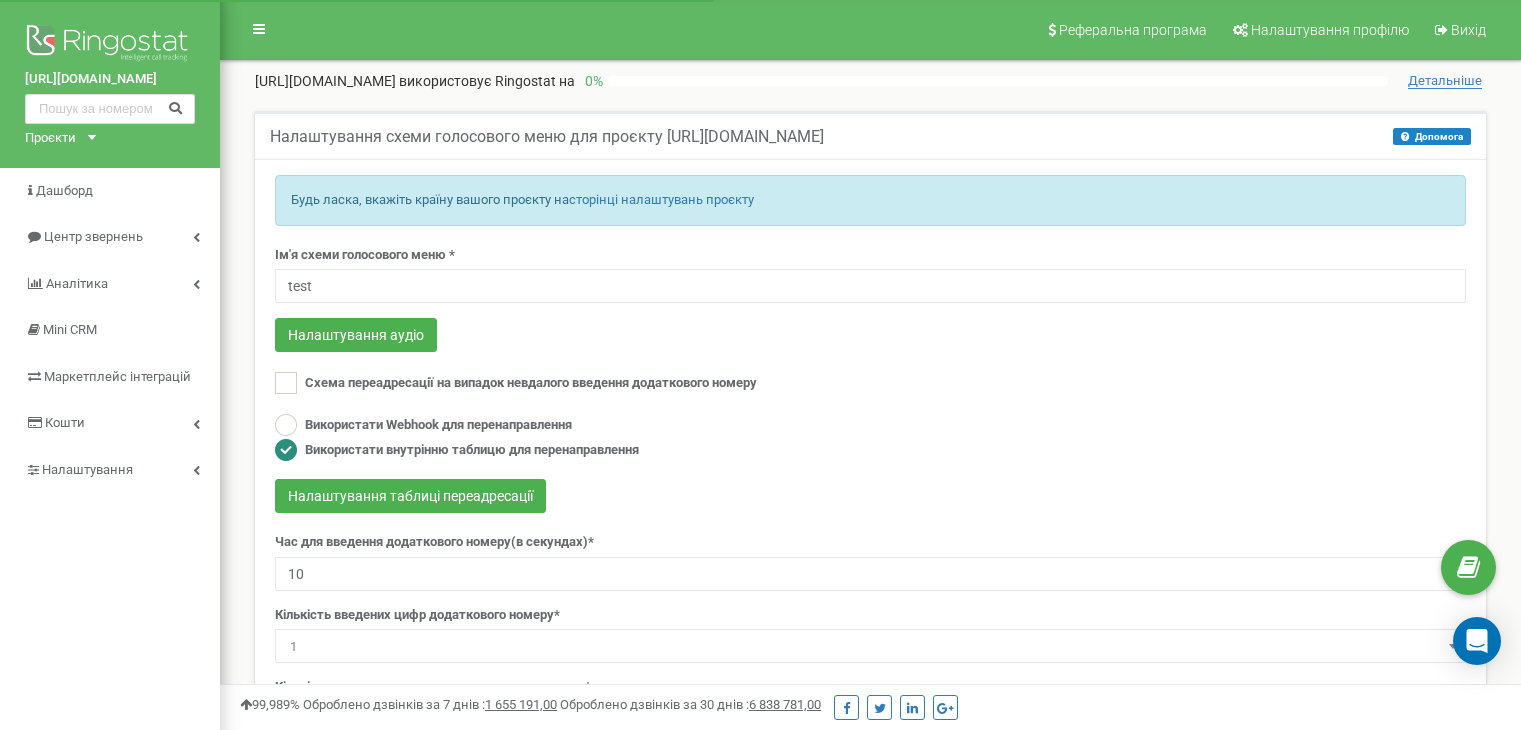 scroll, scrollTop: 0, scrollLeft: 0, axis: both 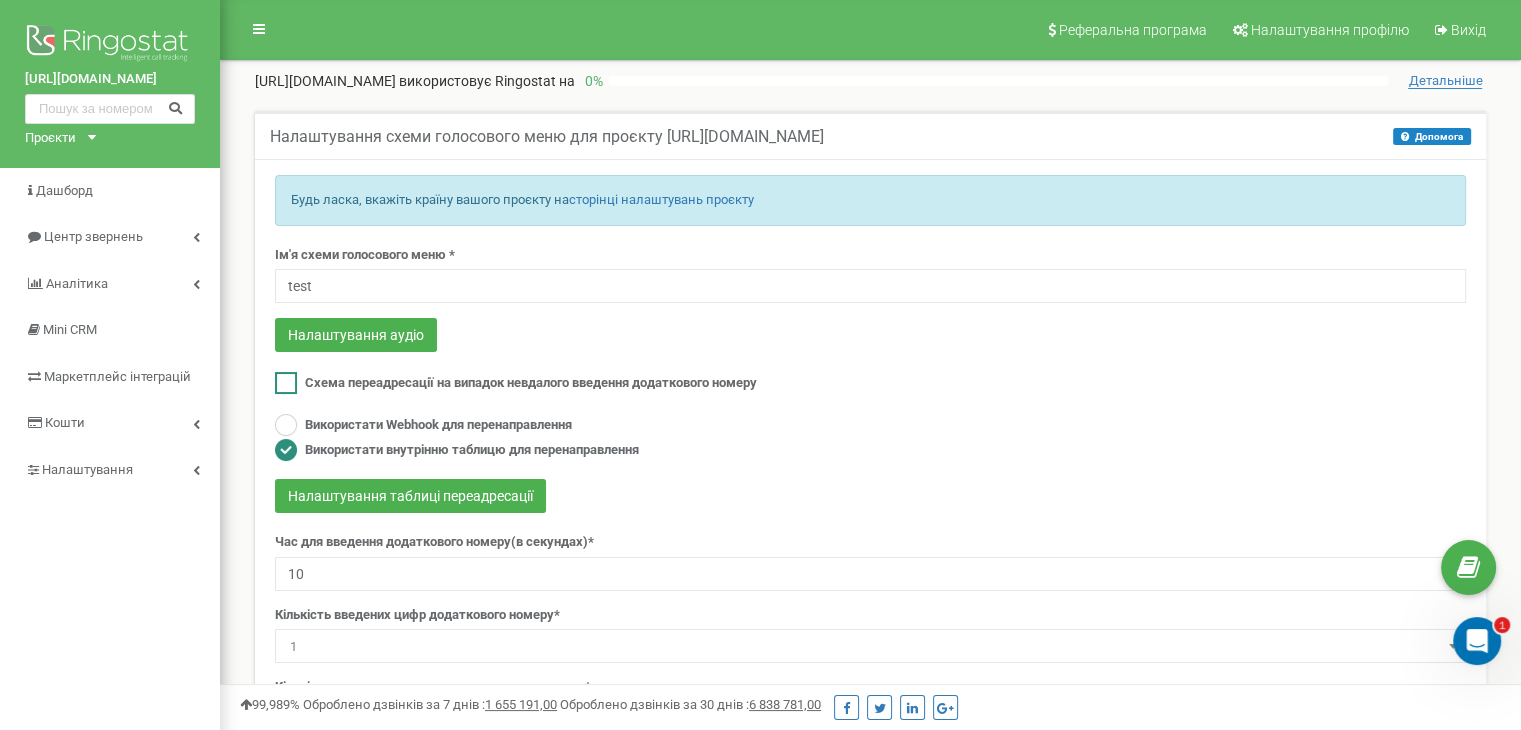 click at bounding box center [286, 383] 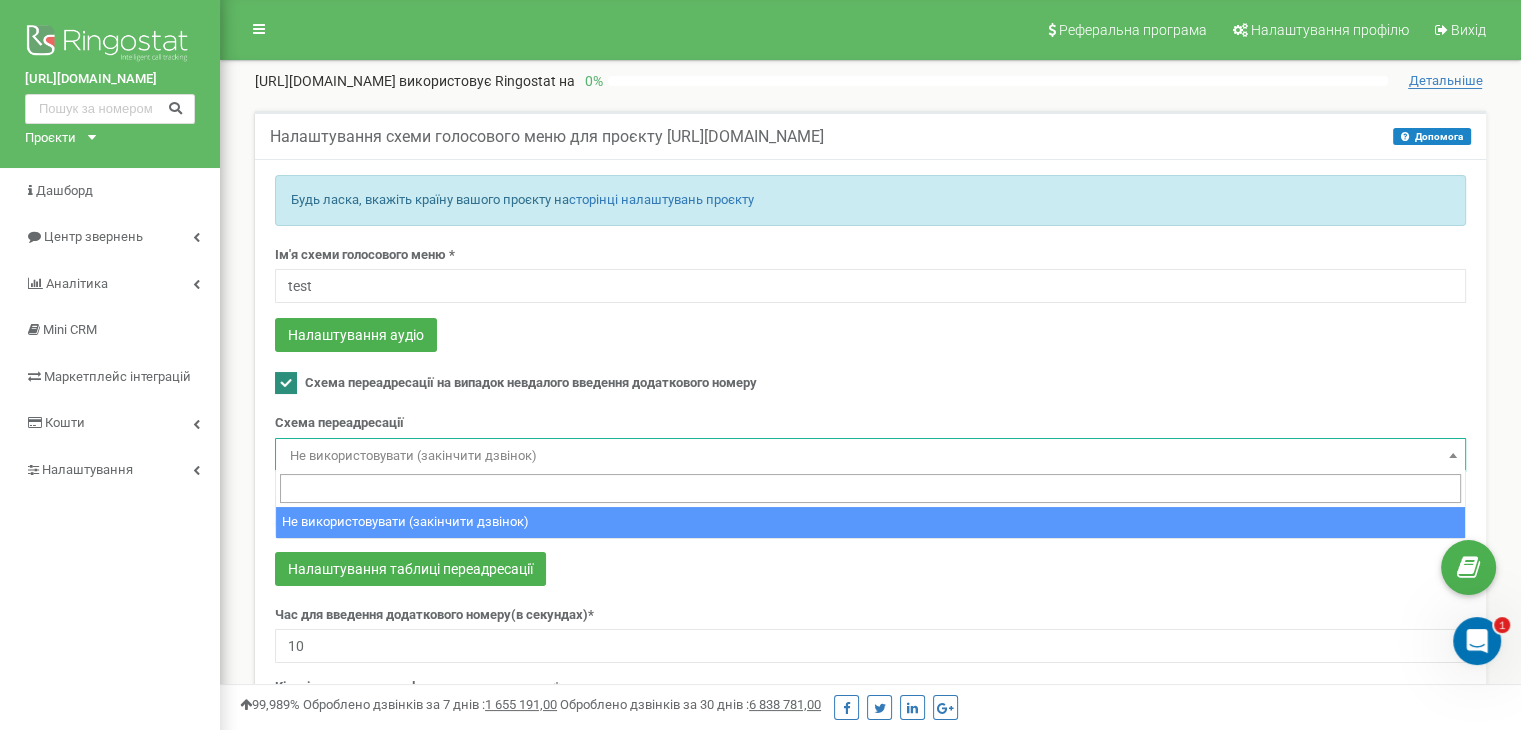 click on "Не використовувати (закінчити дзвінок)" at bounding box center (870, 456) 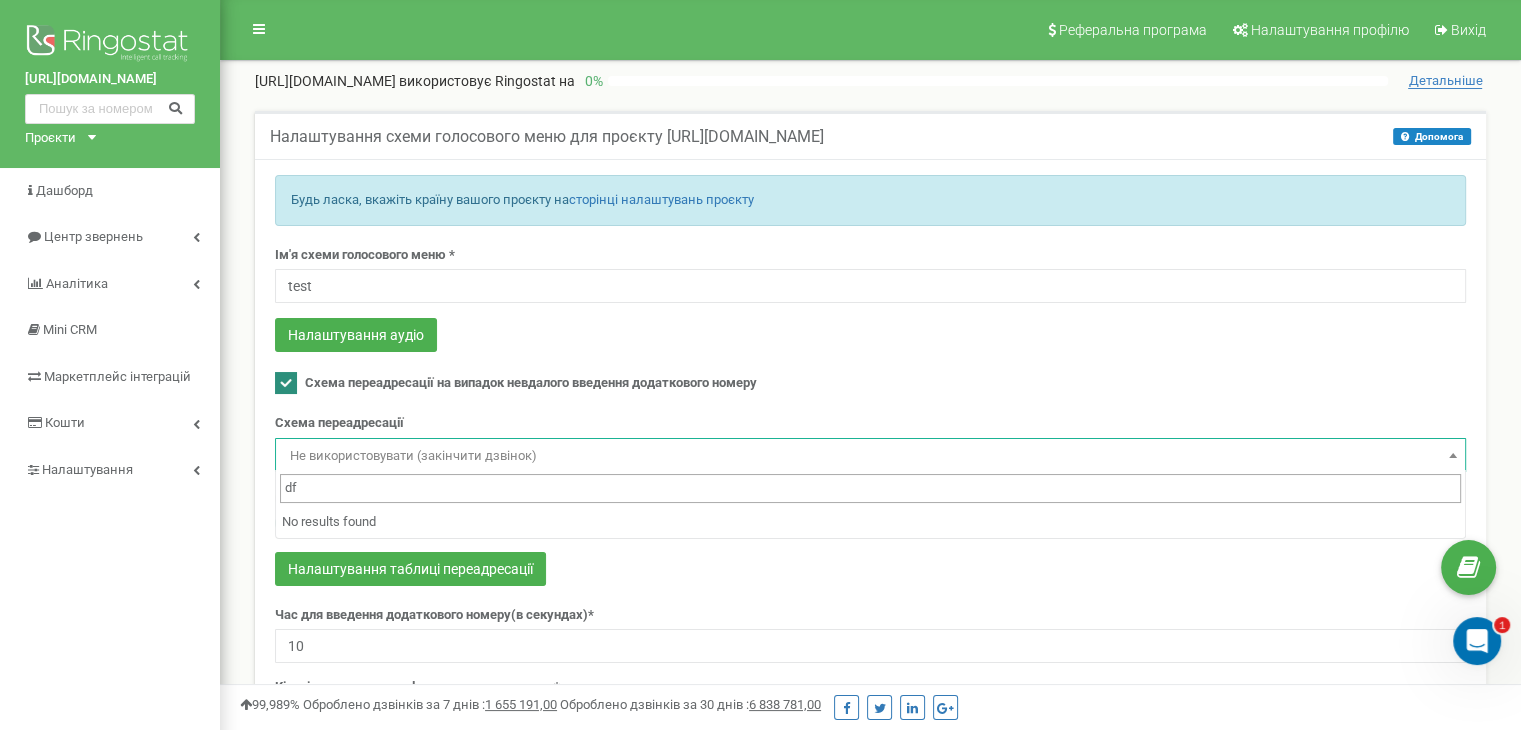 type on "d" 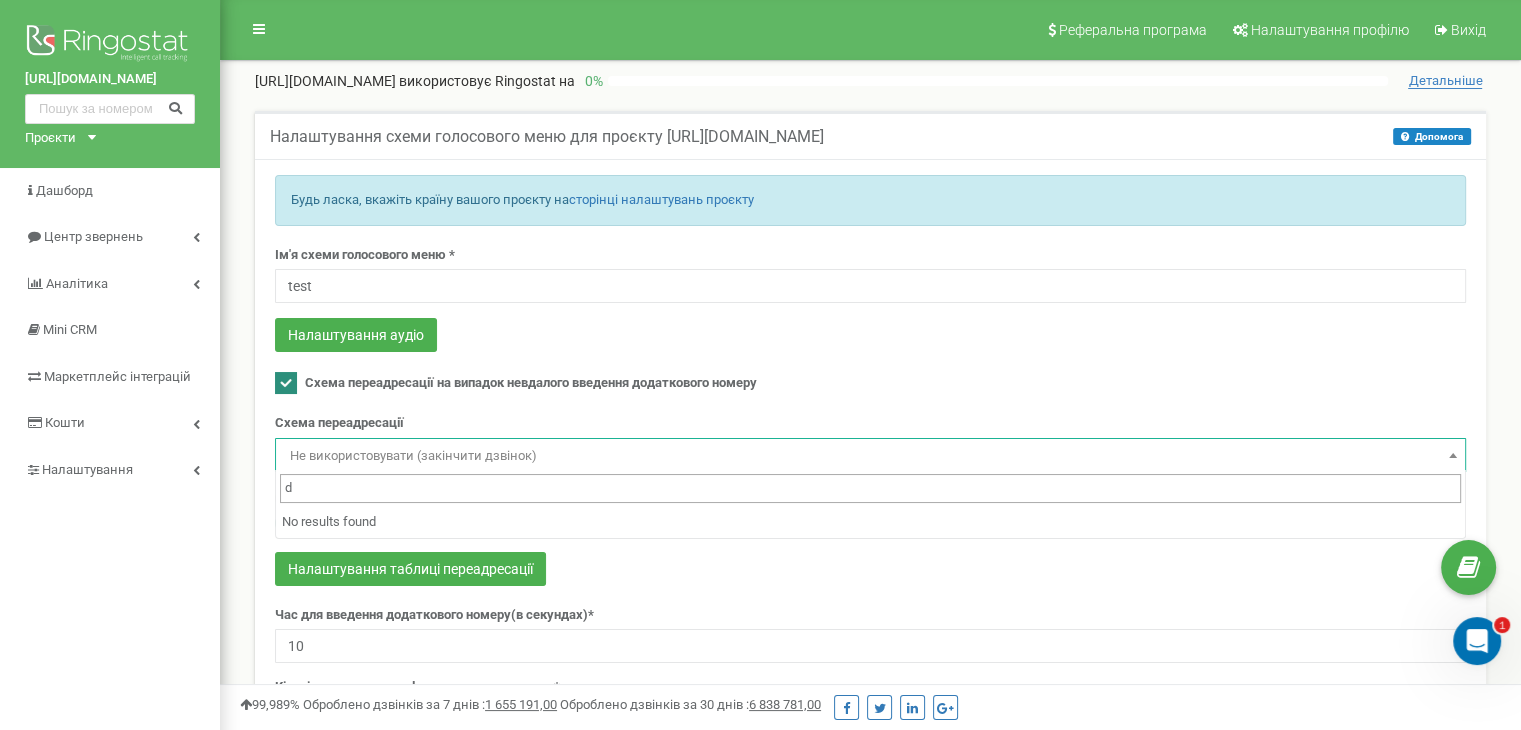 type 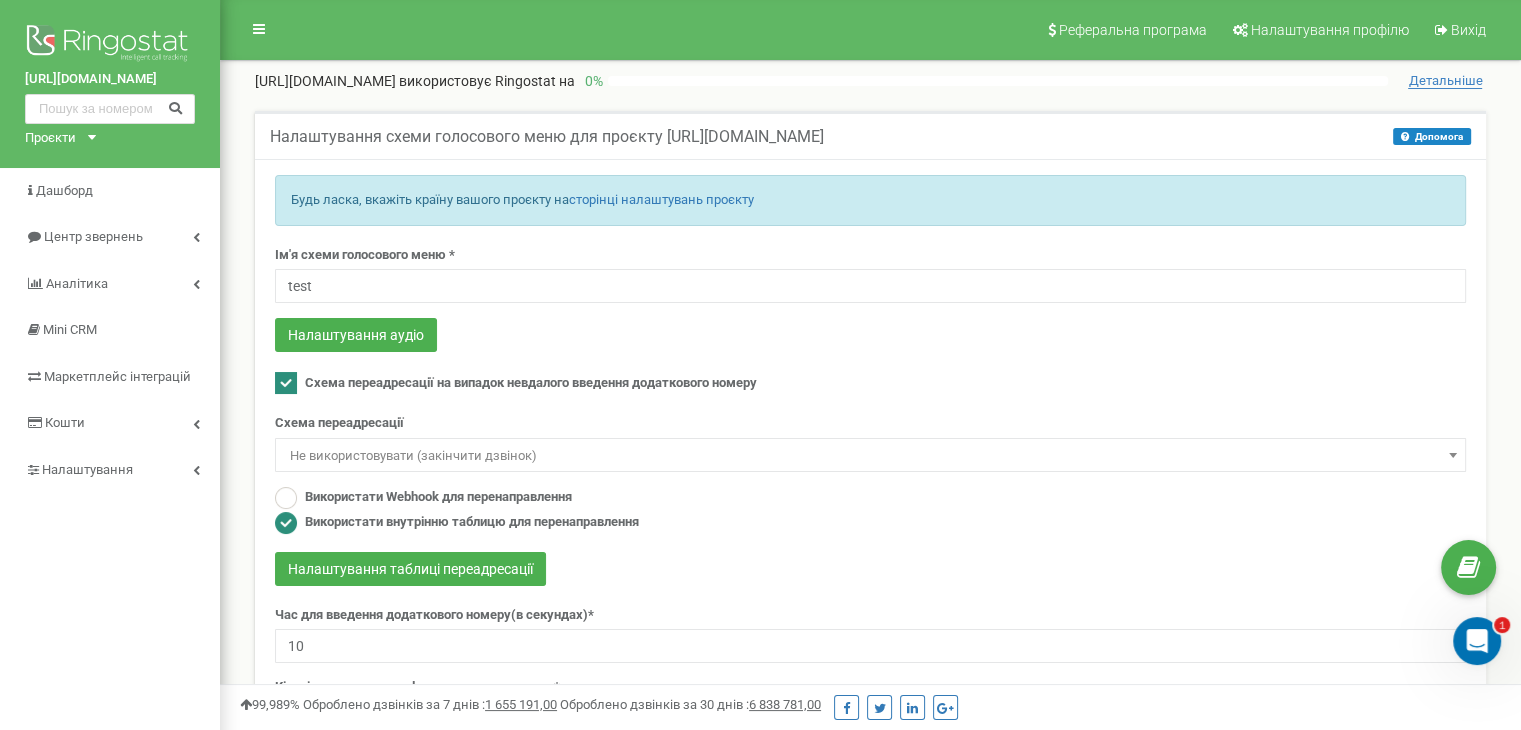 click on "Не використовувати (закінчити дзвінок)" at bounding box center (870, 456) 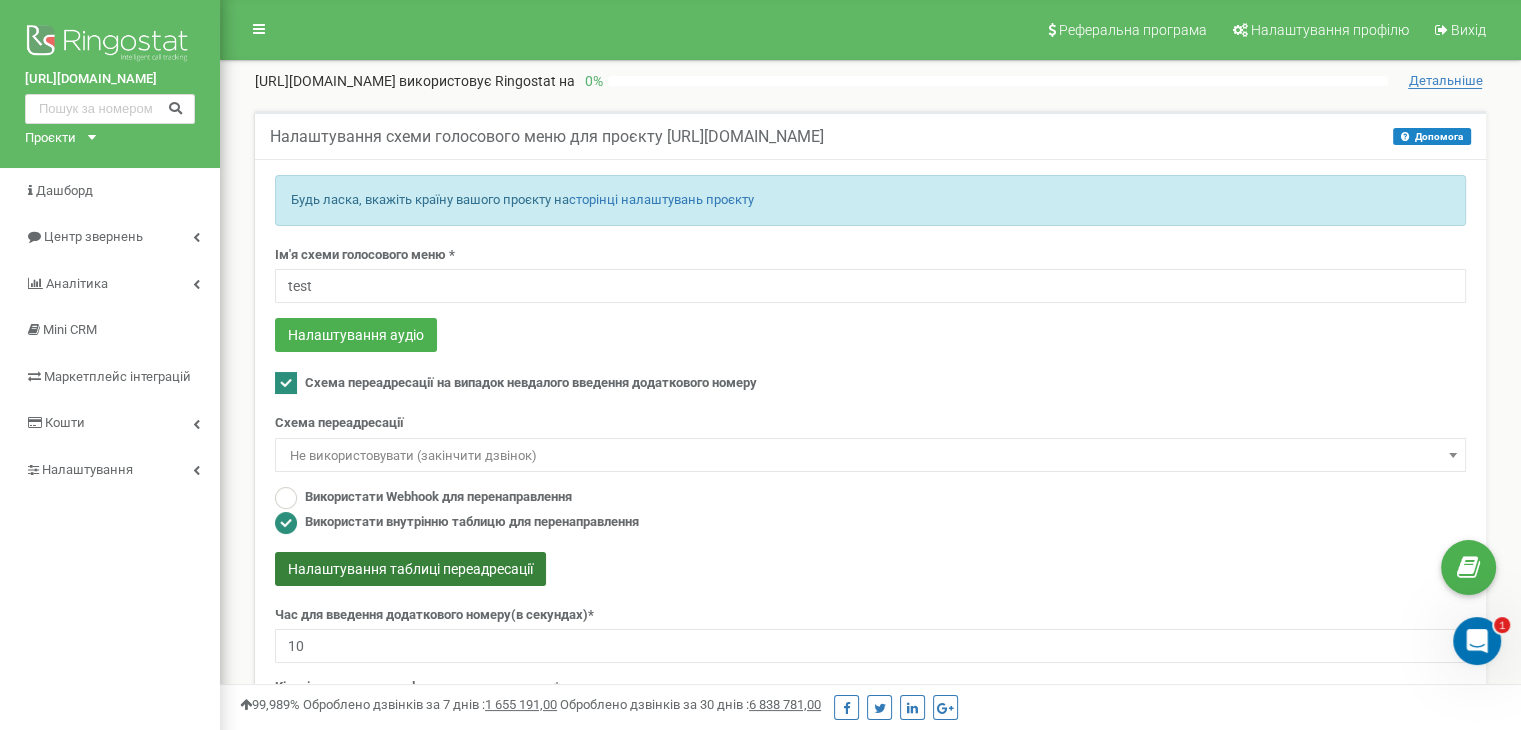 click on "Налаштування таблиці переадресації" at bounding box center [410, 569] 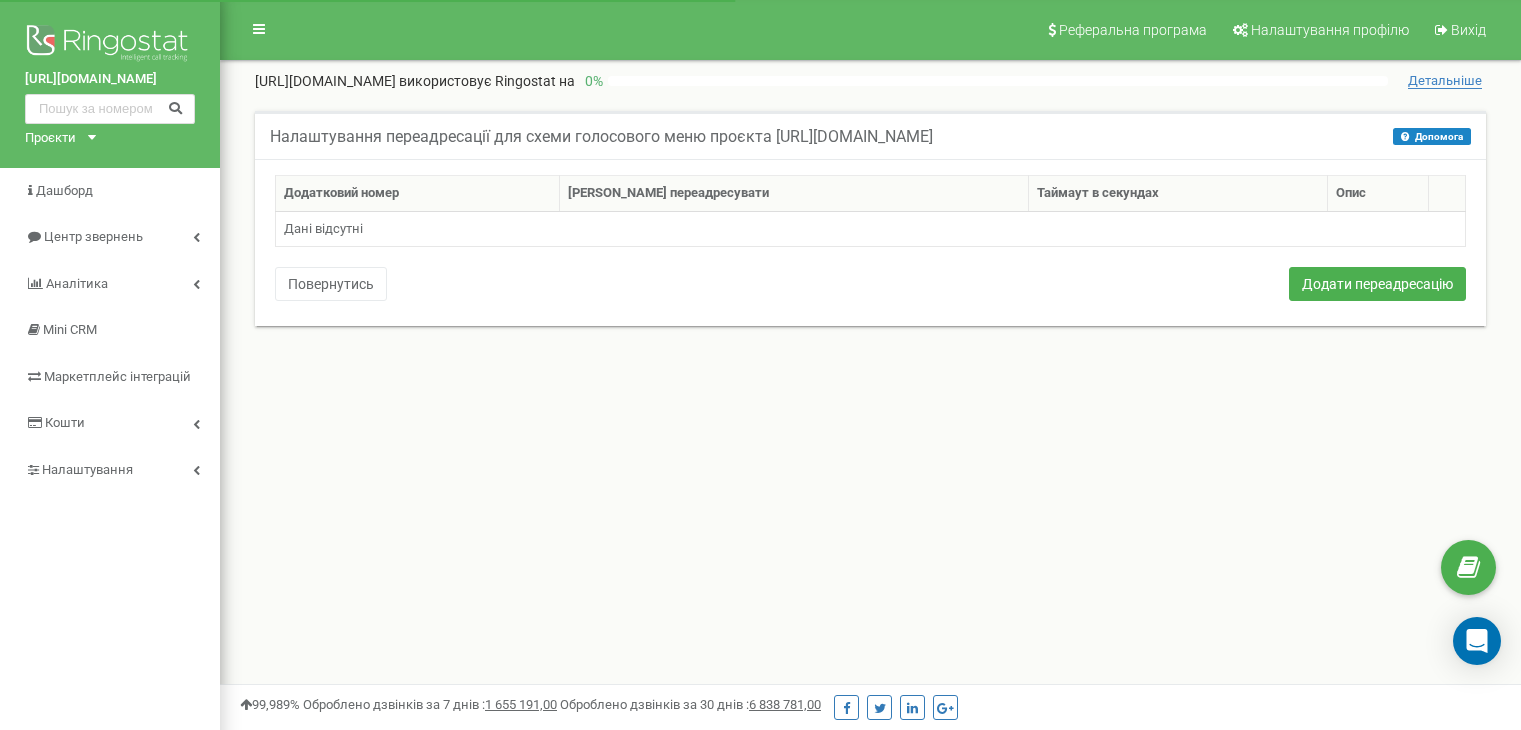 scroll, scrollTop: 0, scrollLeft: 0, axis: both 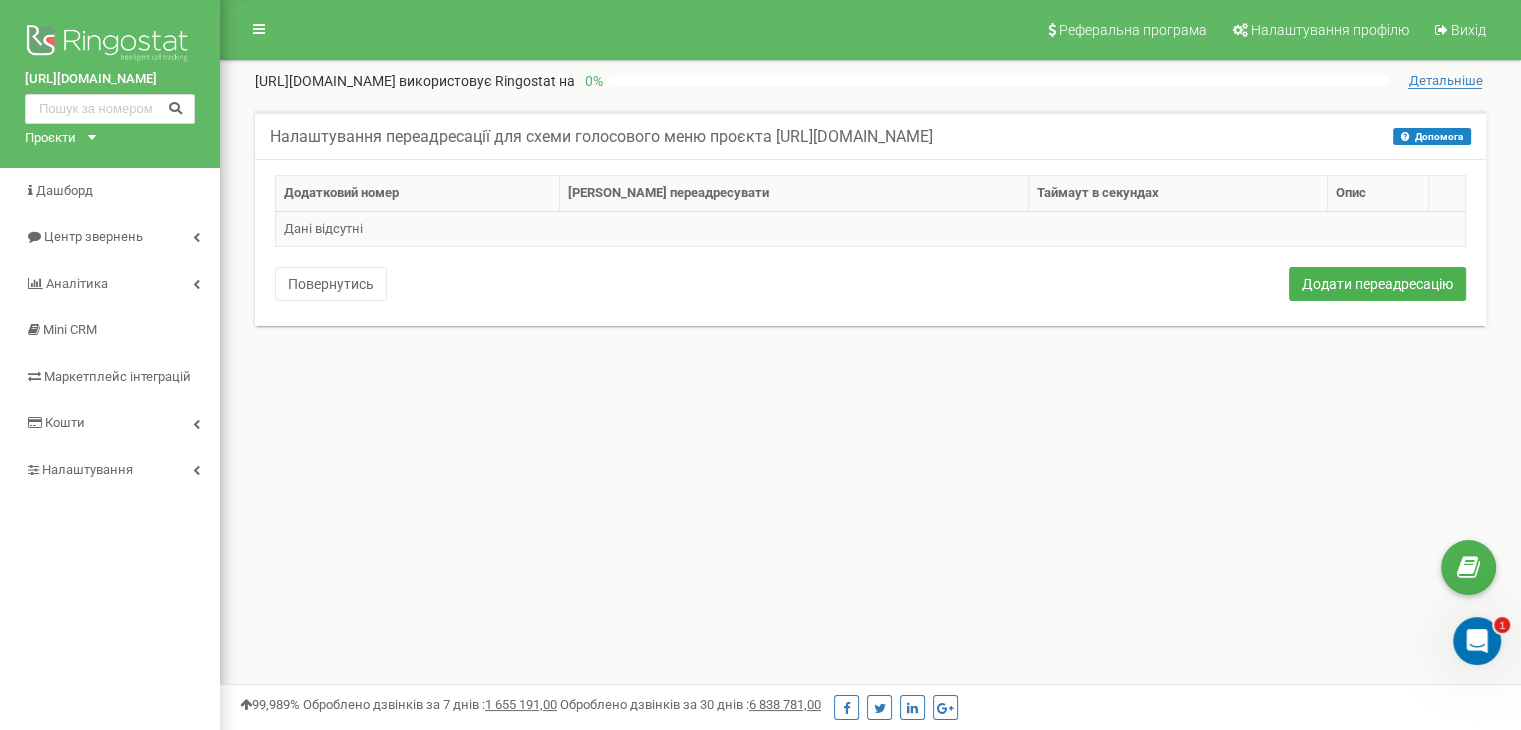 click on "Дані відсутні" at bounding box center [871, 229] 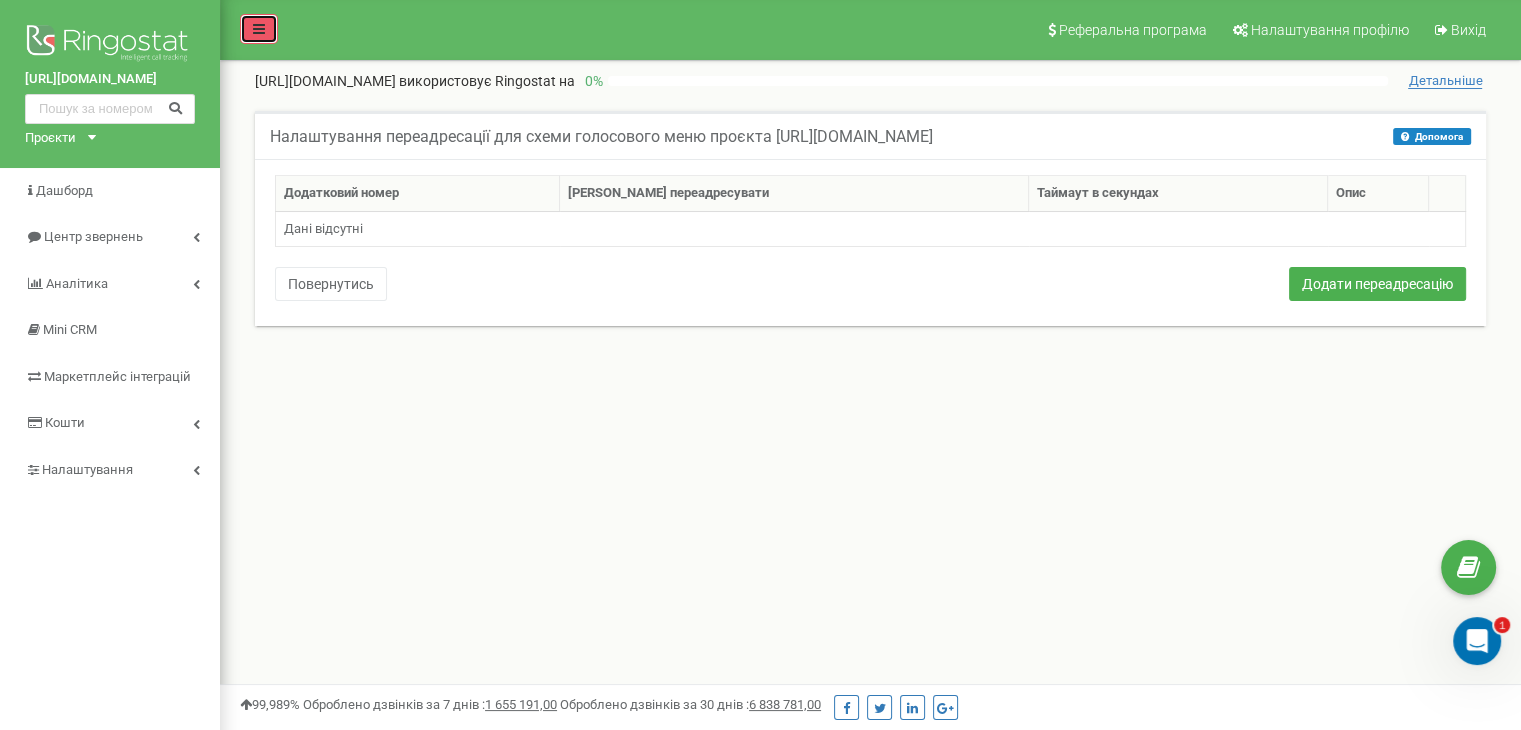 click at bounding box center (259, 29) 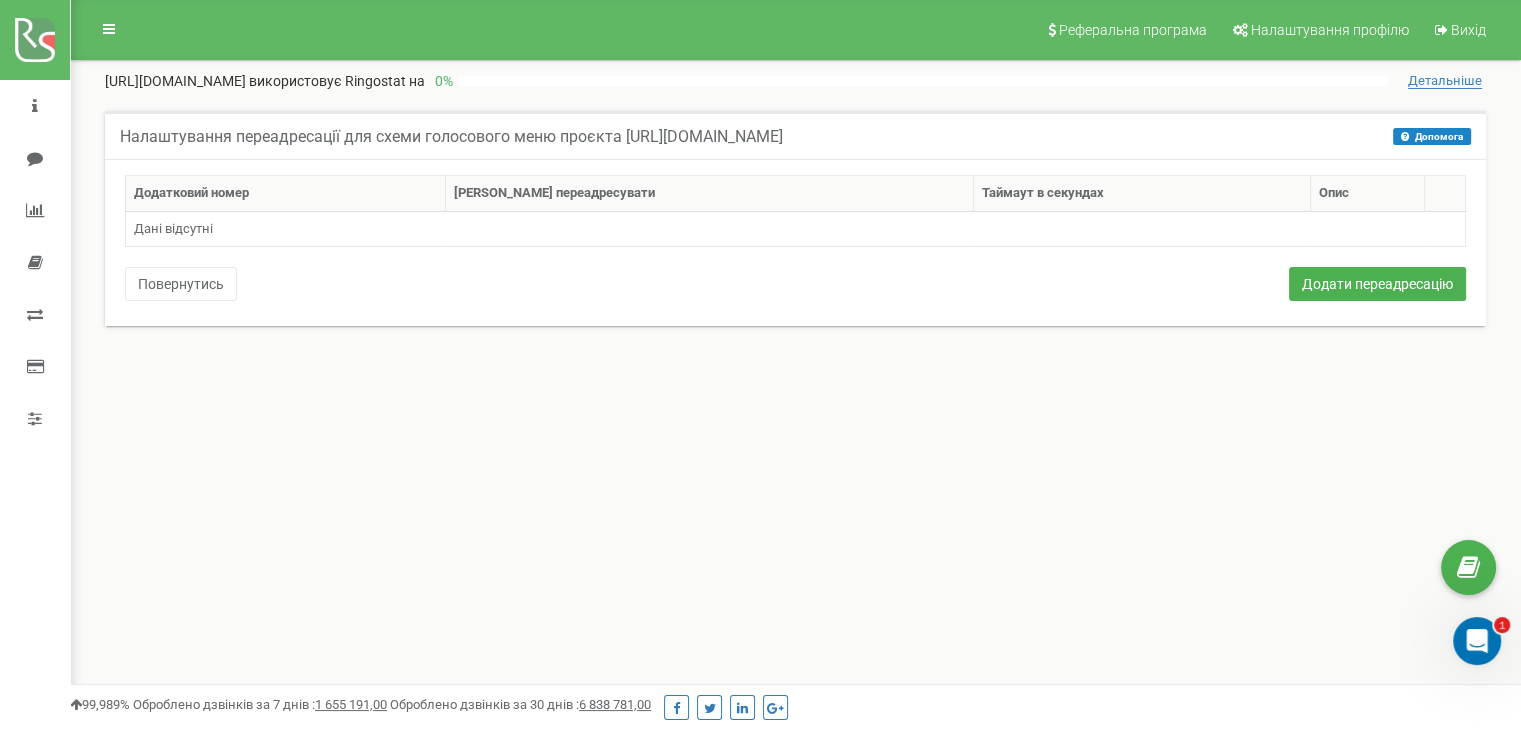 click at bounding box center (101, 24) 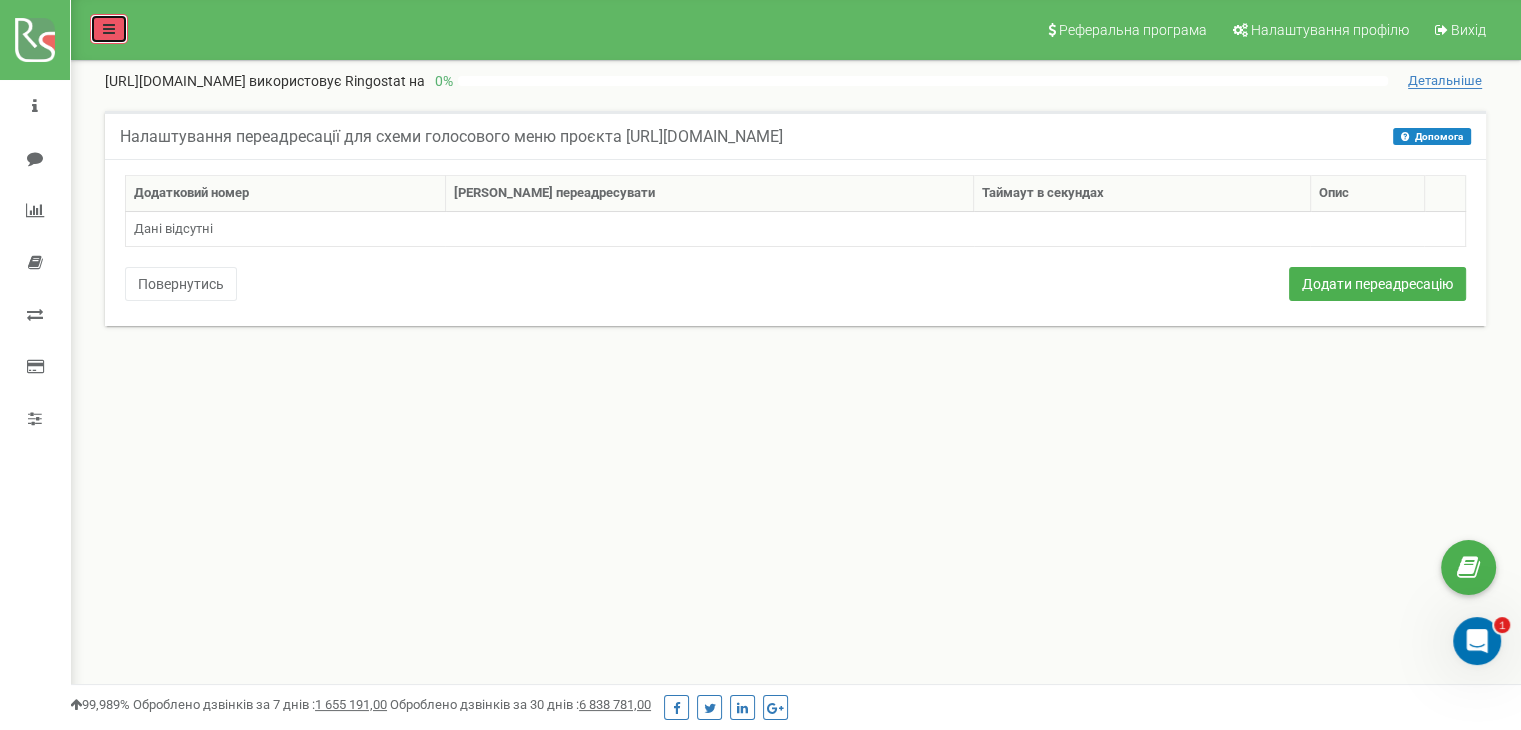 click at bounding box center [109, 29] 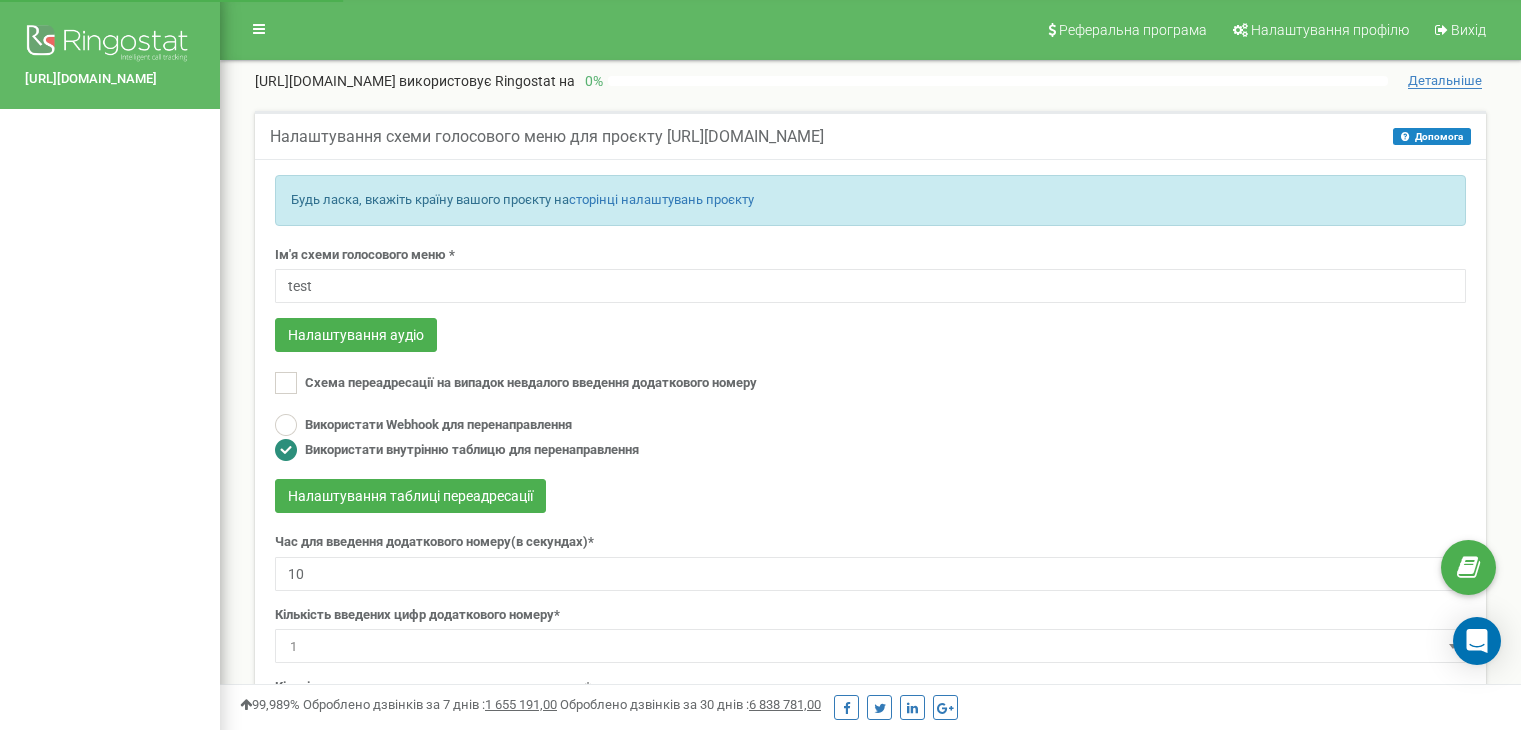 scroll, scrollTop: 0, scrollLeft: 0, axis: both 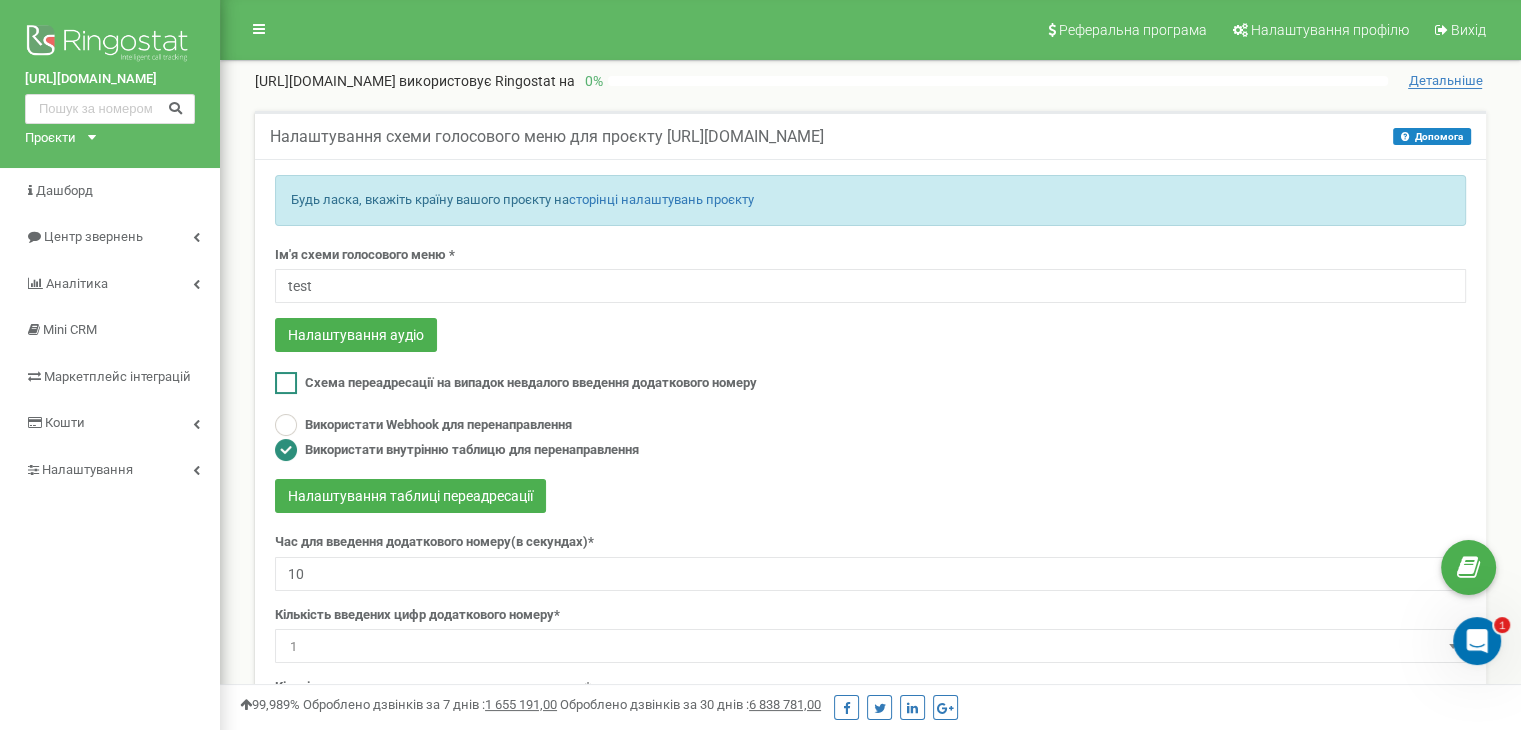 click on "Схема переадресації на випадок невдалого введення додаткового номеру" at bounding box center [531, 382] 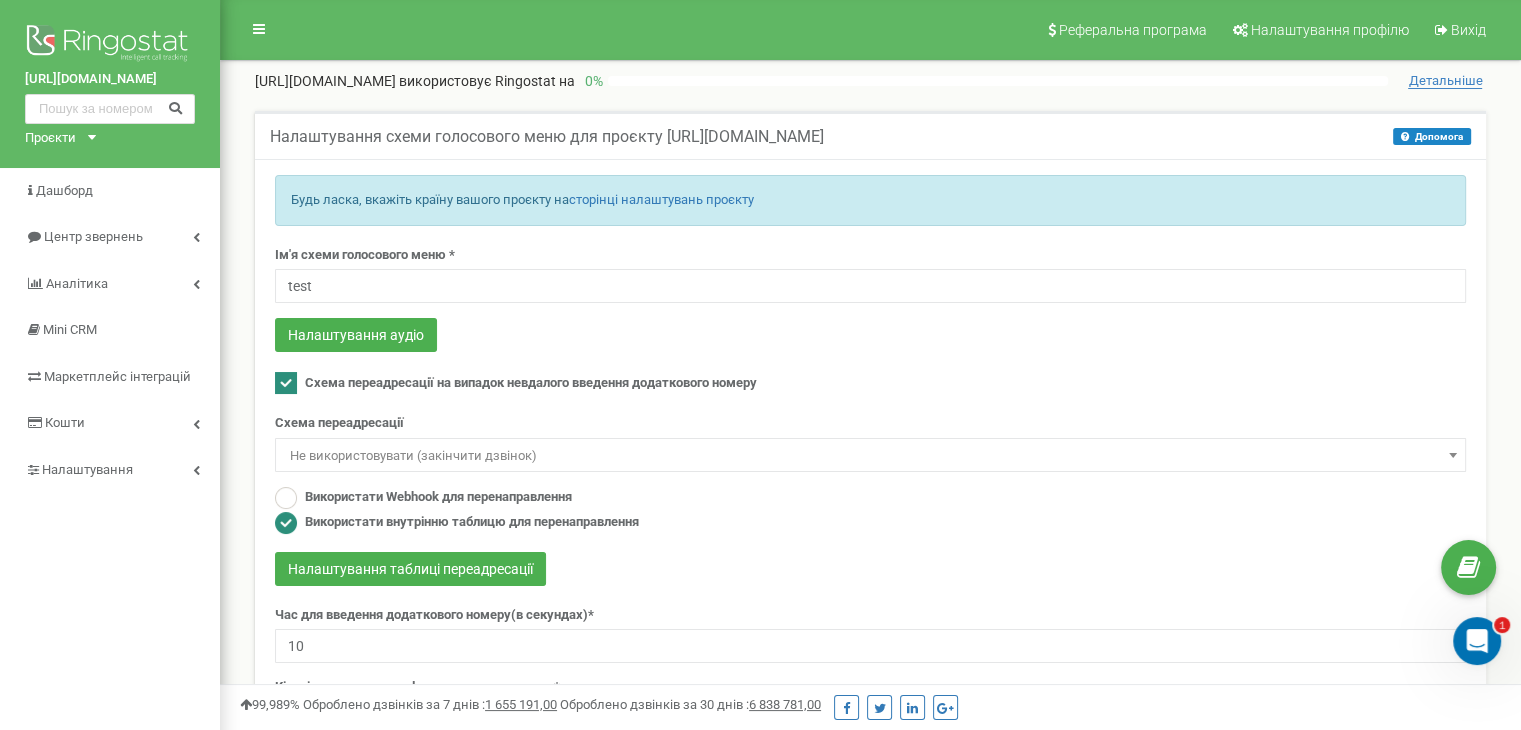 click on "Не використовувати (закінчити дзвінок)" at bounding box center [870, 456] 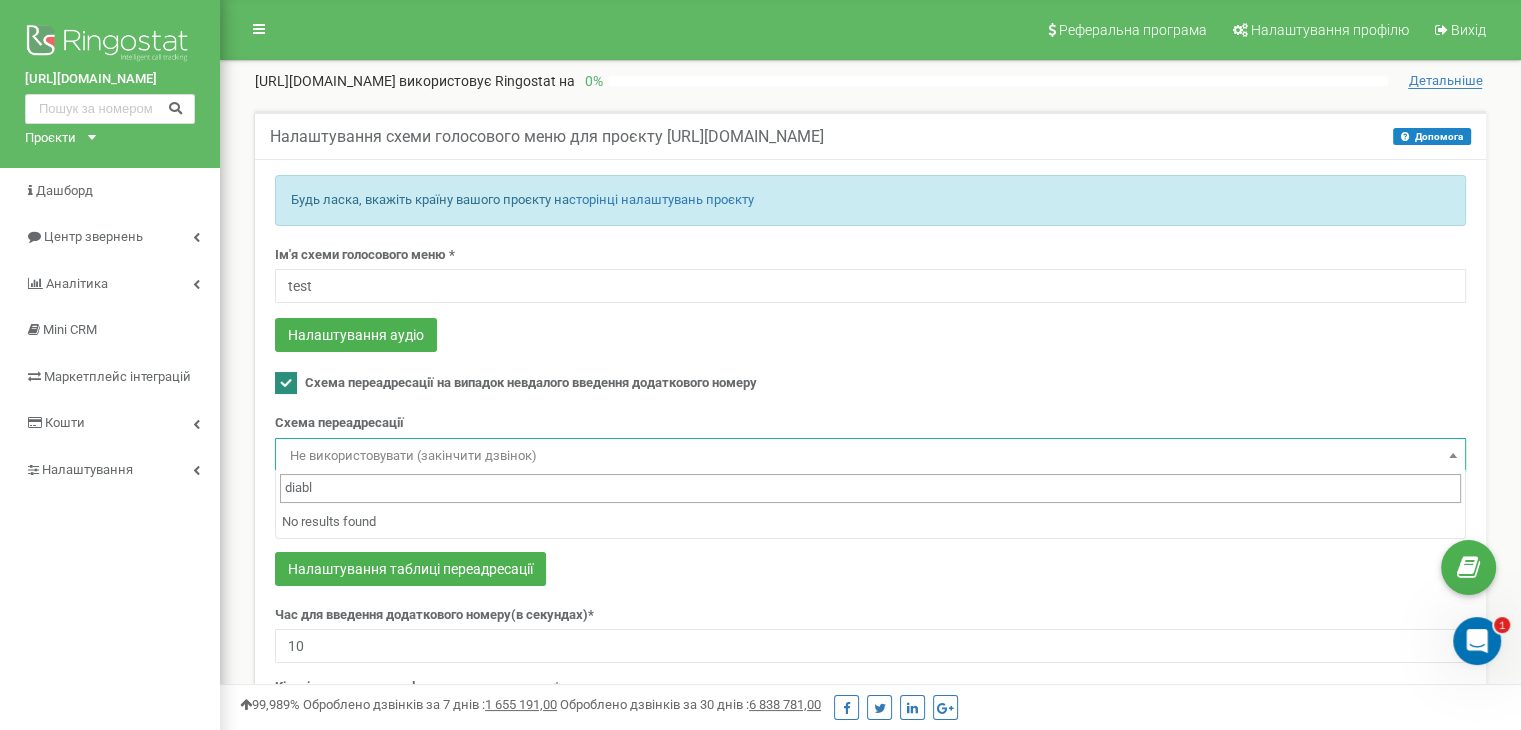 type on "diablo" 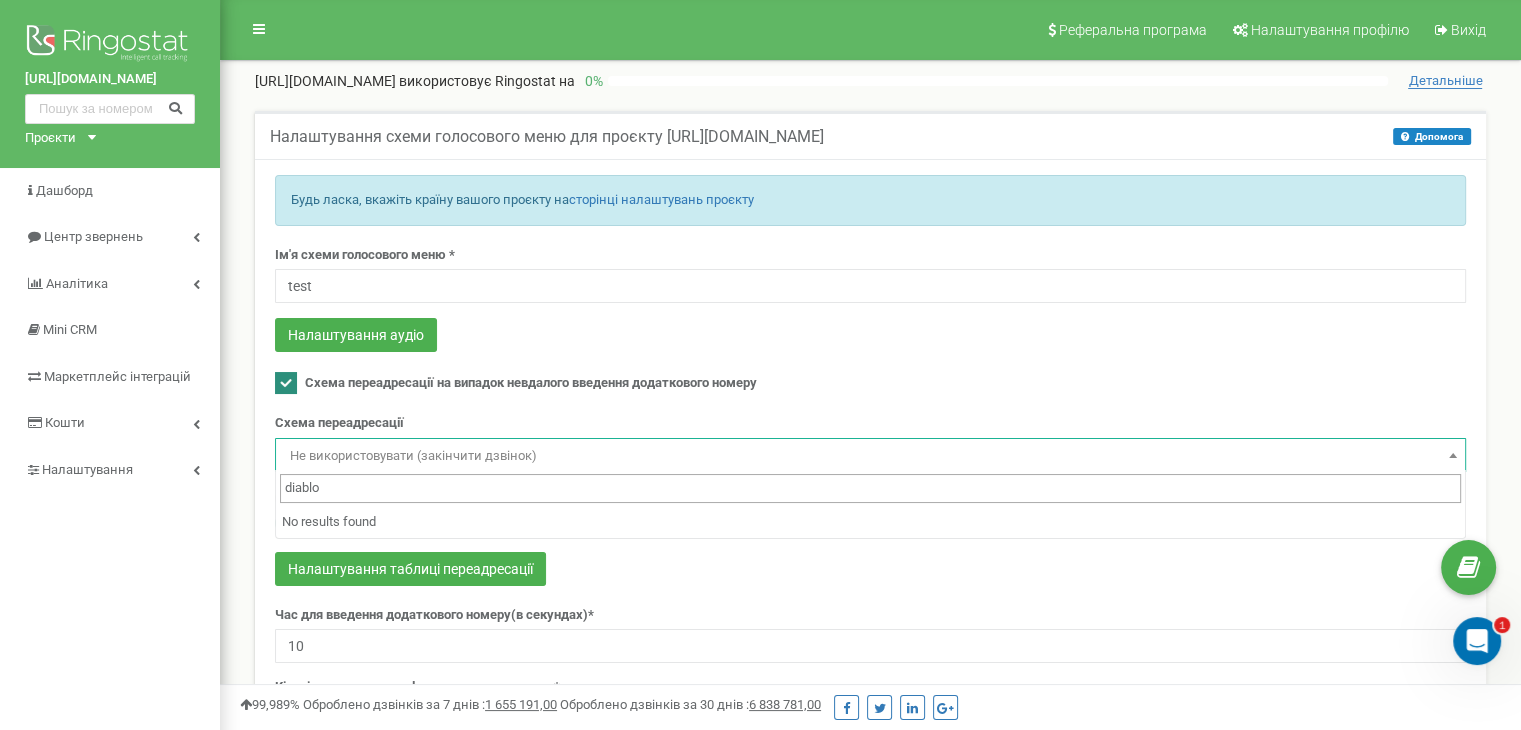 type 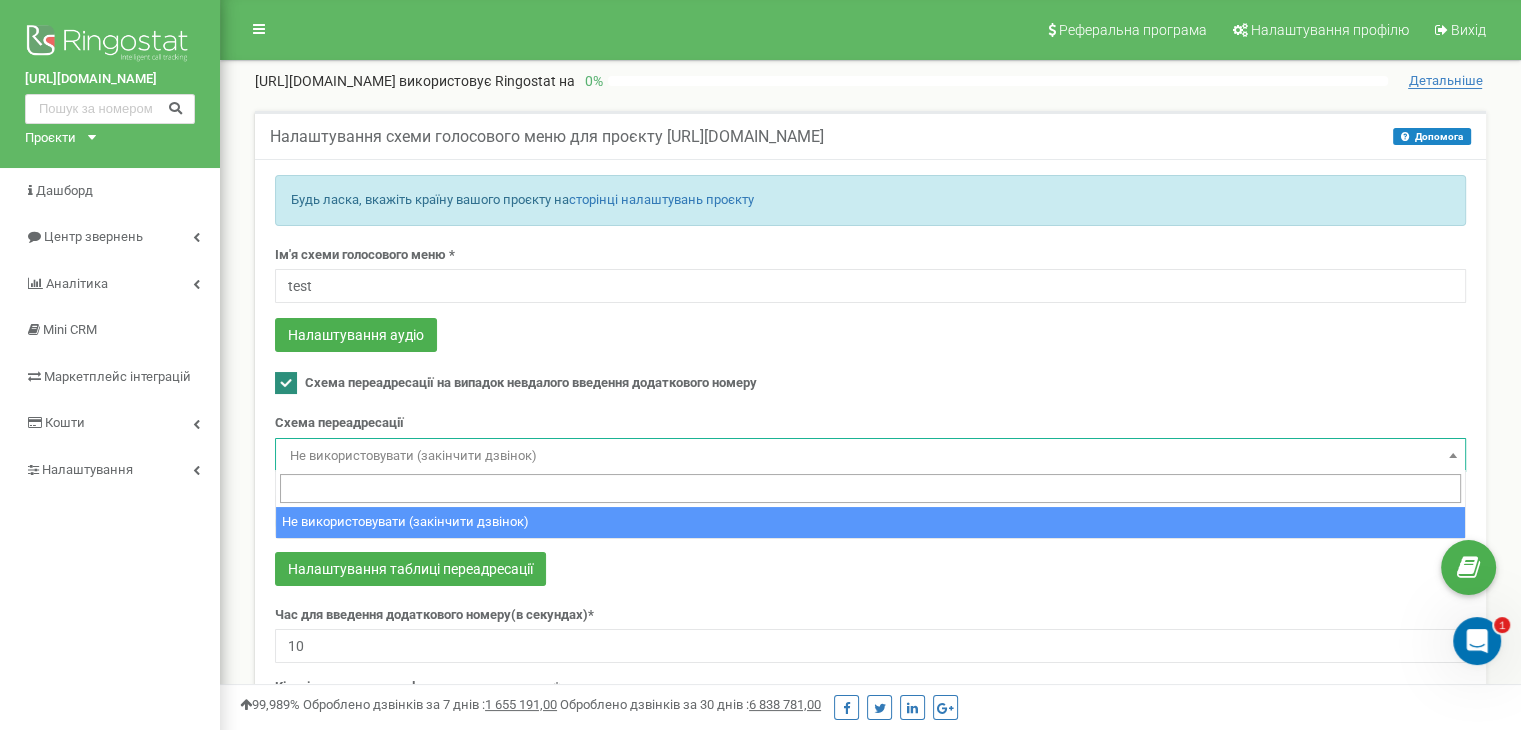 click on "Ім'я схеми голосового меню *
test
Налаштування аудіо
Схема переадресації на випадок невдалого введення додаткового номеру
Схема переадресації
Не використовувати (закінчити дзвінок)" at bounding box center (870, 527) 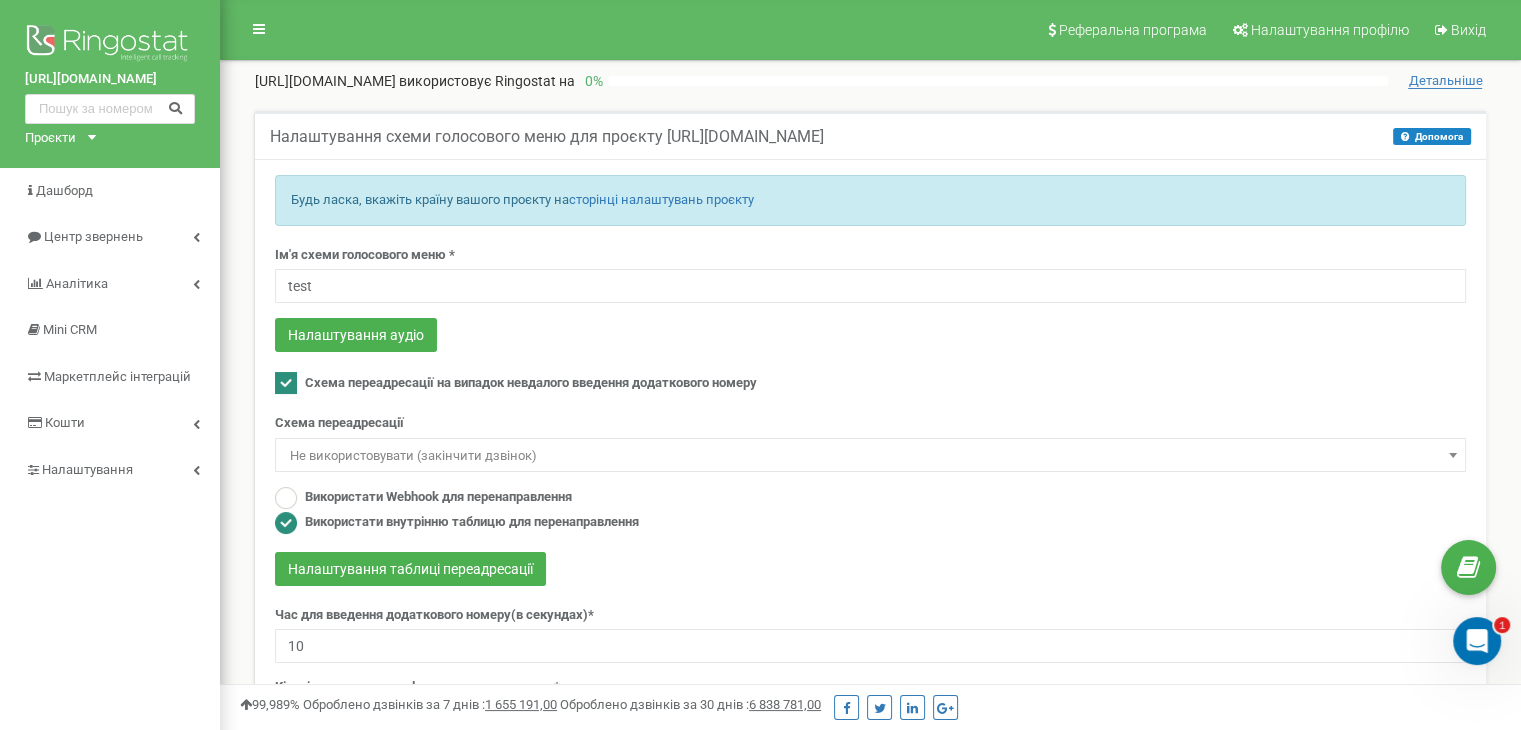 click at bounding box center (286, 383) 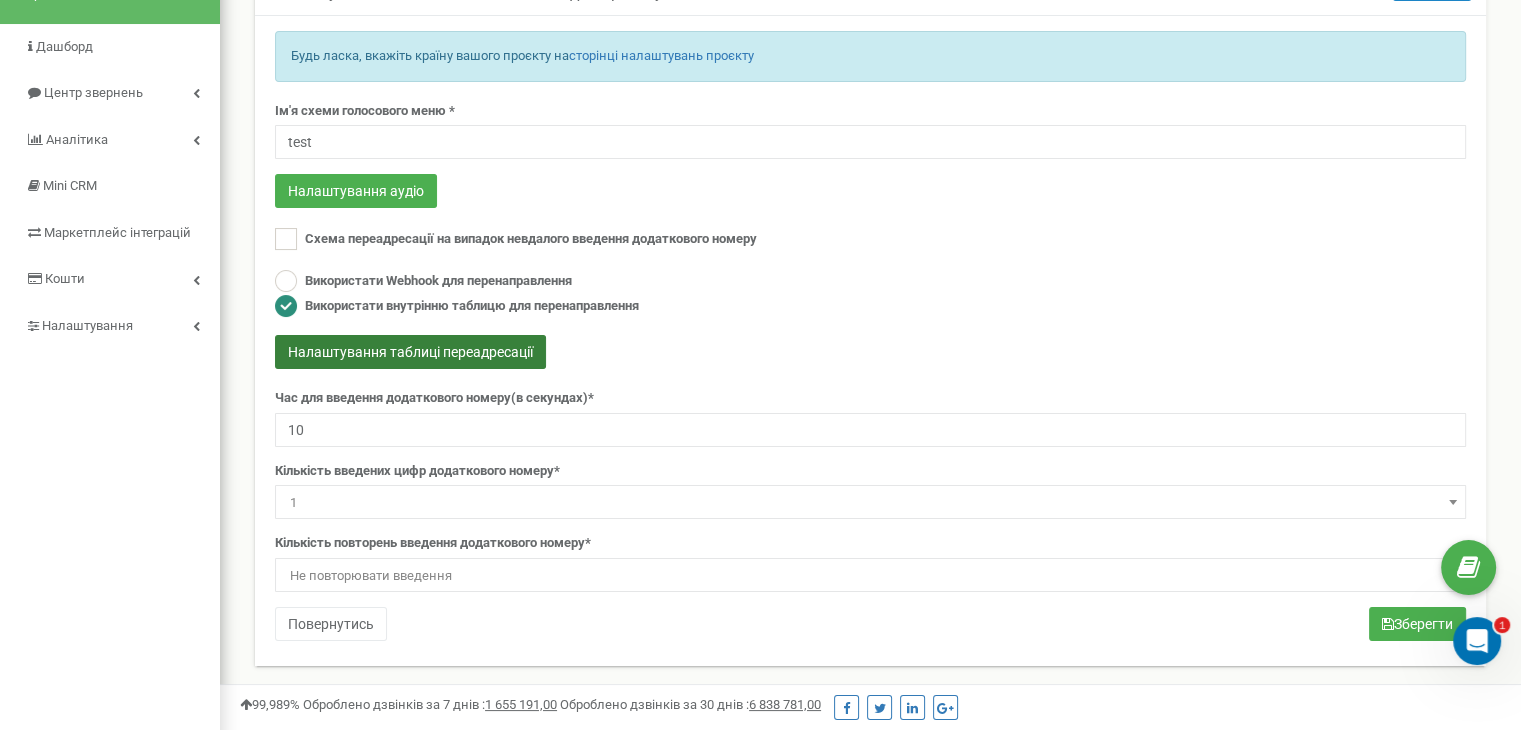 scroll, scrollTop: 100, scrollLeft: 0, axis: vertical 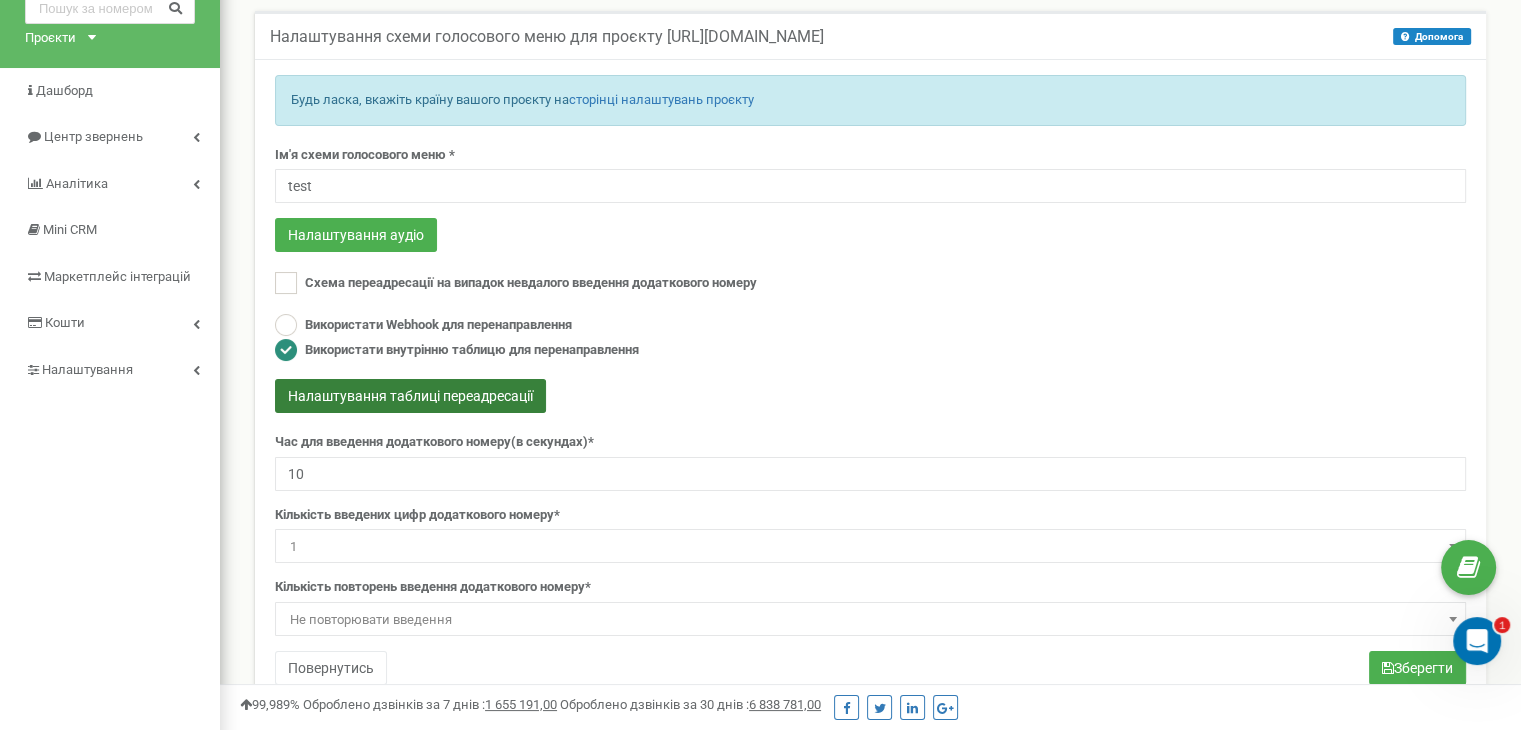 click on "Налаштування таблиці переадресації" at bounding box center (410, 396) 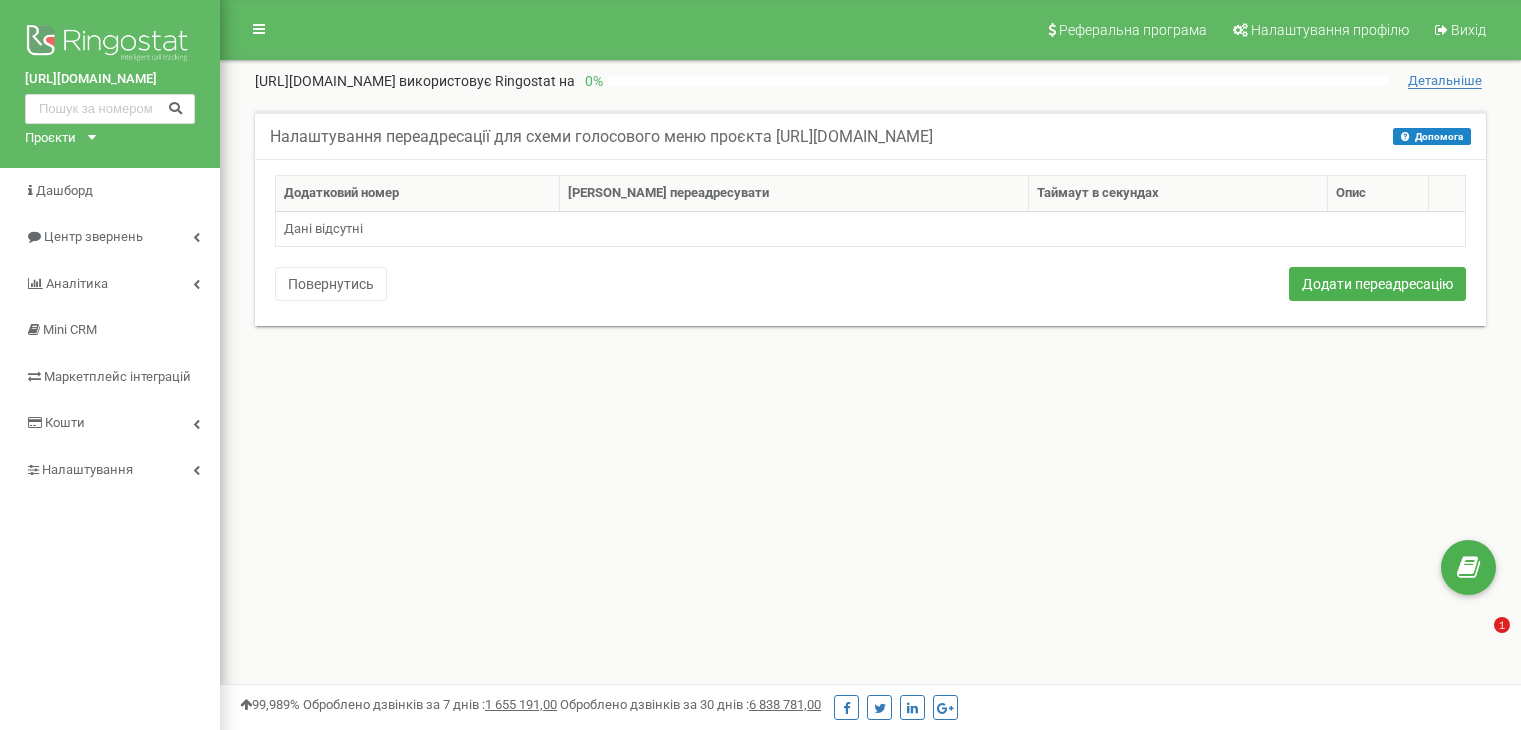 scroll, scrollTop: 0, scrollLeft: 0, axis: both 